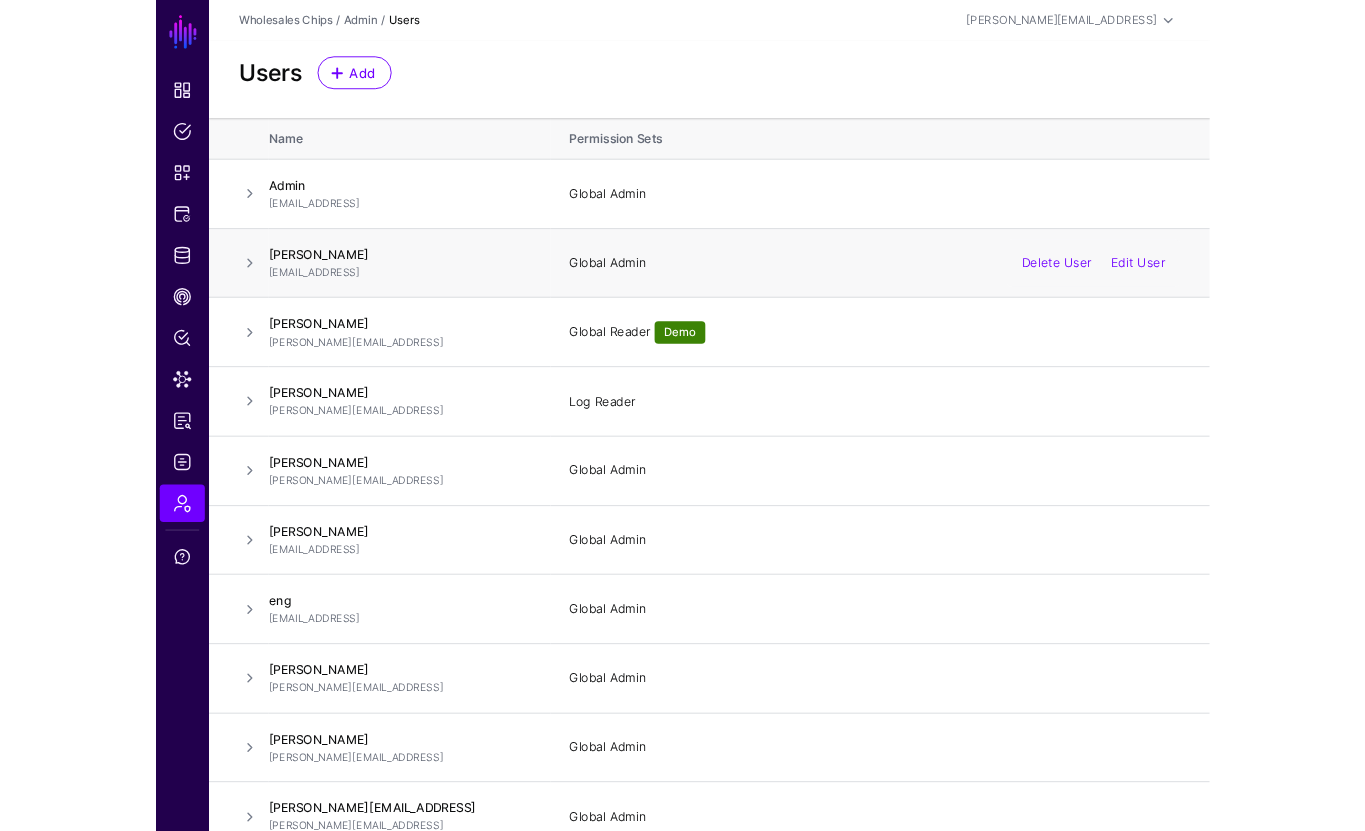 scroll, scrollTop: 0, scrollLeft: 0, axis: both 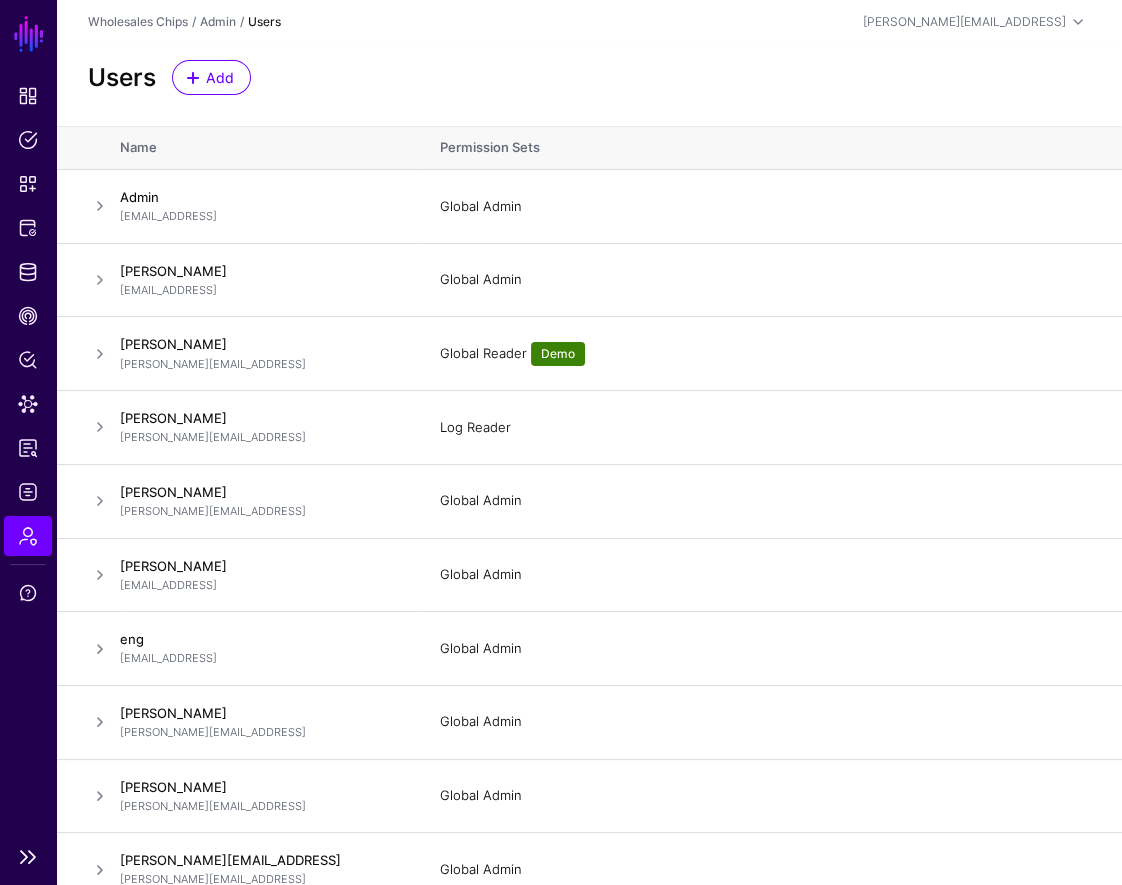 click on "Dashboard Policies Snippets Protected Systems Identity Data Fabric CAEP Hub Policy Lens Data Lens Reports Logs Admin Support" 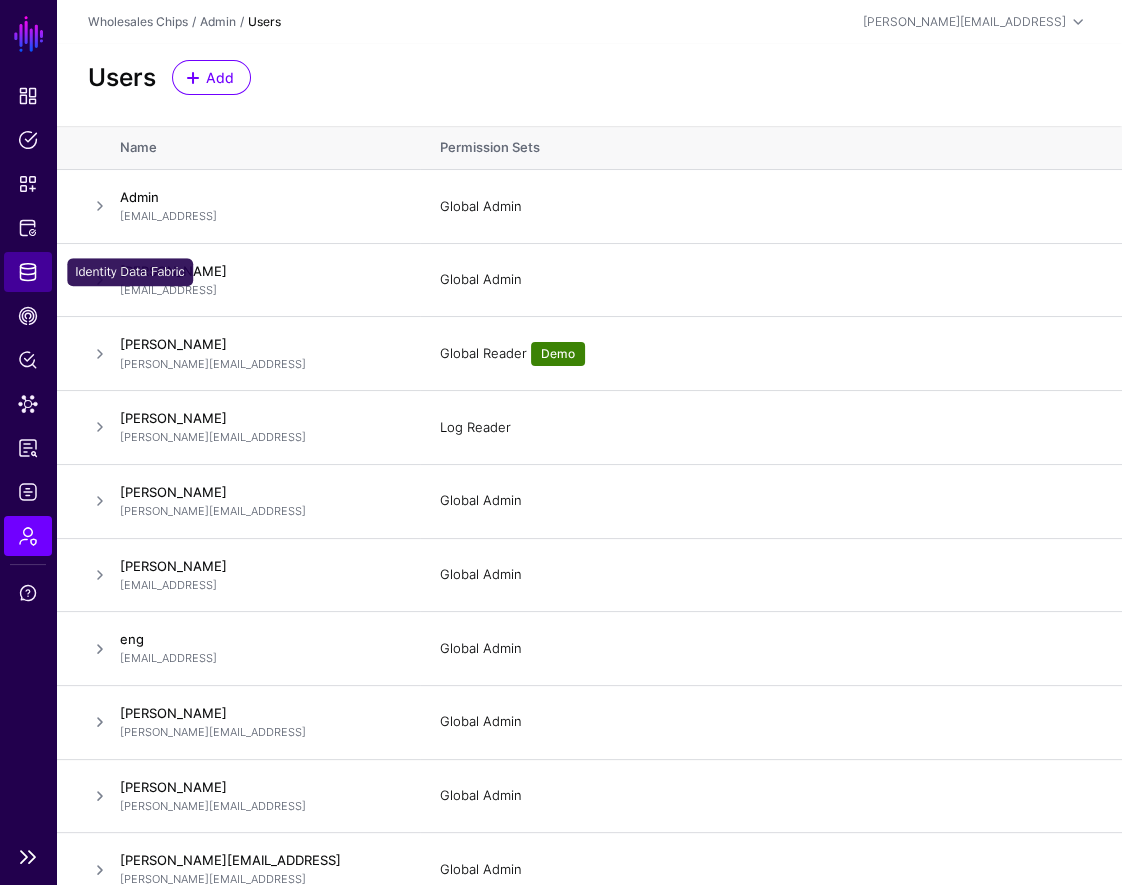 click on "Identity Data Fabric" 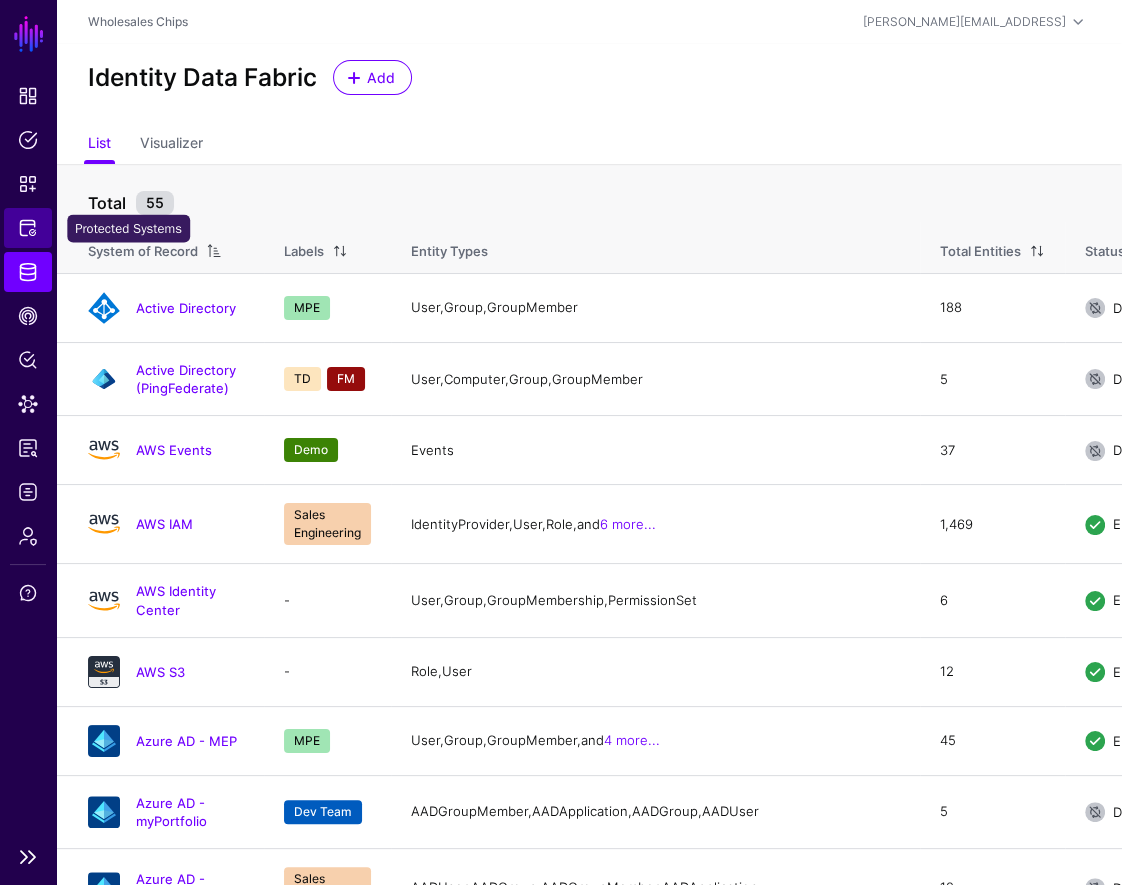 click on "Protected Systems" 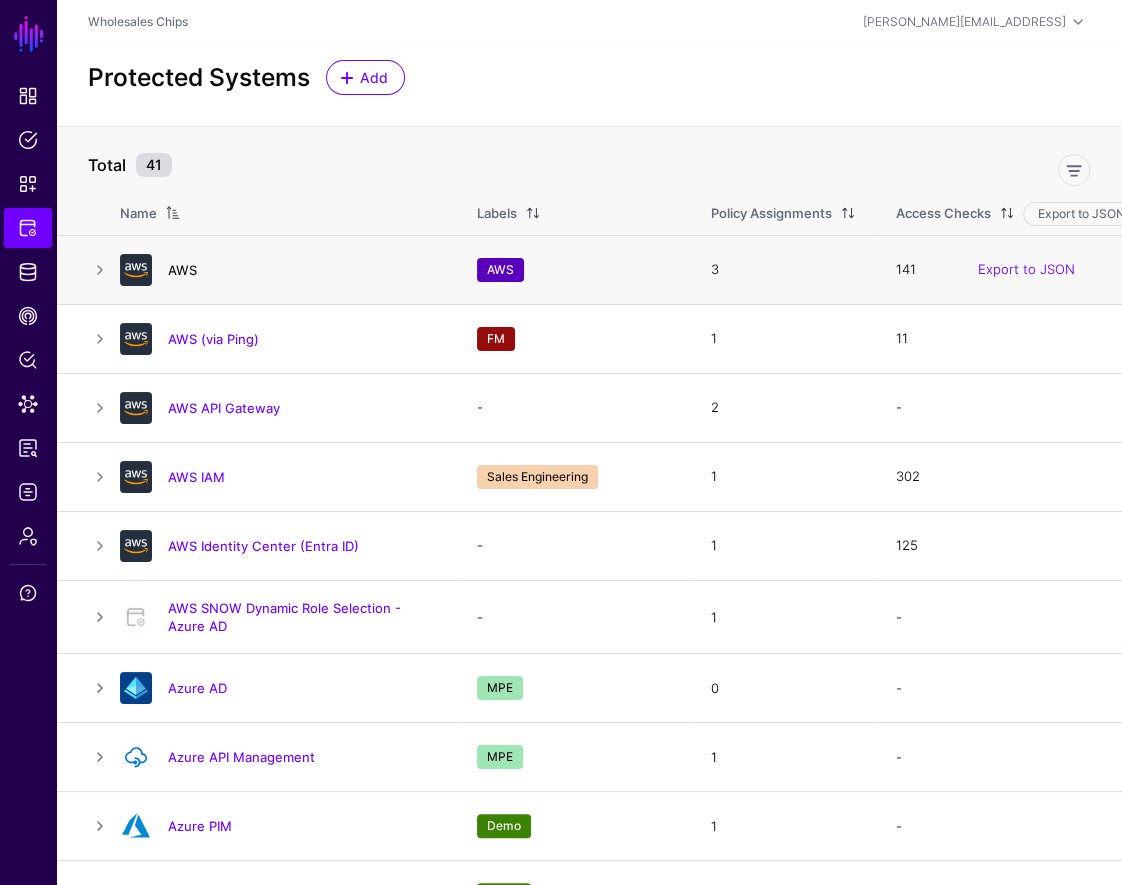 click on "AWS" 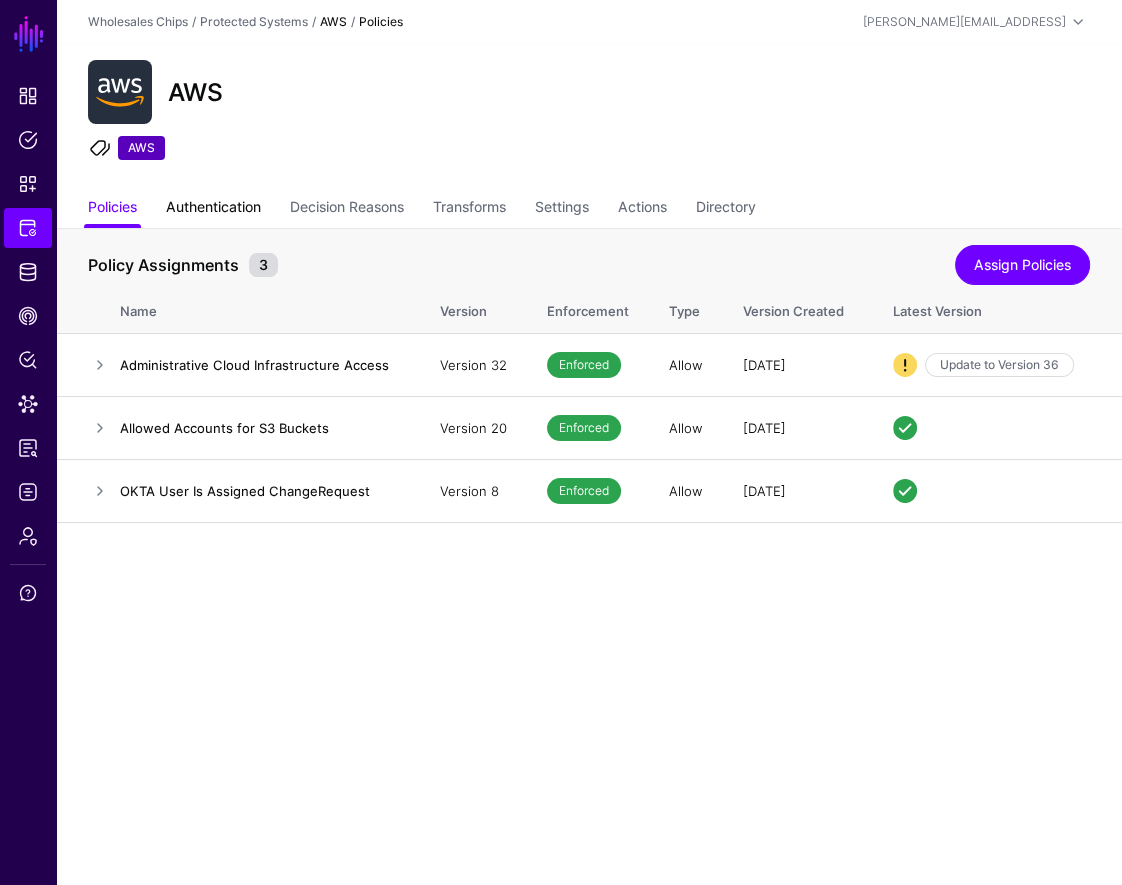 click on "Authentication" 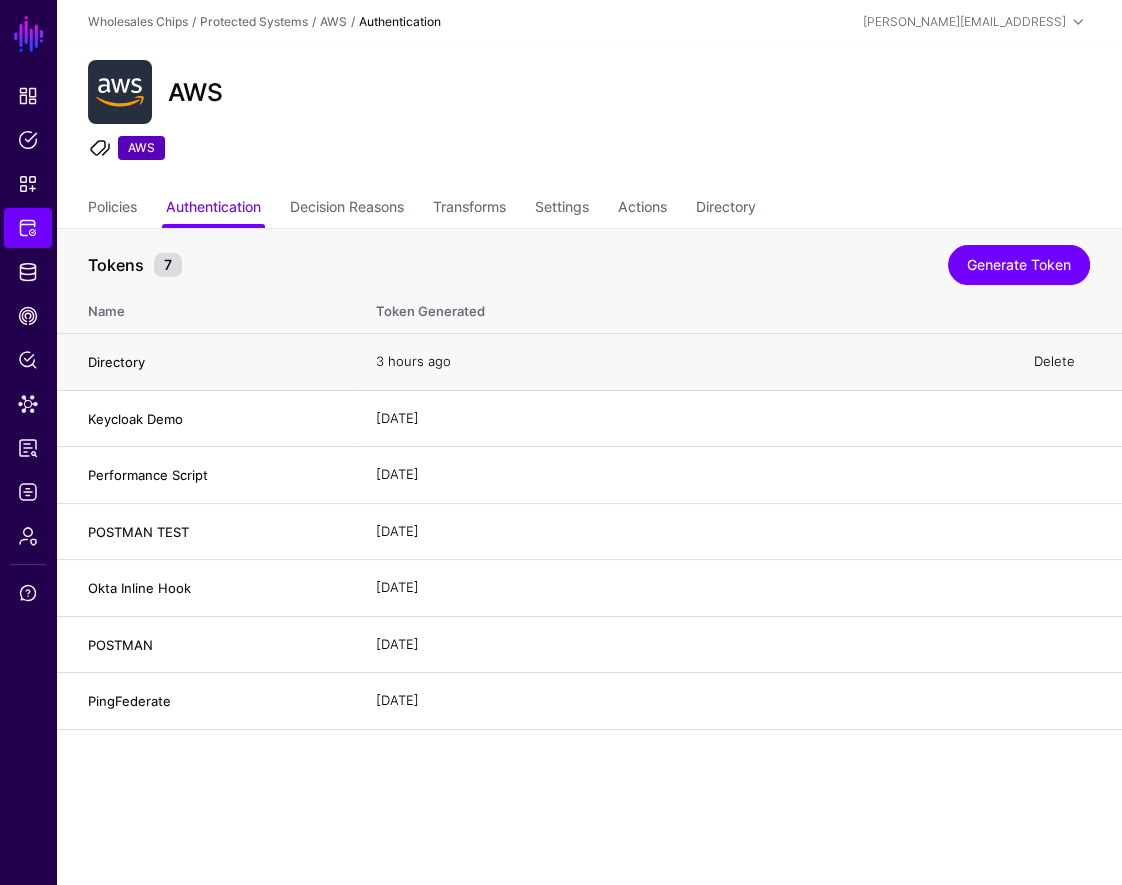 click on "Delete" 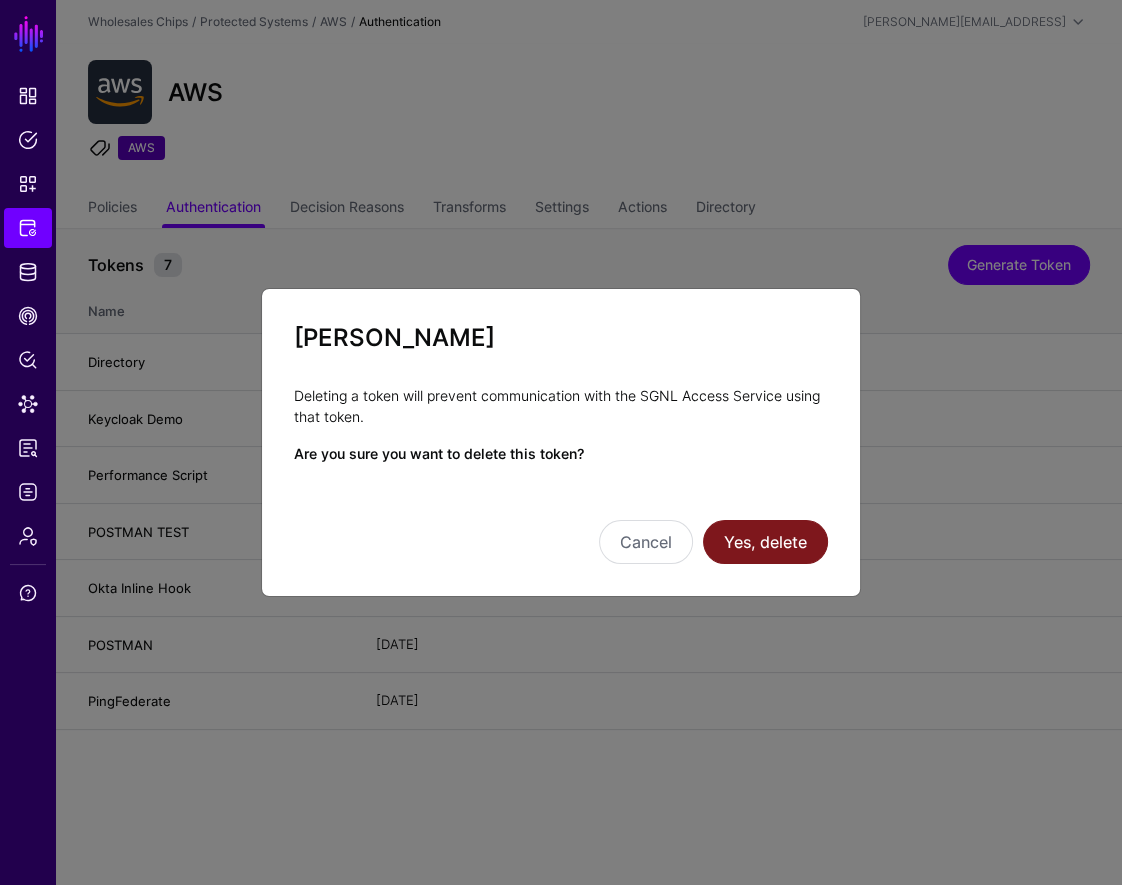 click on "Yes, delete" 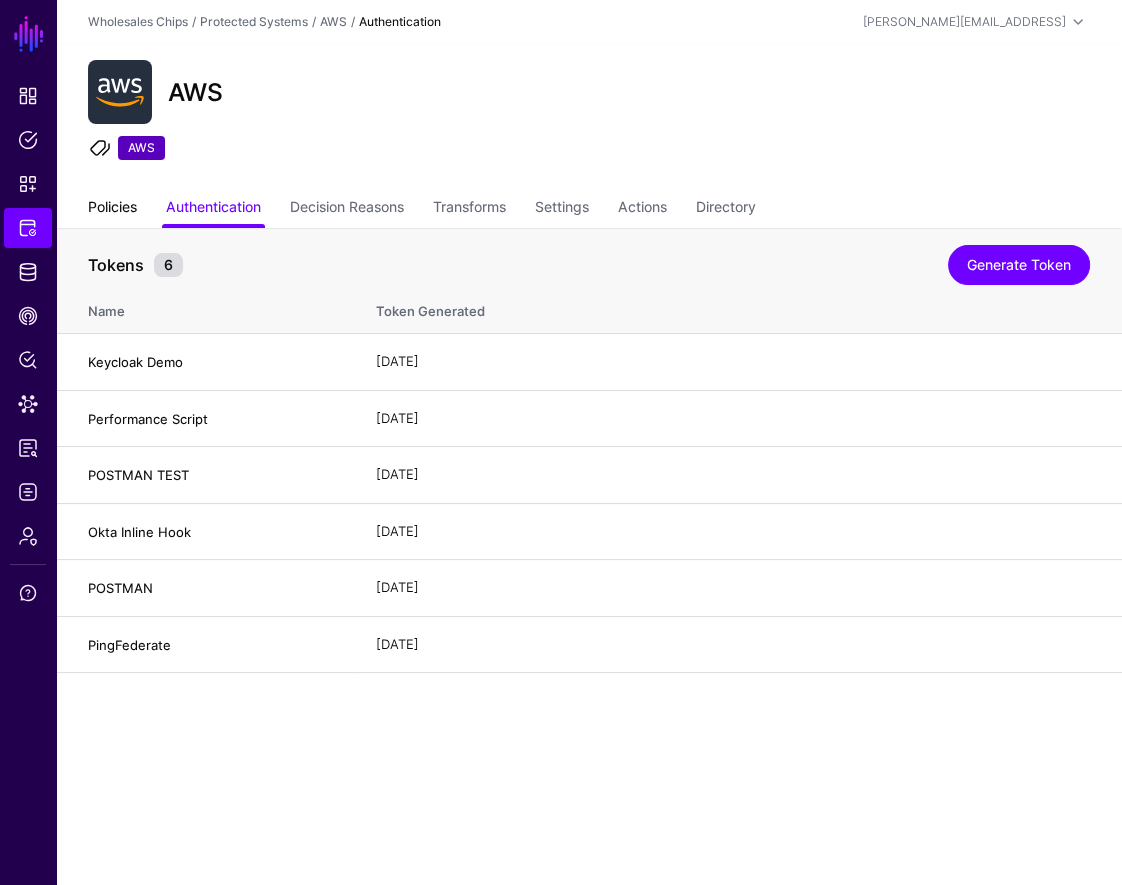 click on "Policies" 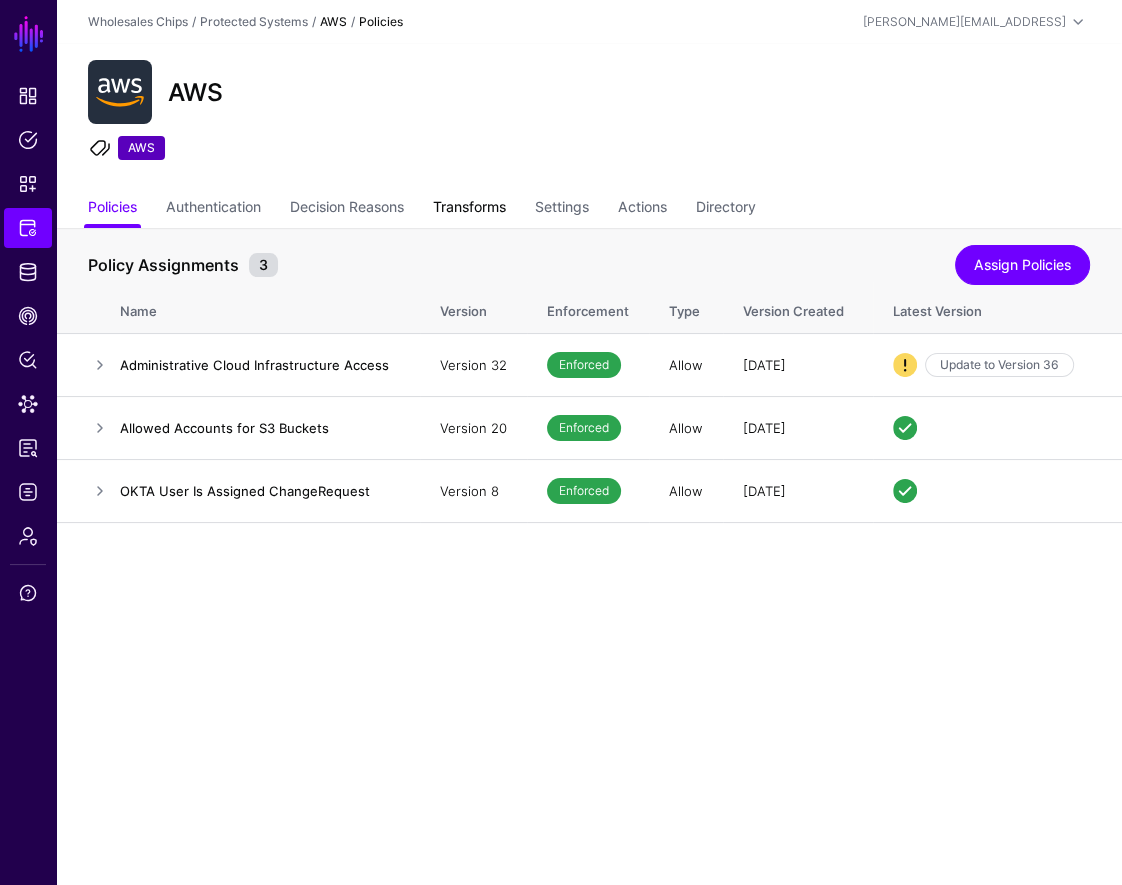 click on "Transforms" 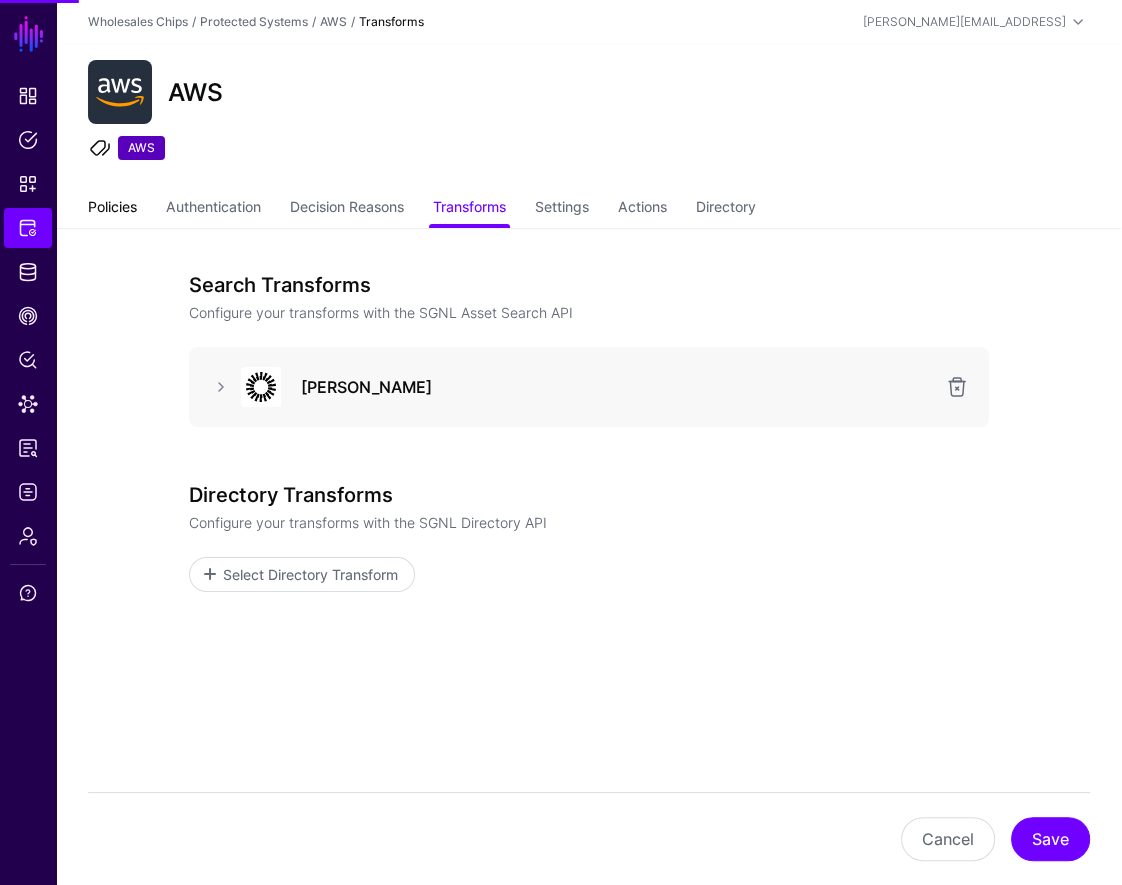 click on "Policies" 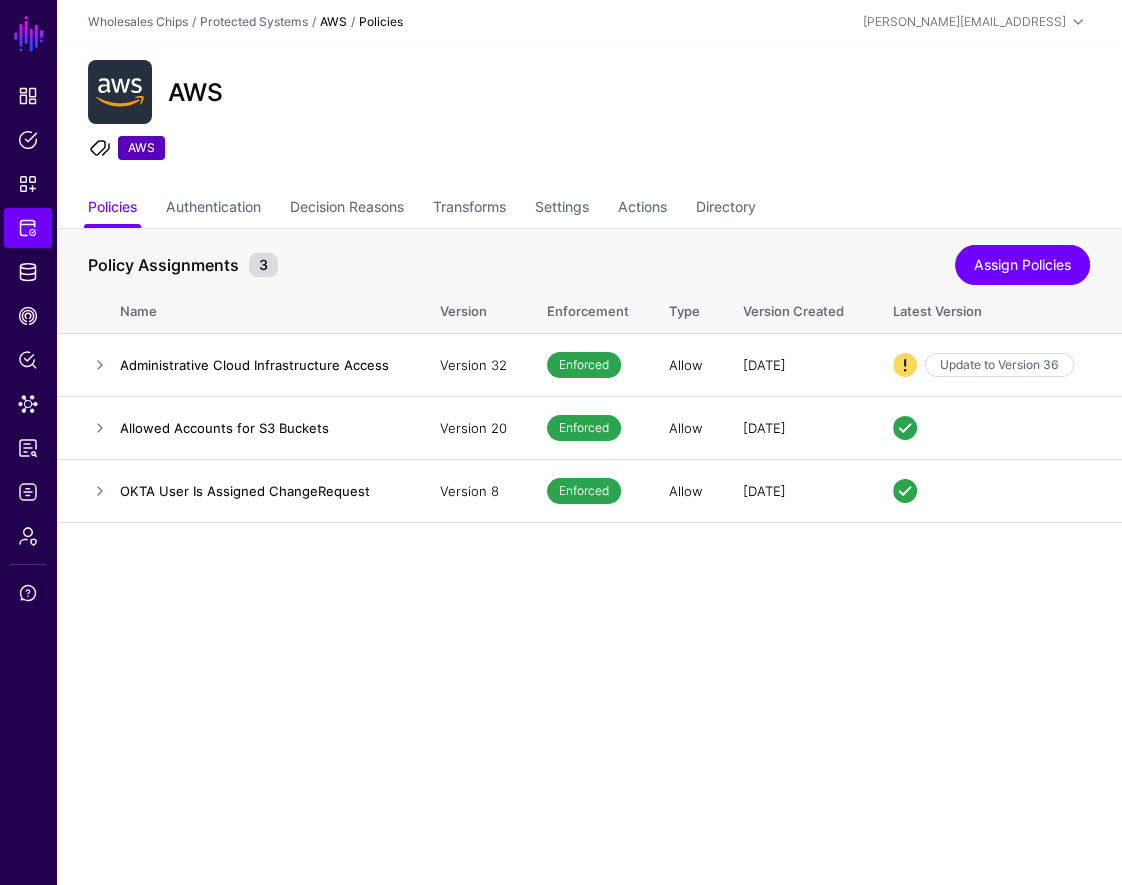 click on "SGNL Dashboard Policies Snippets Protected Systems Identity Data Fabric CAEP Hub Policy Lens Data Lens Reports Logs Admin Support  Wholesales Chips  /  Protected Systems  / AWS / Policies  [PERSON_NAME][EMAIL_ADDRESS]  [PERSON_NAME] [PERSON_NAME][EMAIL_ADDRESS] Wholesales Chips Log out AWS  AWS   Policies   Authentication   Decision Reasons   Transforms   Settings   Actions   Directory   Policy Assignments   3   Assign Policies  Name Version Enforcement Type Version Created Latest Version Administrative Cloud Infrastructure Access Version 32  Enforced  Allow  [DATE]  Update to Version 36 Edit Assignment Unassign Allowed Accounts for S3 Buckets Version 20  Enforced  Allow  [DATE]  Edit Assignment Unassign OKTA User Is Assigned ChangeRequest Version 8  Enforced  Allow  [DATE]  Edit Assignment Unassign" 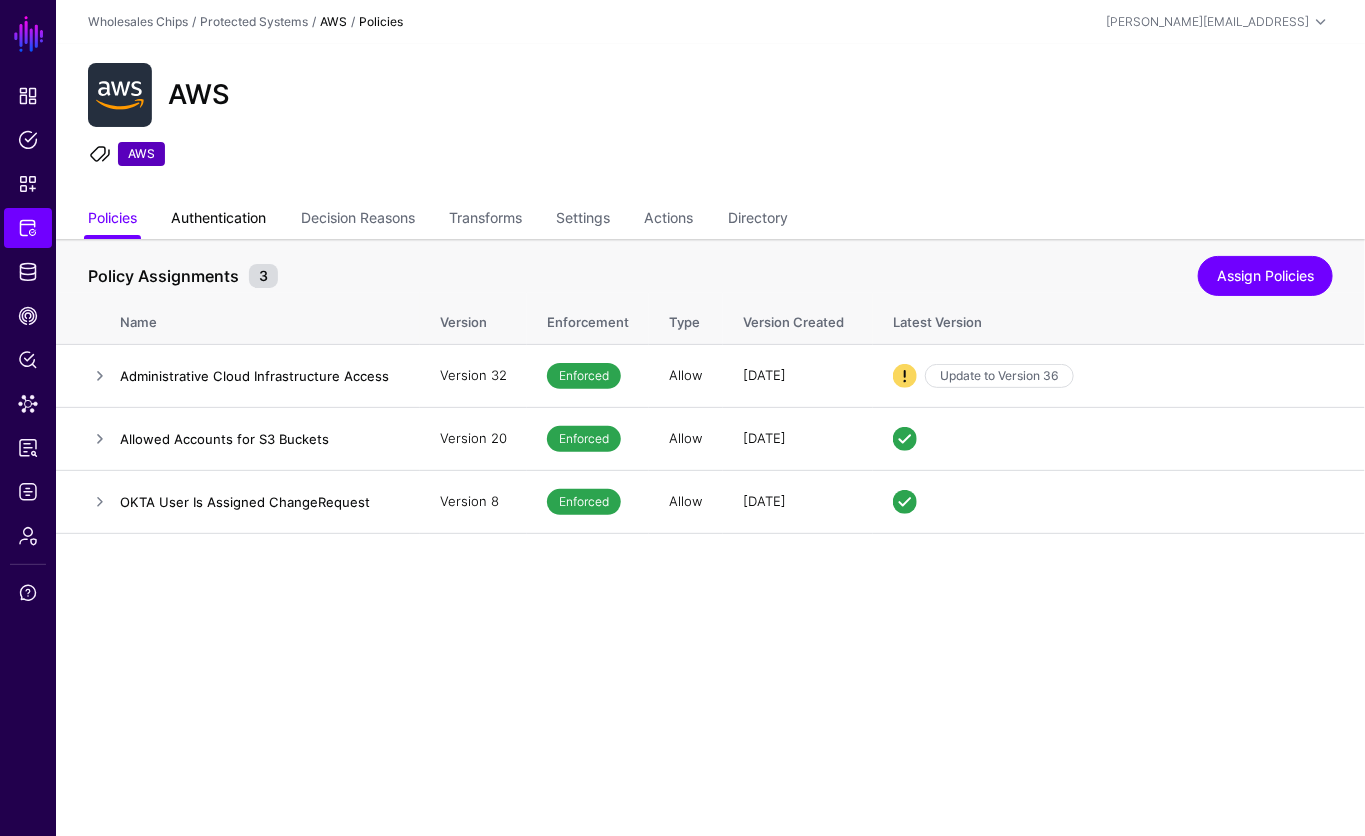click on "Authentication" 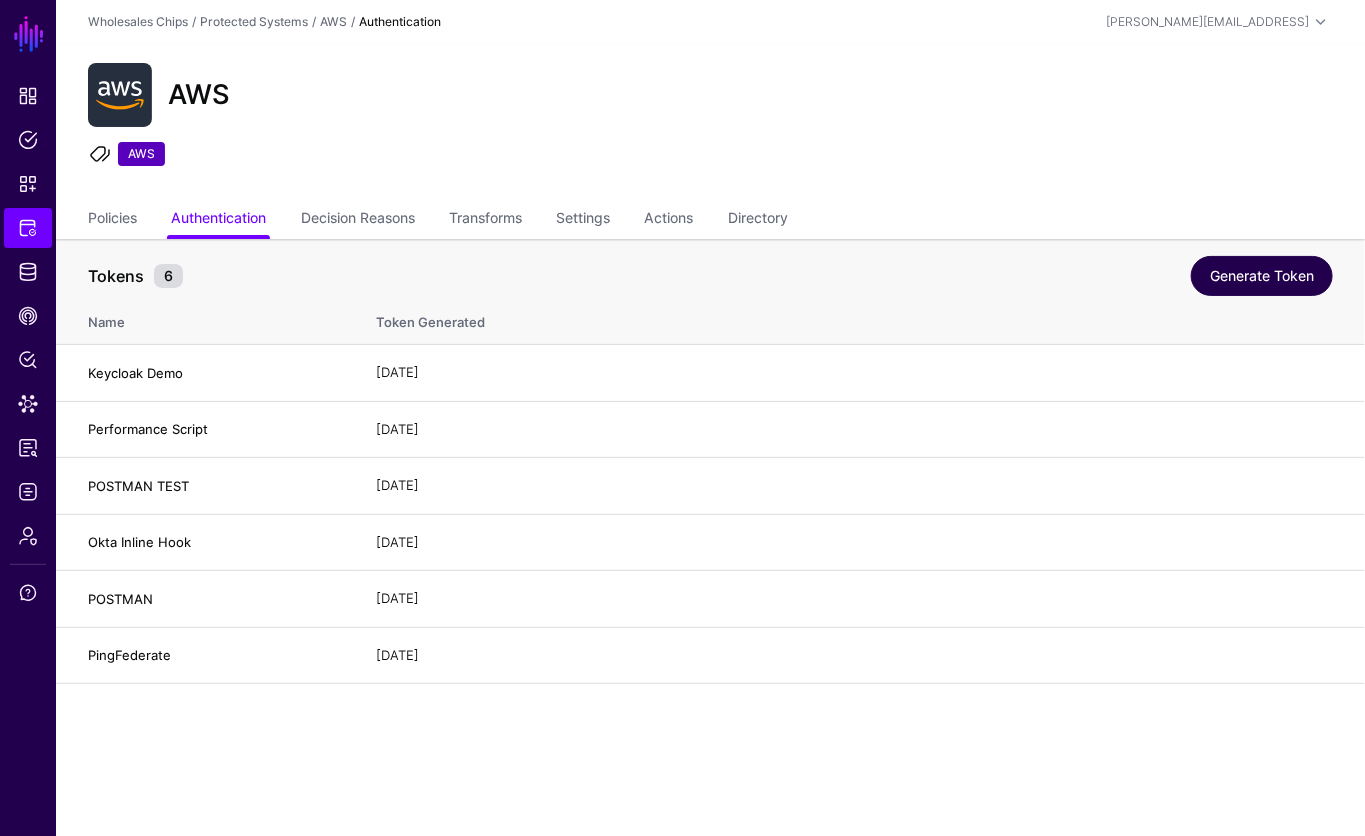 click on "Generate Token" 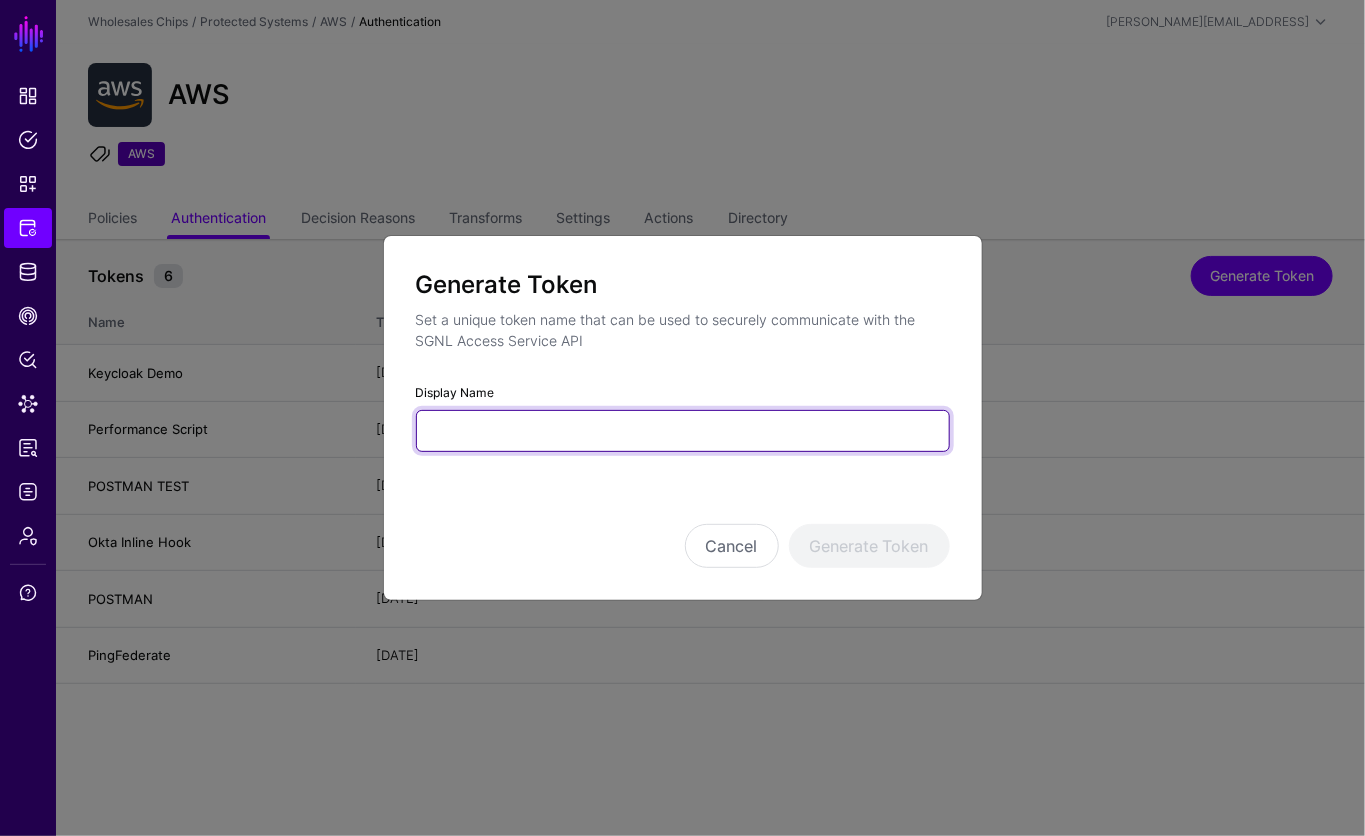 click on "Display Name" at bounding box center [683, 431] 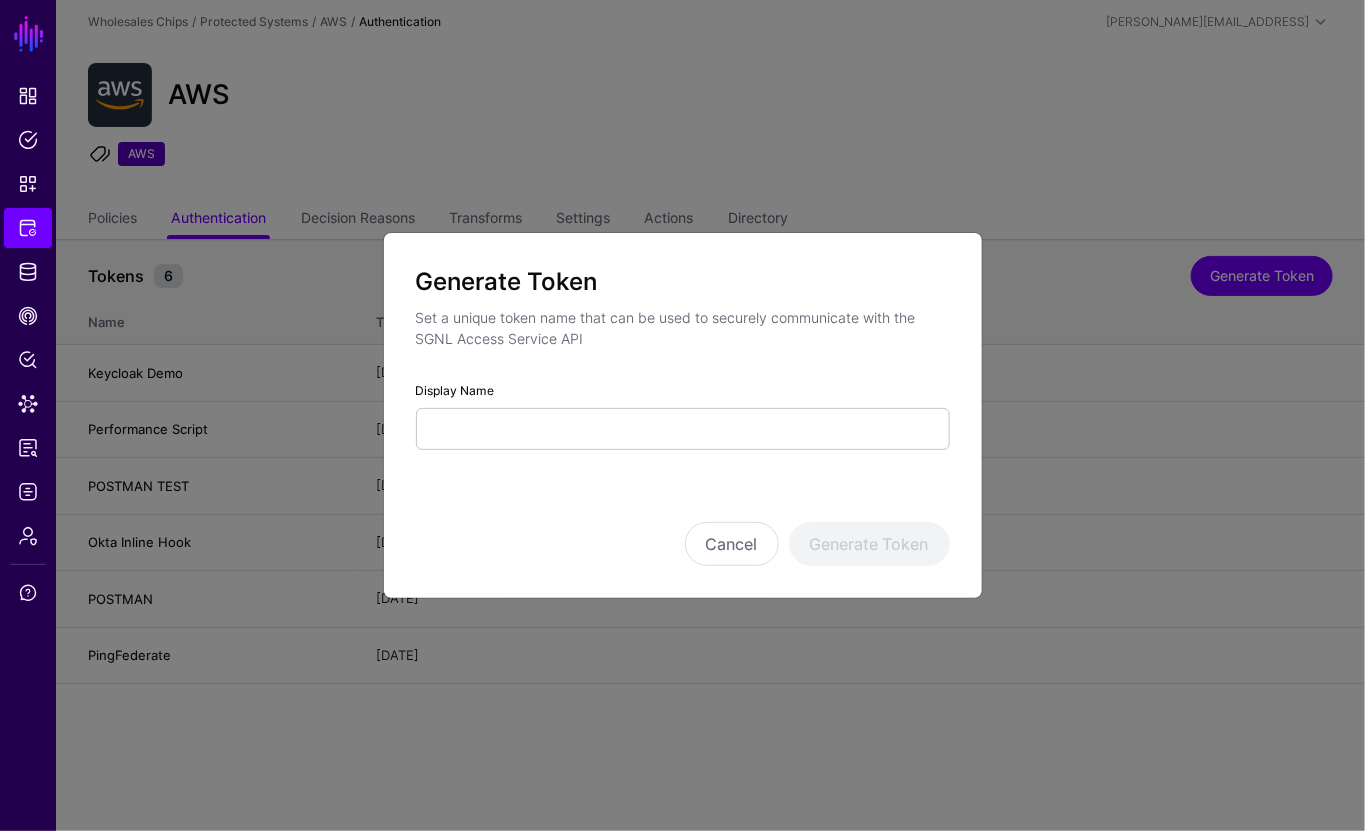 click on "Generate Token Set a unique token name that can be used to securely communicate with the SGNL Access Service API  Display Name  Cancel Generate Token" 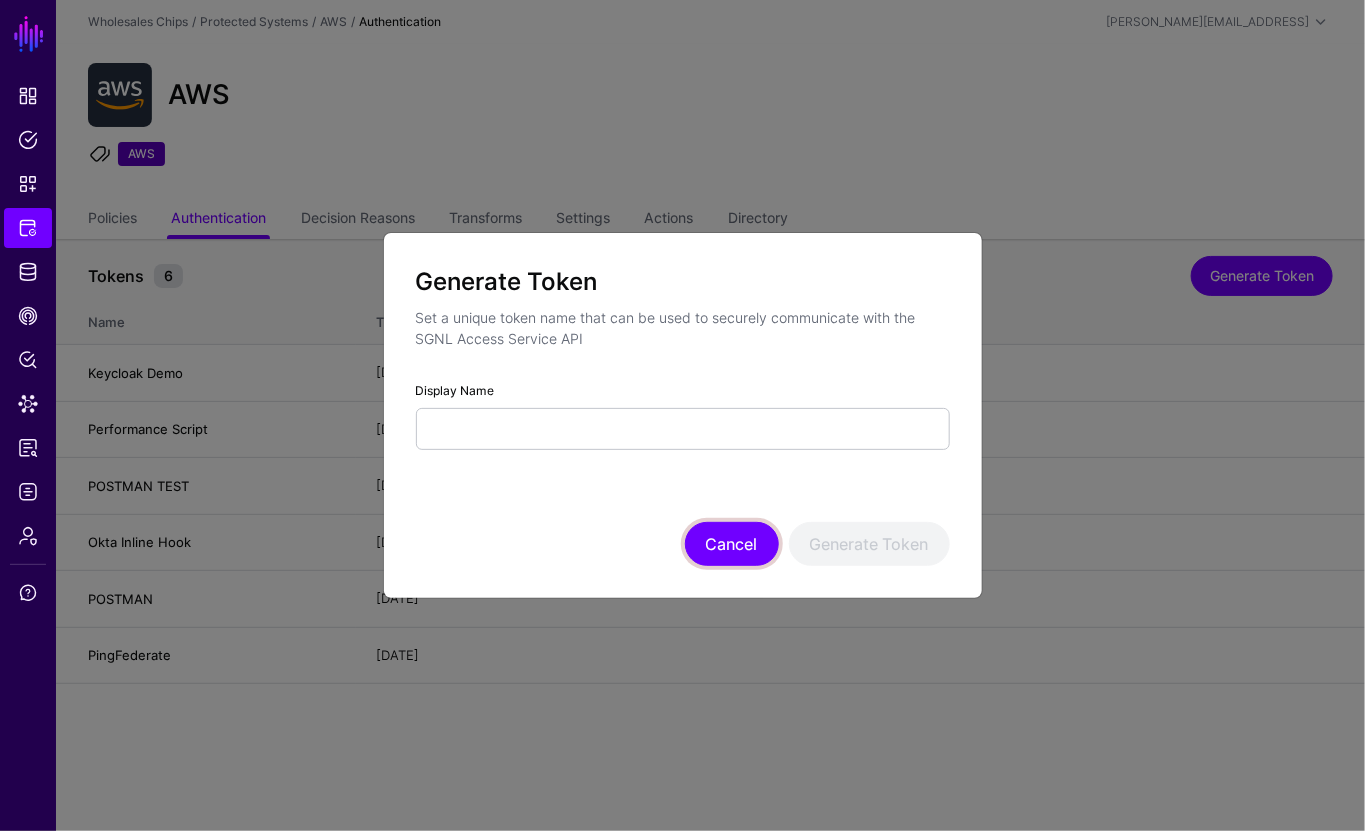 click on "Cancel" 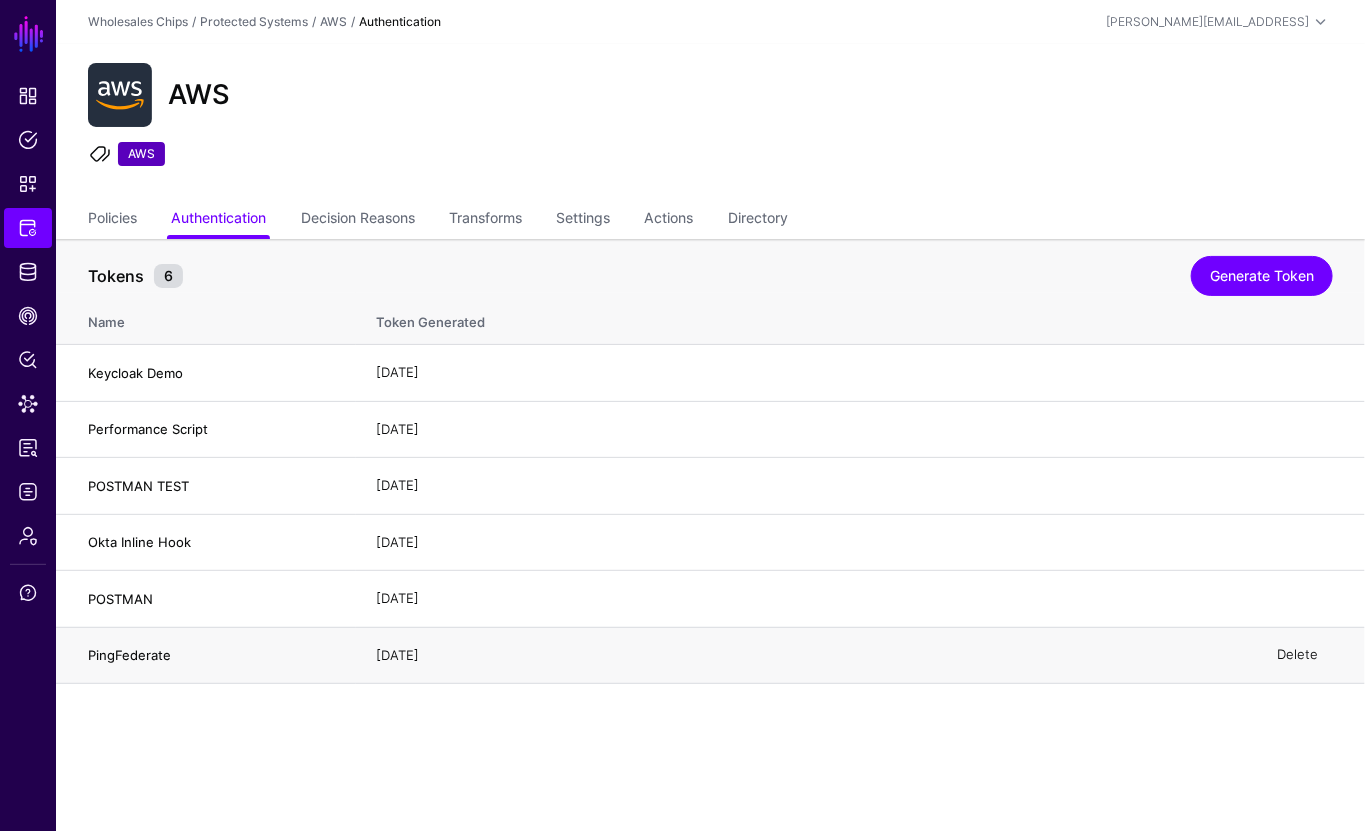 click on "Delete" 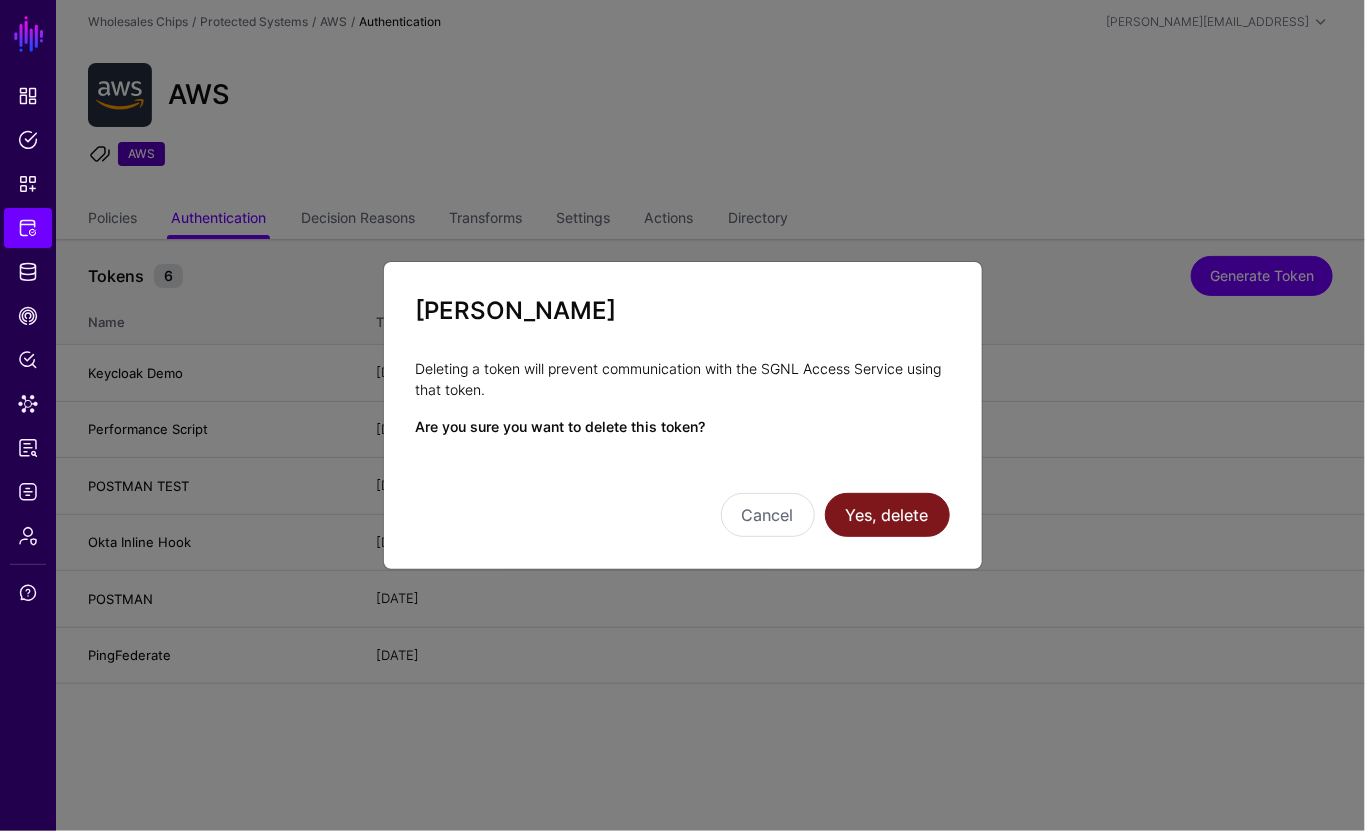 click on "Yes, delete" 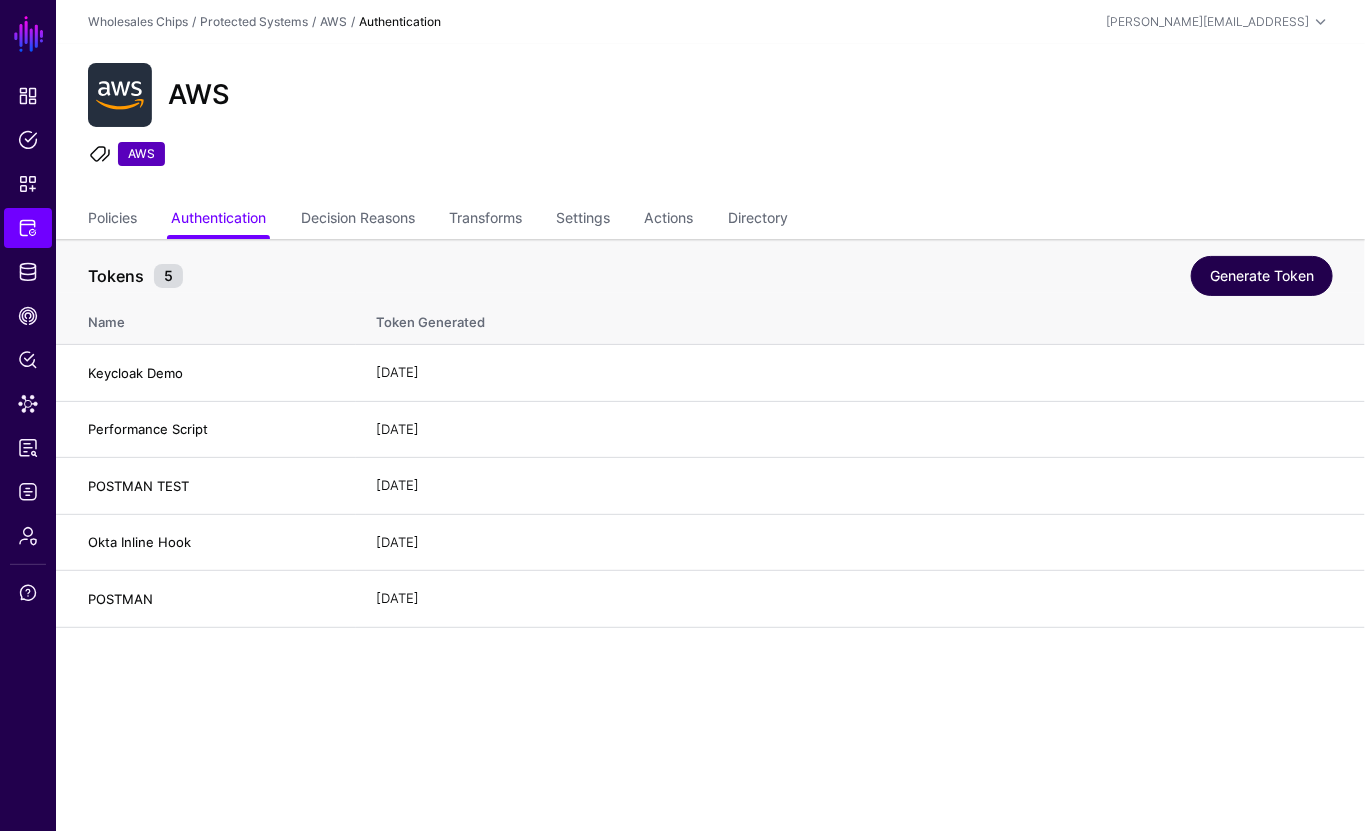 click on "Generate Token" 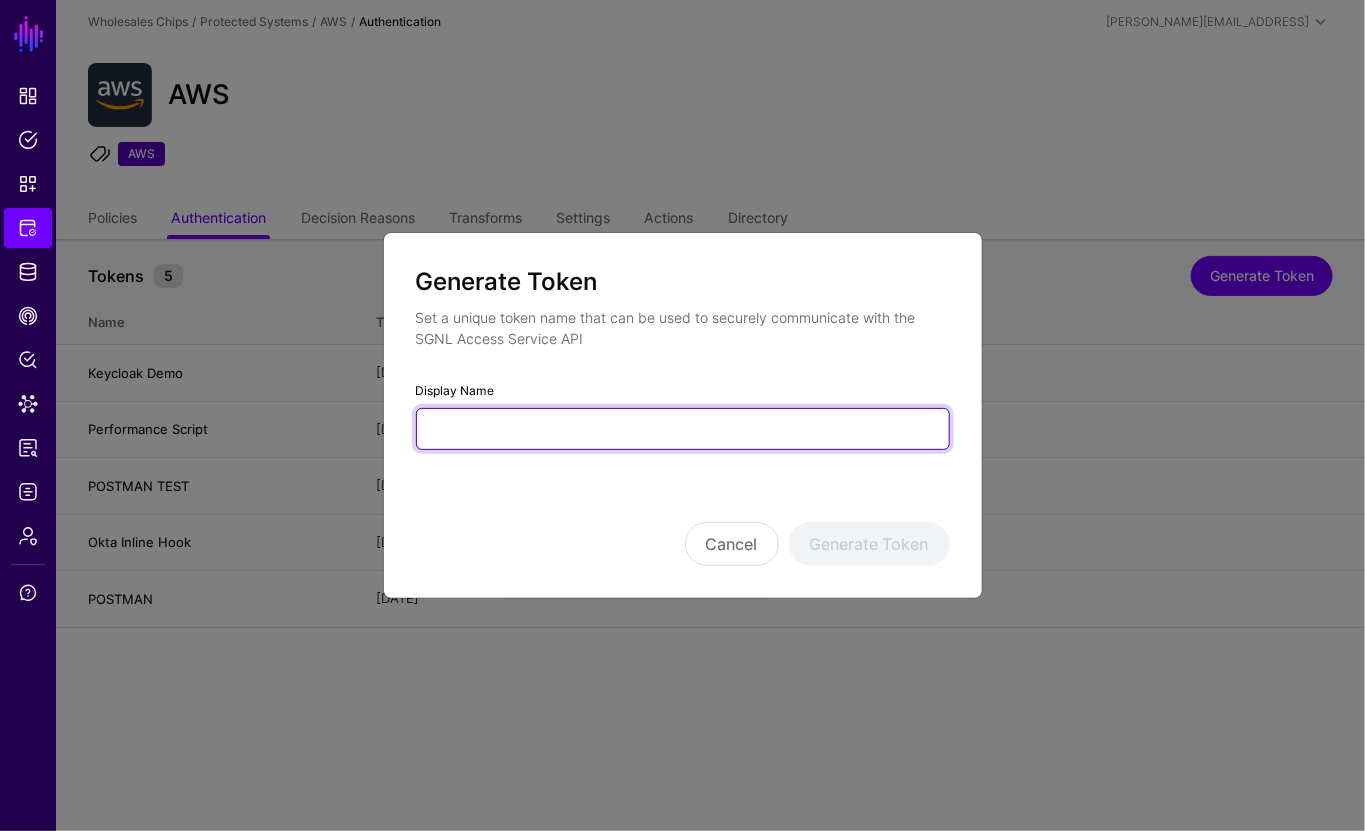 click on "Display Name" at bounding box center [683, 429] 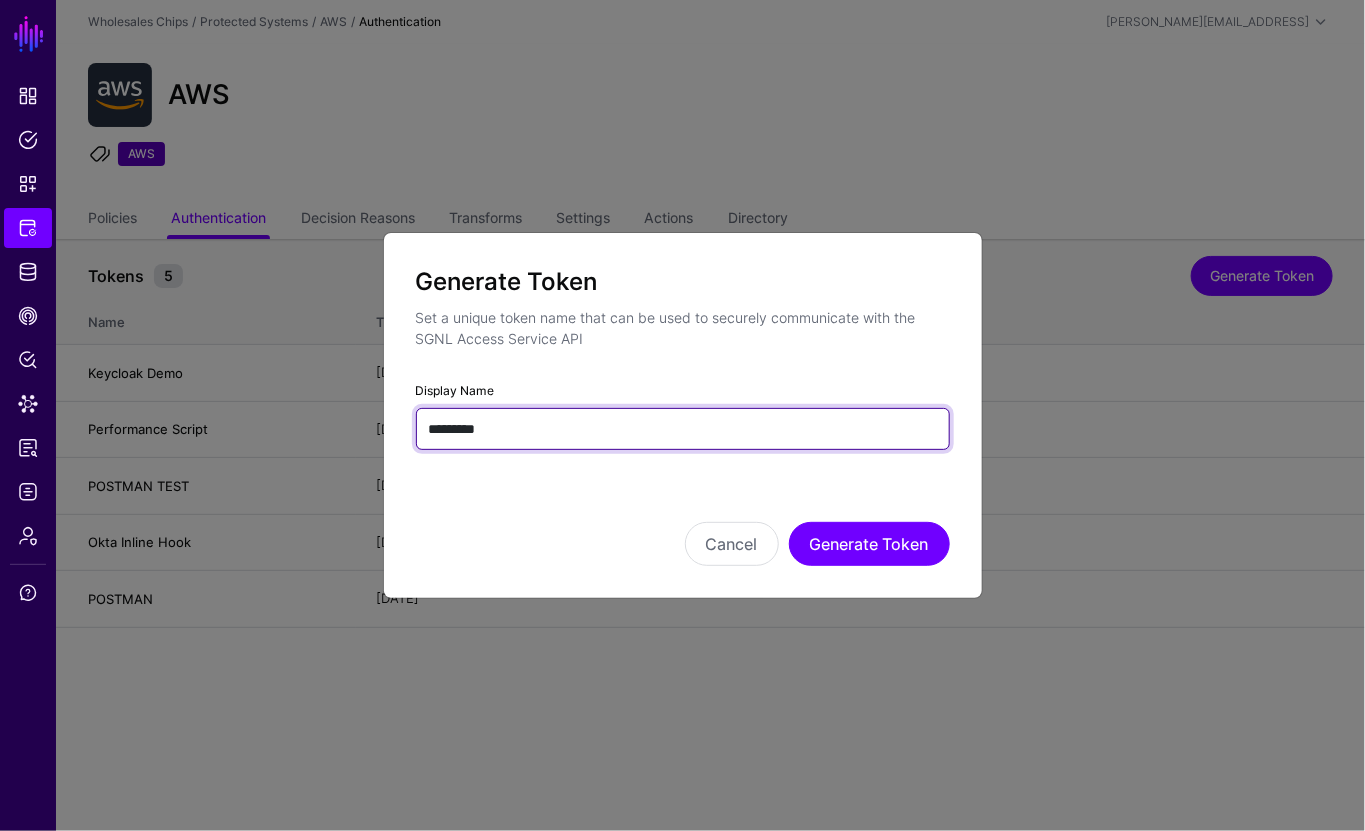 type on "*********" 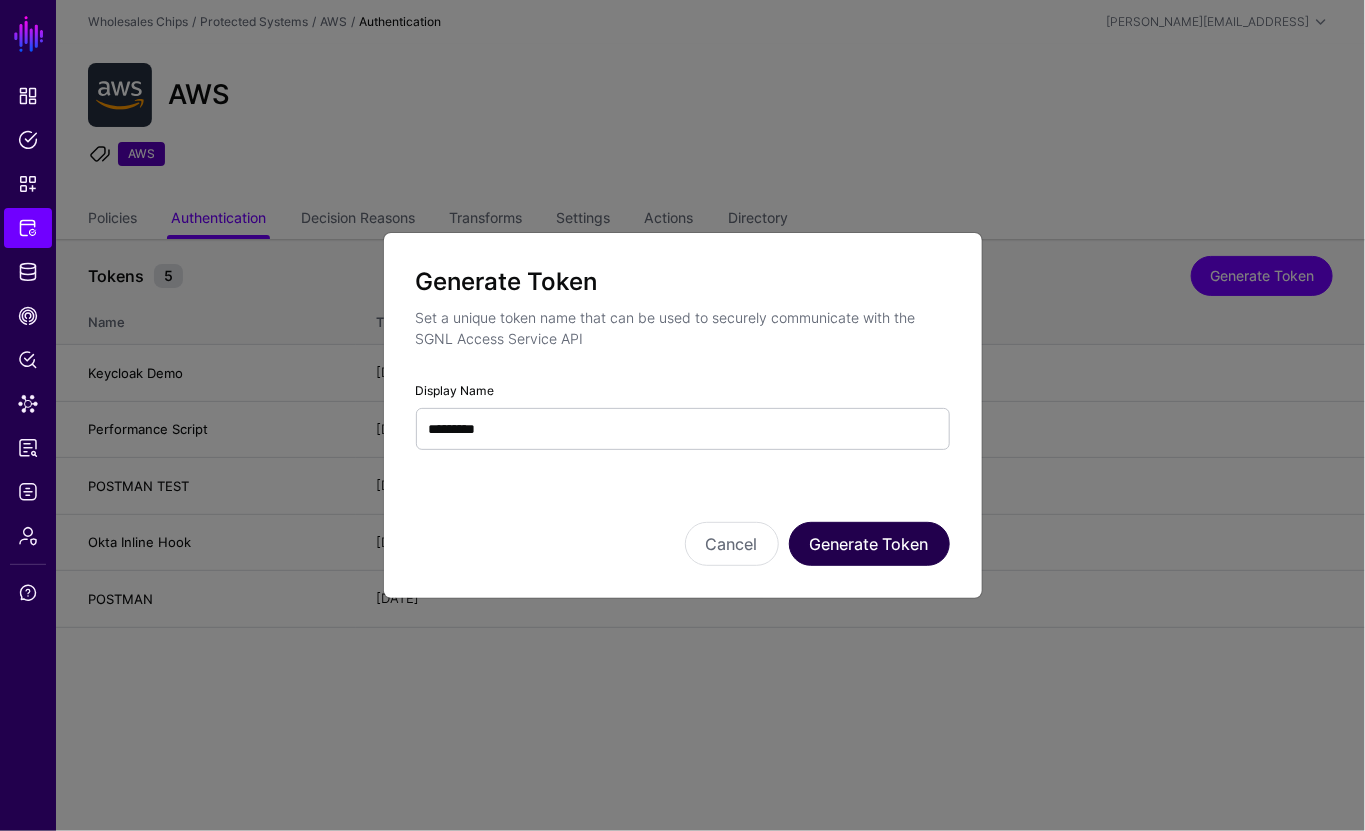 click on "Generate Token Set a unique token name that can be used to securely communicate with the SGNL Access Service API  Display Name  ********* Cancel Generate Token" 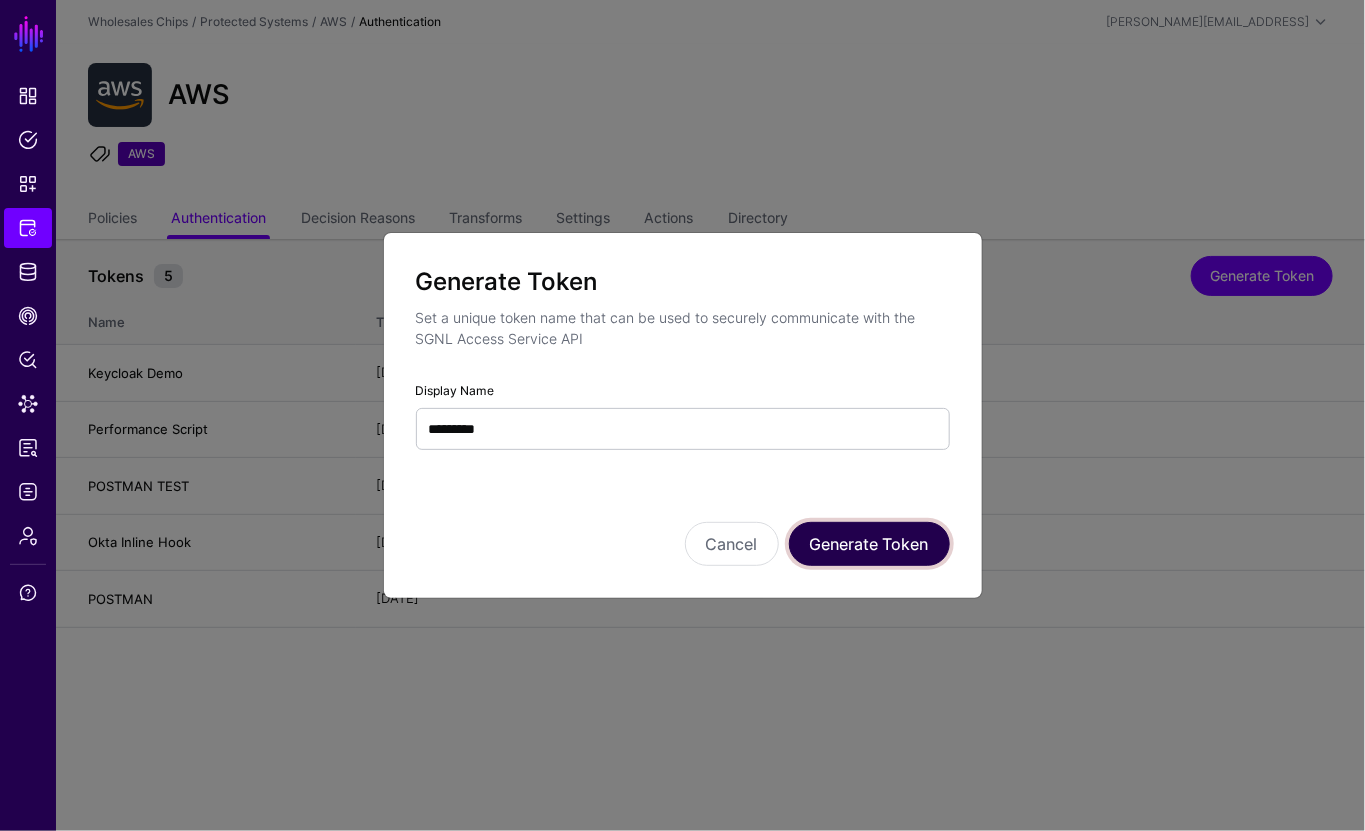 click on "Generate Token" 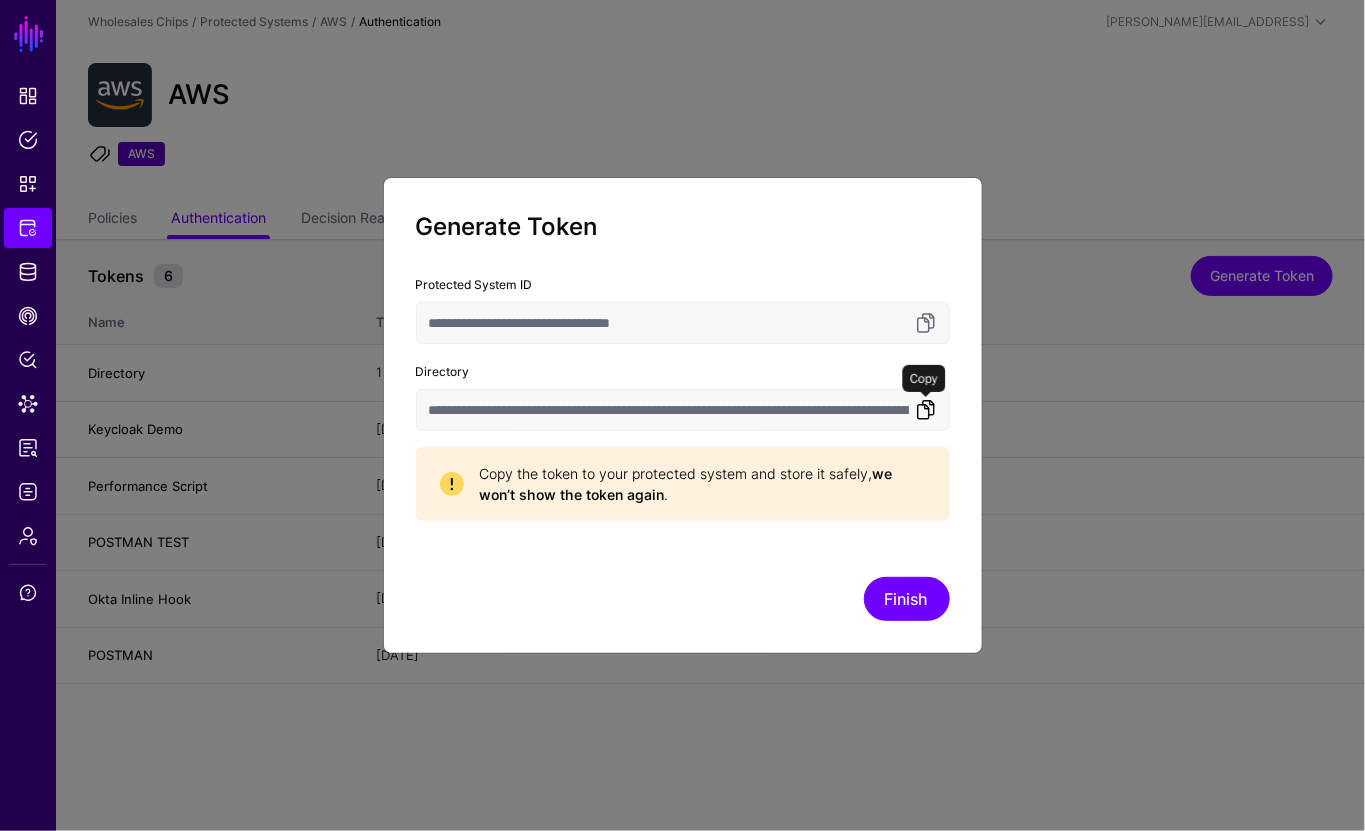 click at bounding box center (926, 410) 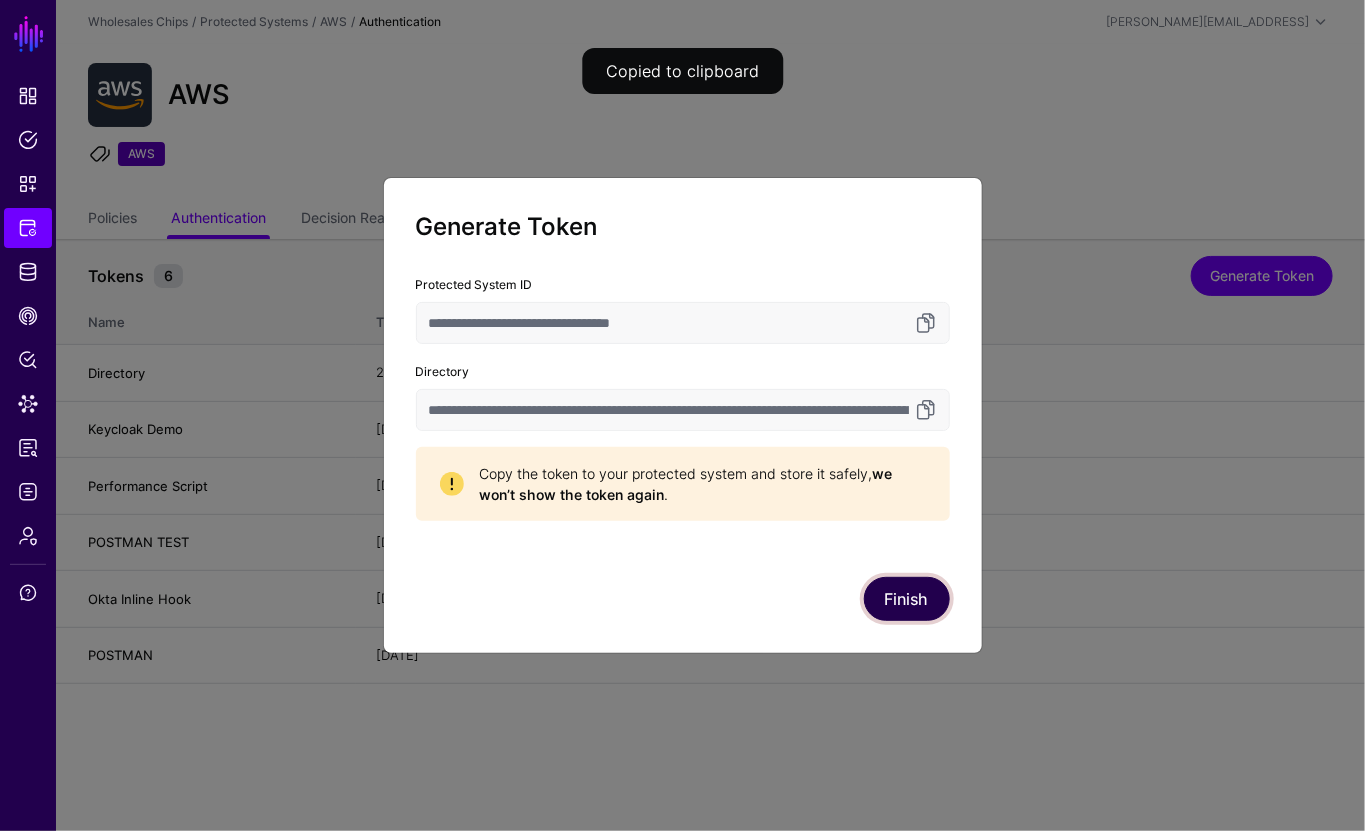 click on "Finish" 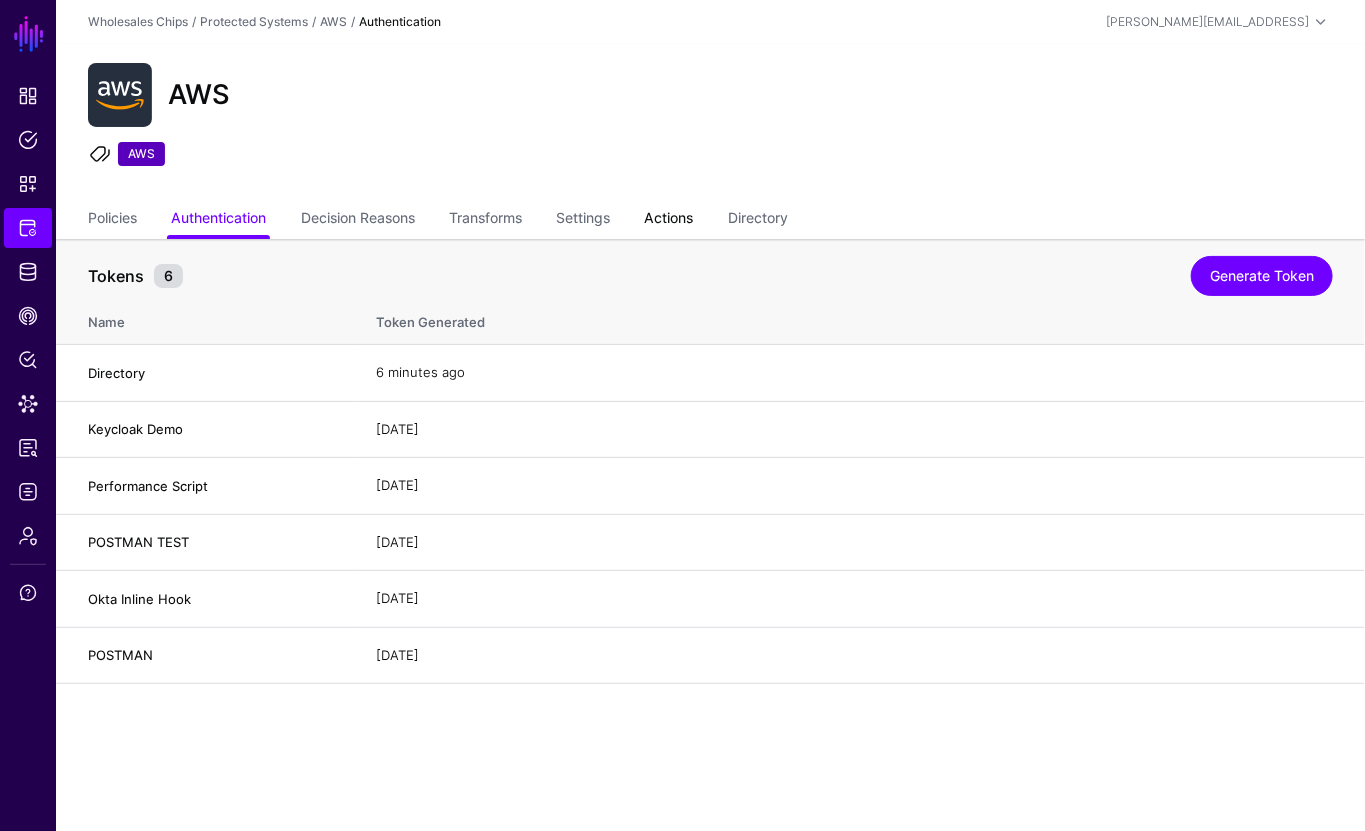 click on "Actions" 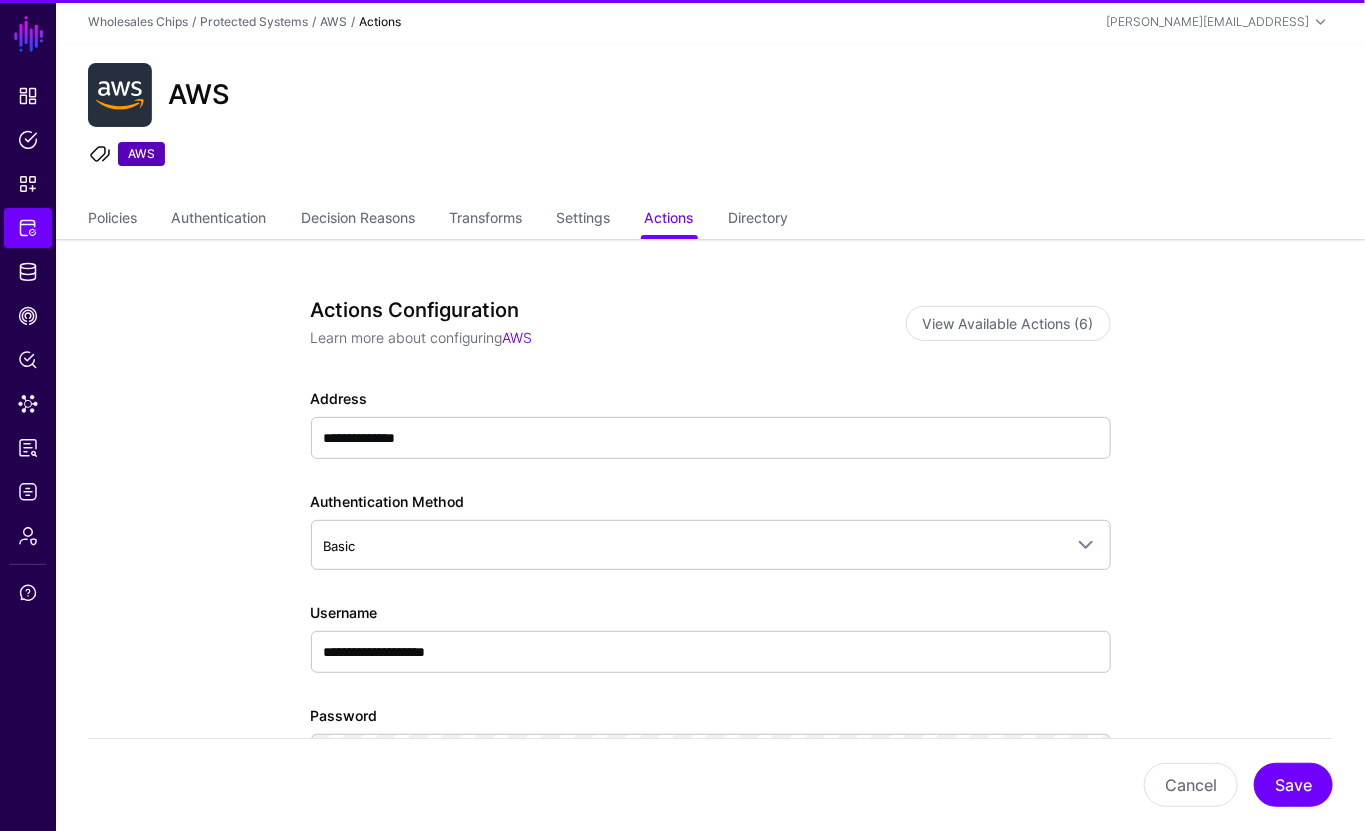 click on "Policies   Authentication   Decision Reasons   Transforms   Settings   Actions   Directory" 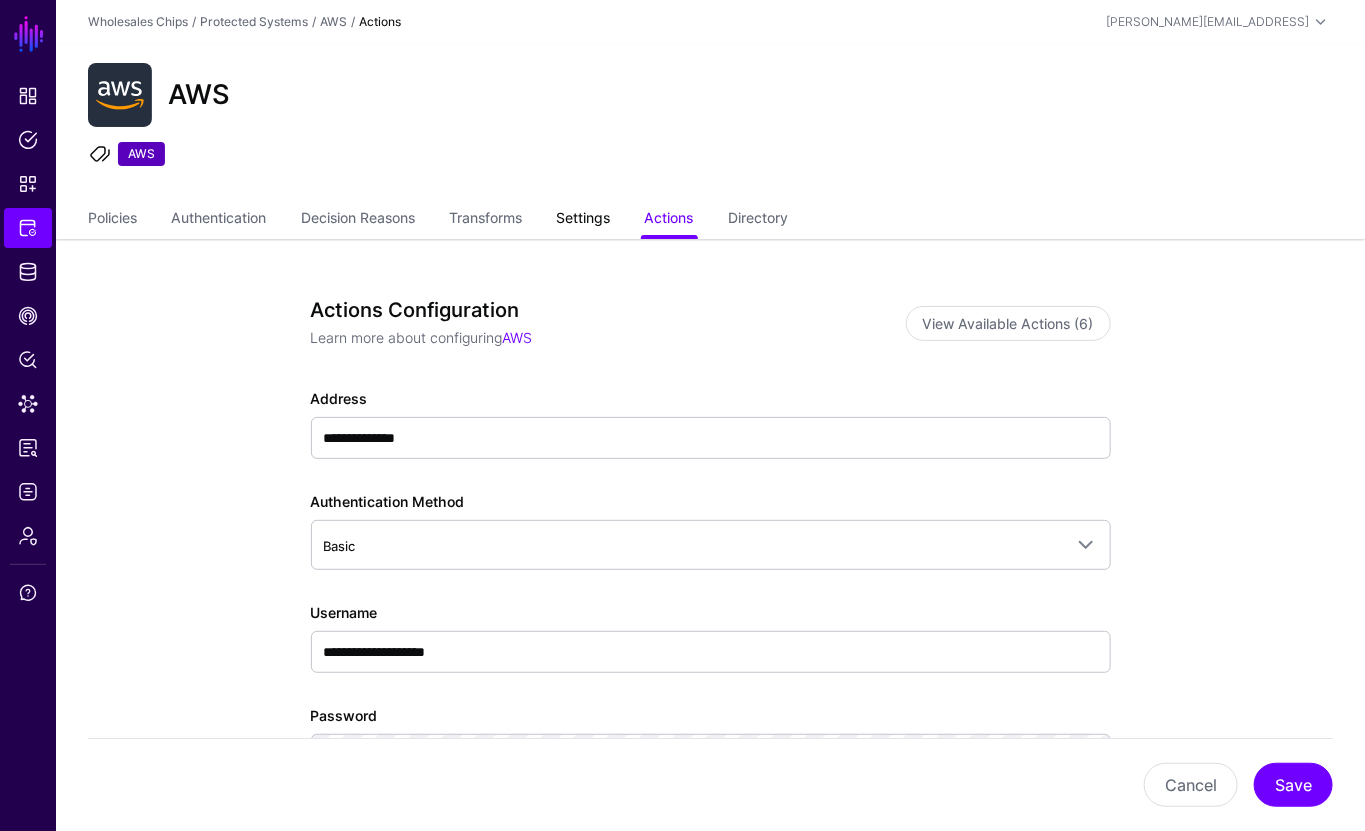 click on "Settings" 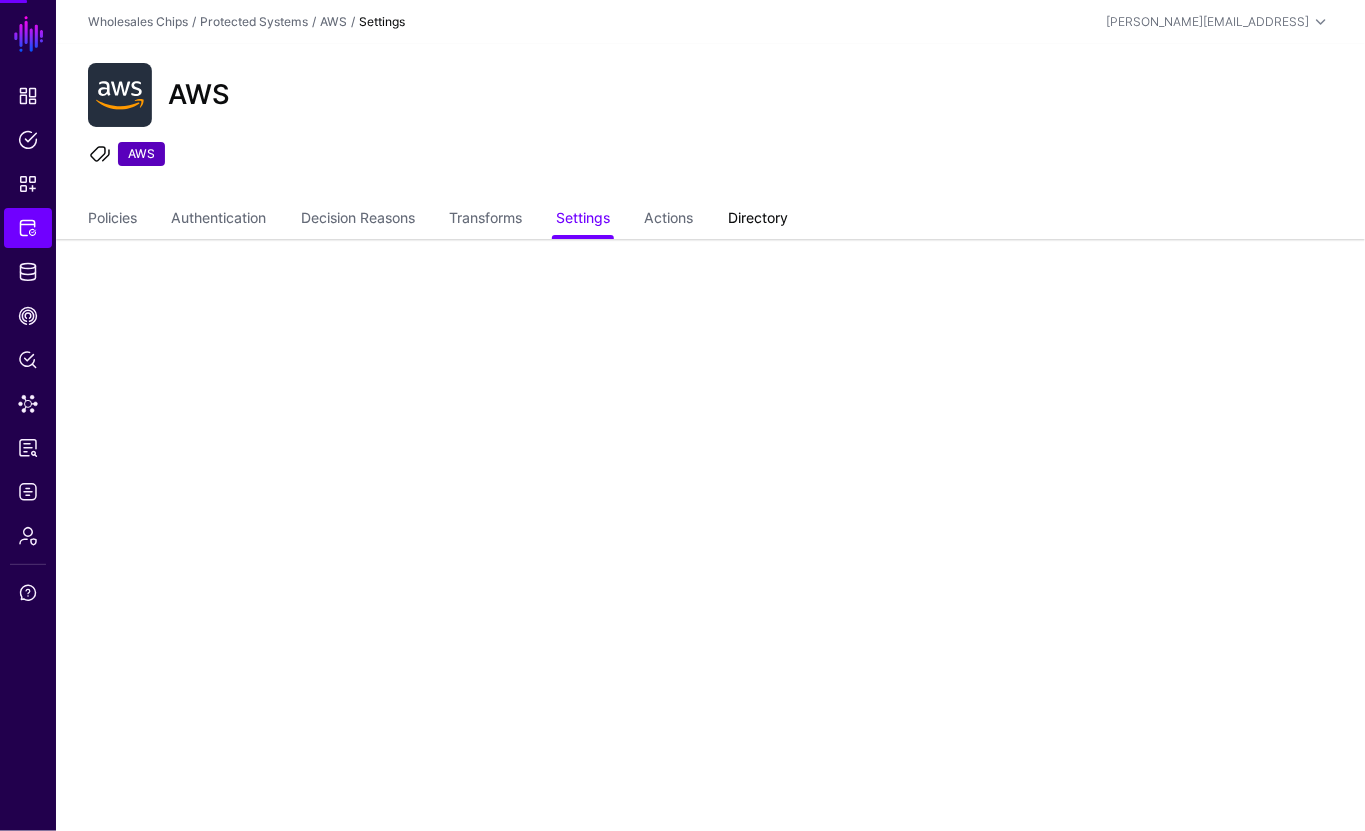 click on "Directory" 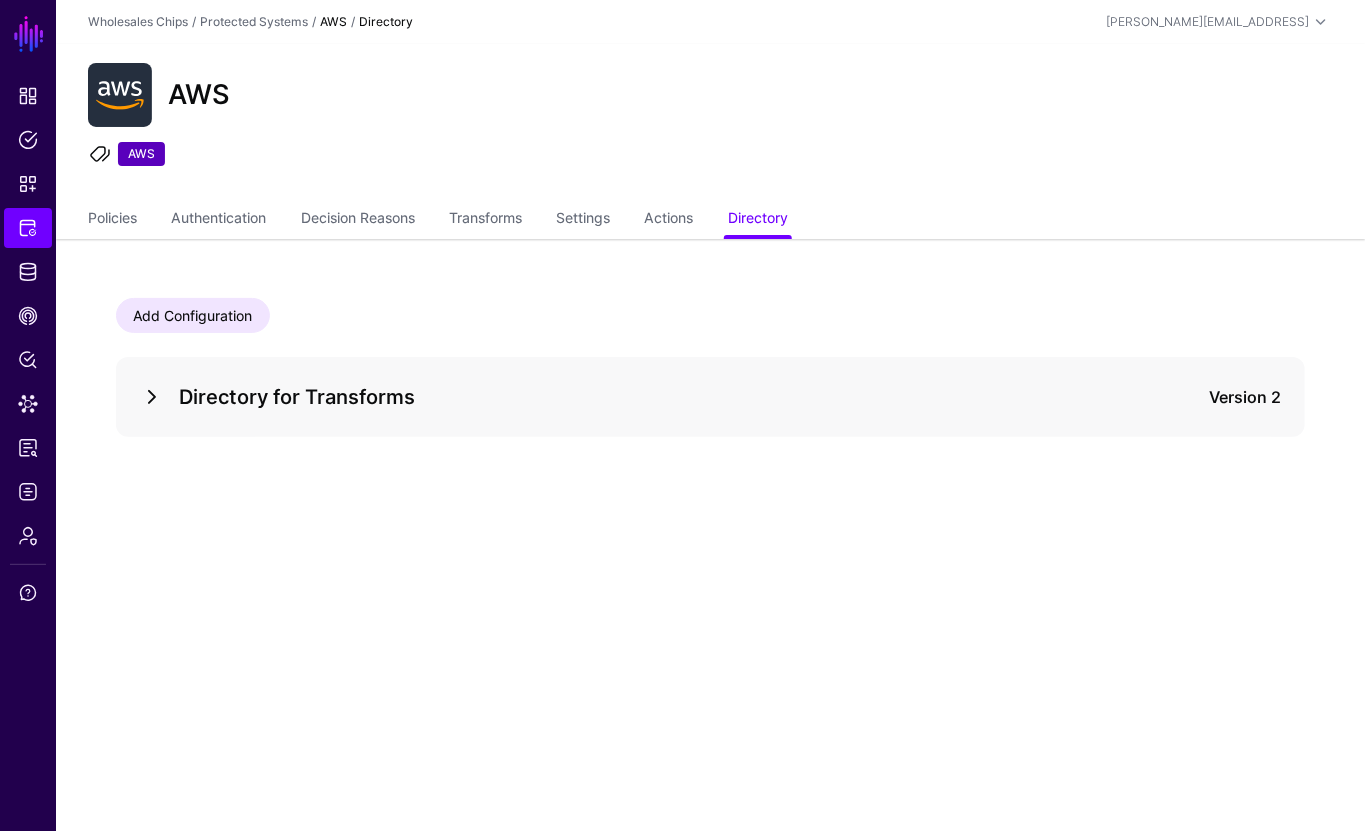 click at bounding box center (152, 397) 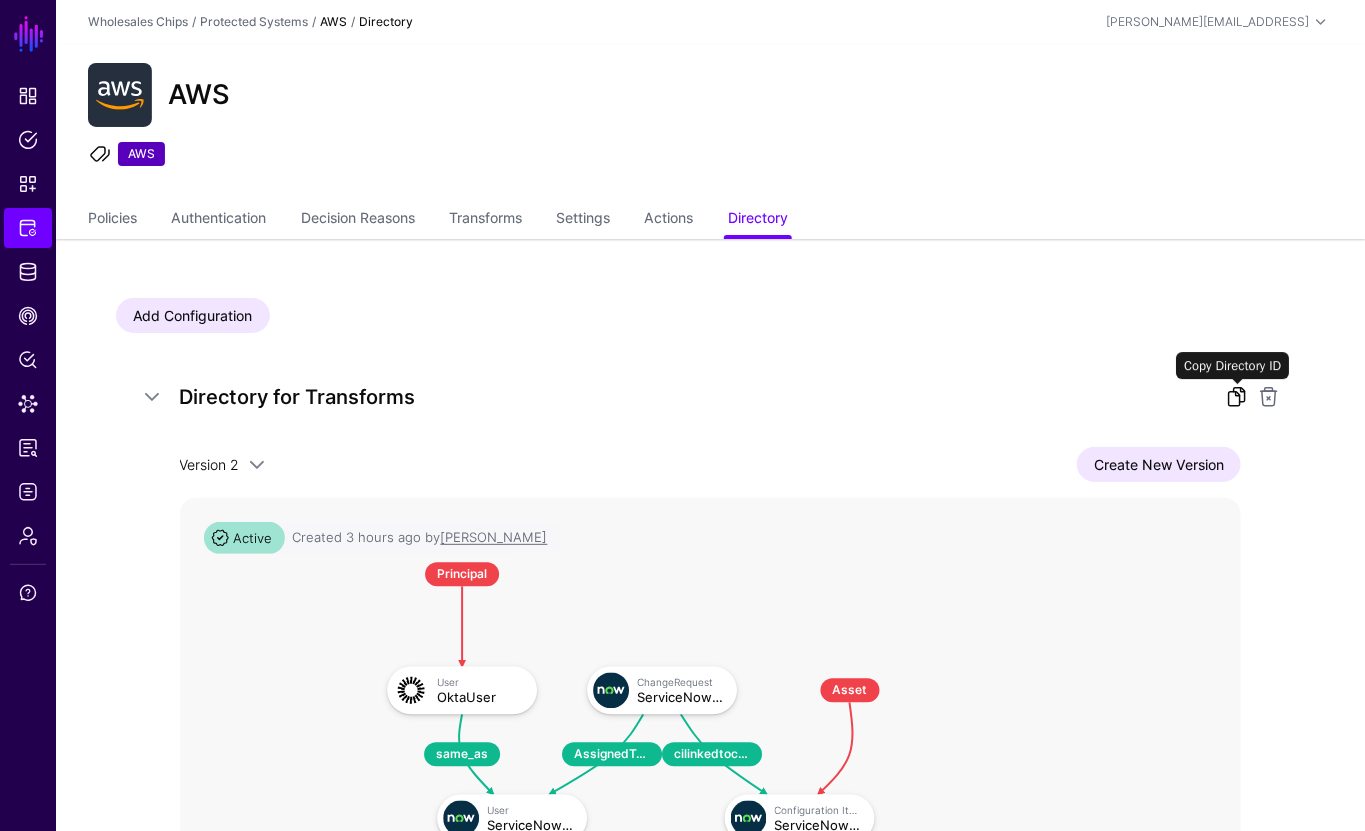 click at bounding box center (1237, 397) 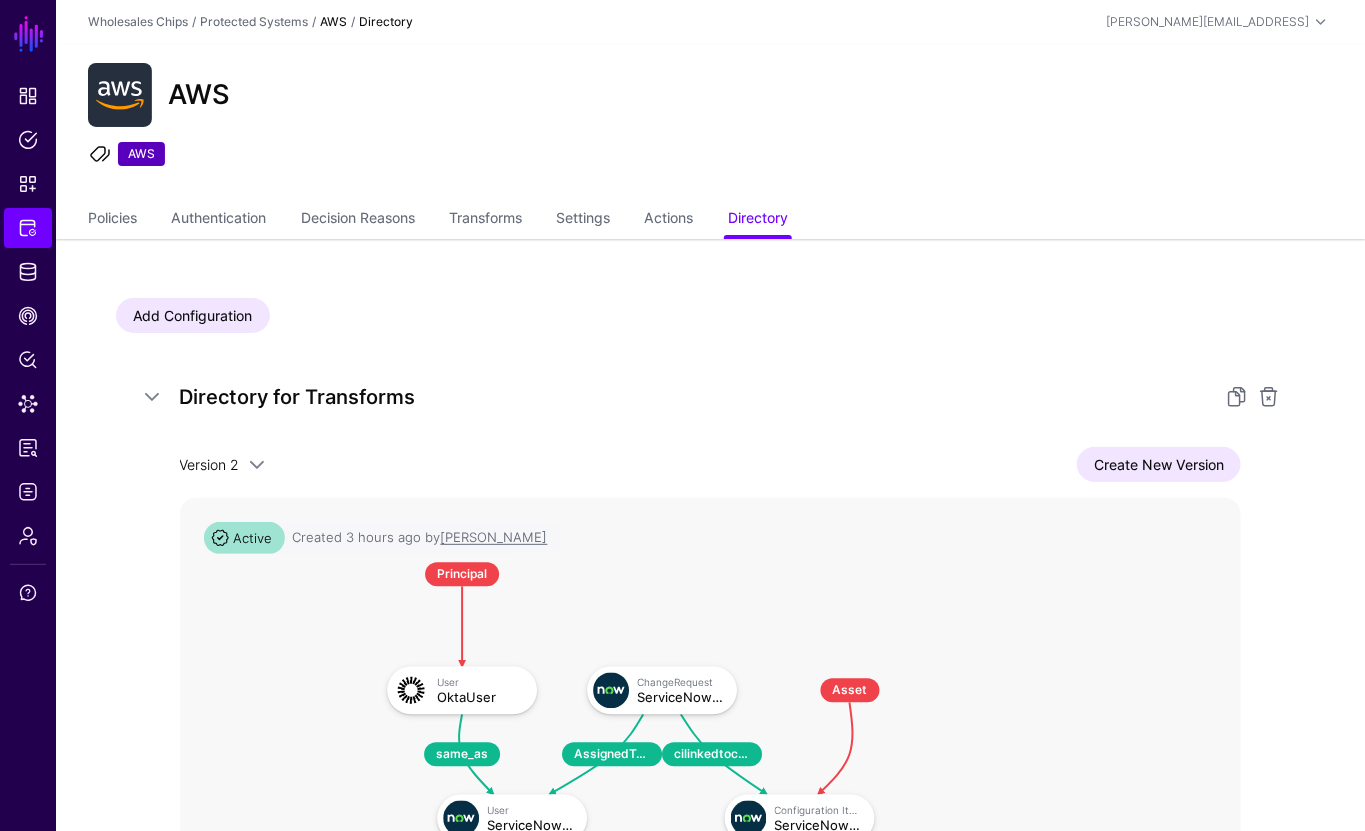 click on "Add Configuration" 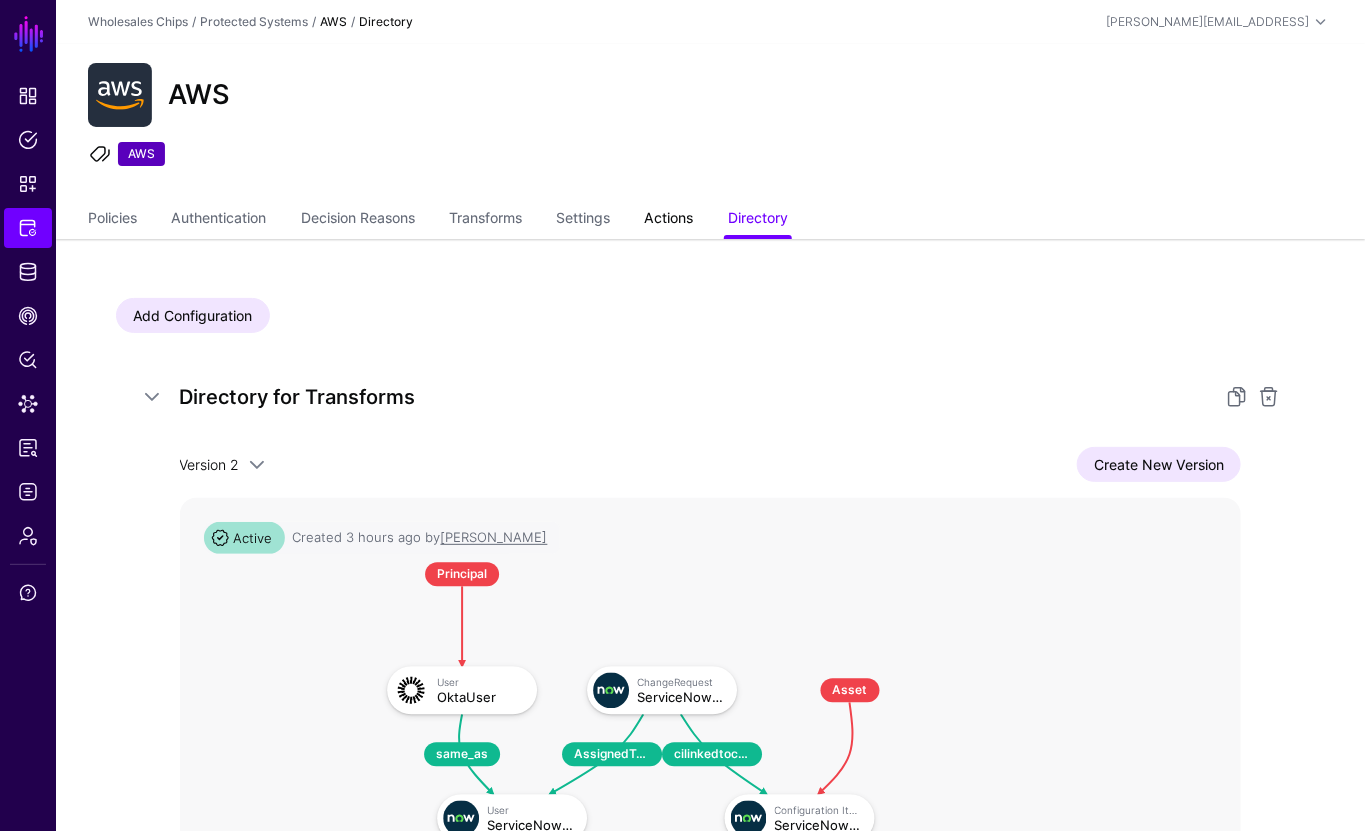 click on "Actions" 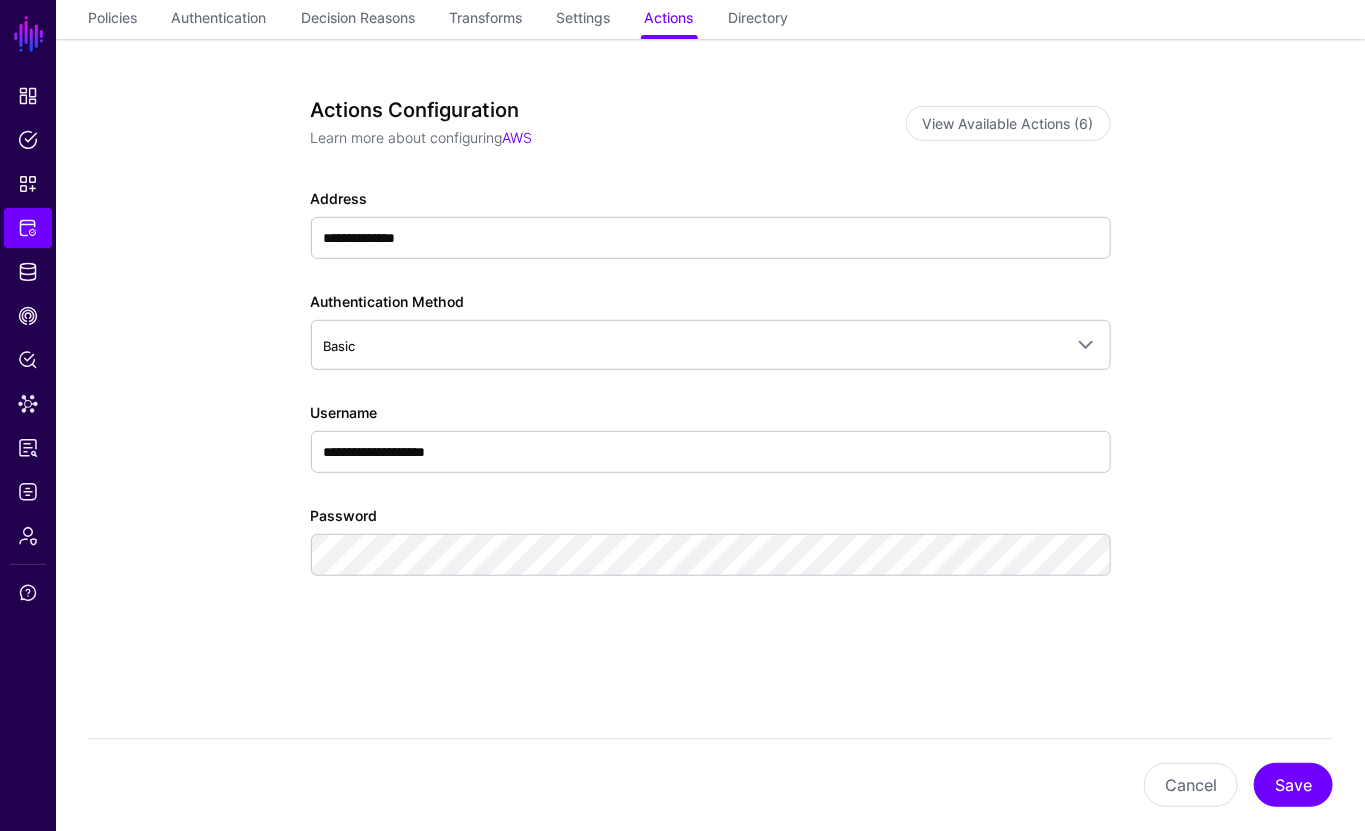 scroll, scrollTop: 0, scrollLeft: 0, axis: both 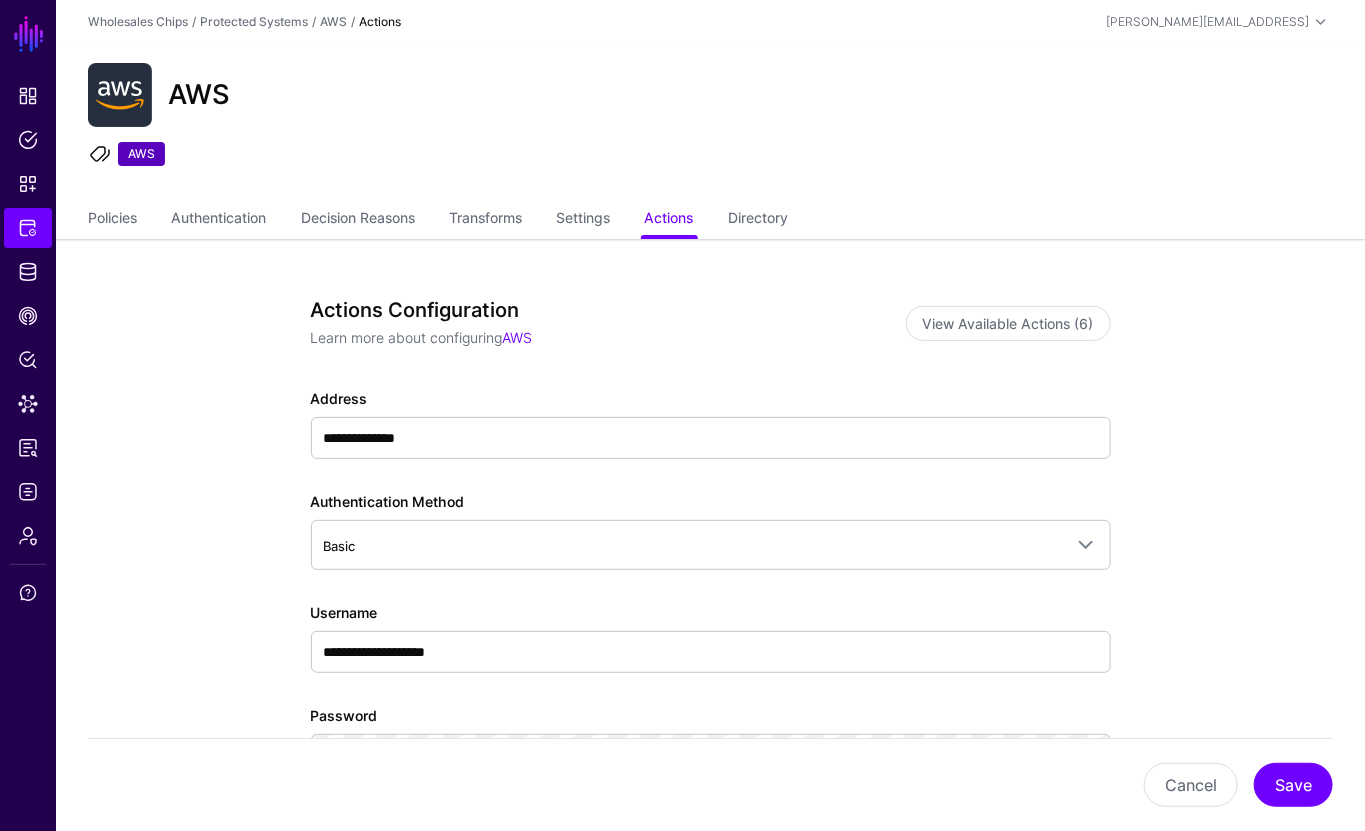 click on "Policies   Authentication   Decision Reasons   Transforms   Settings   Actions   Directory" 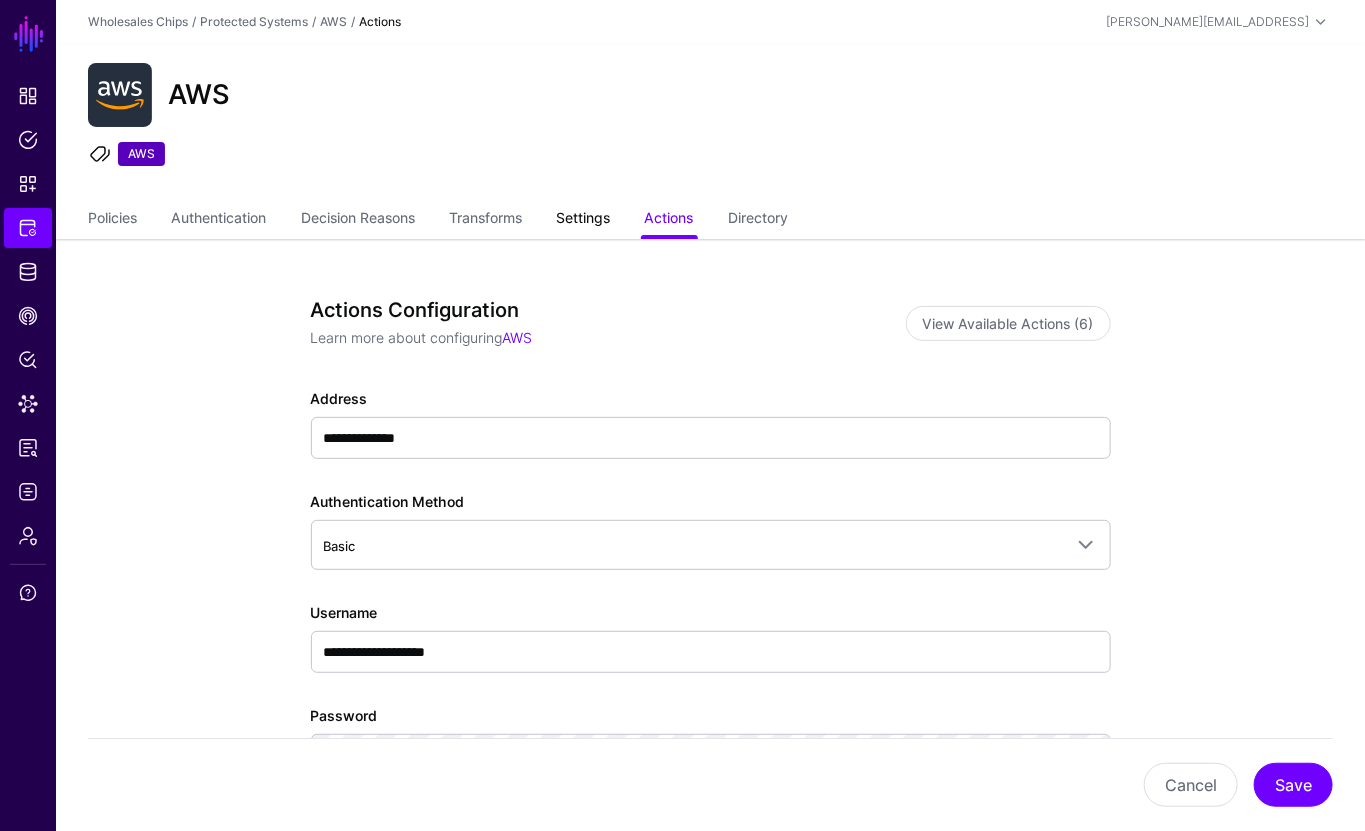 click on "Settings" 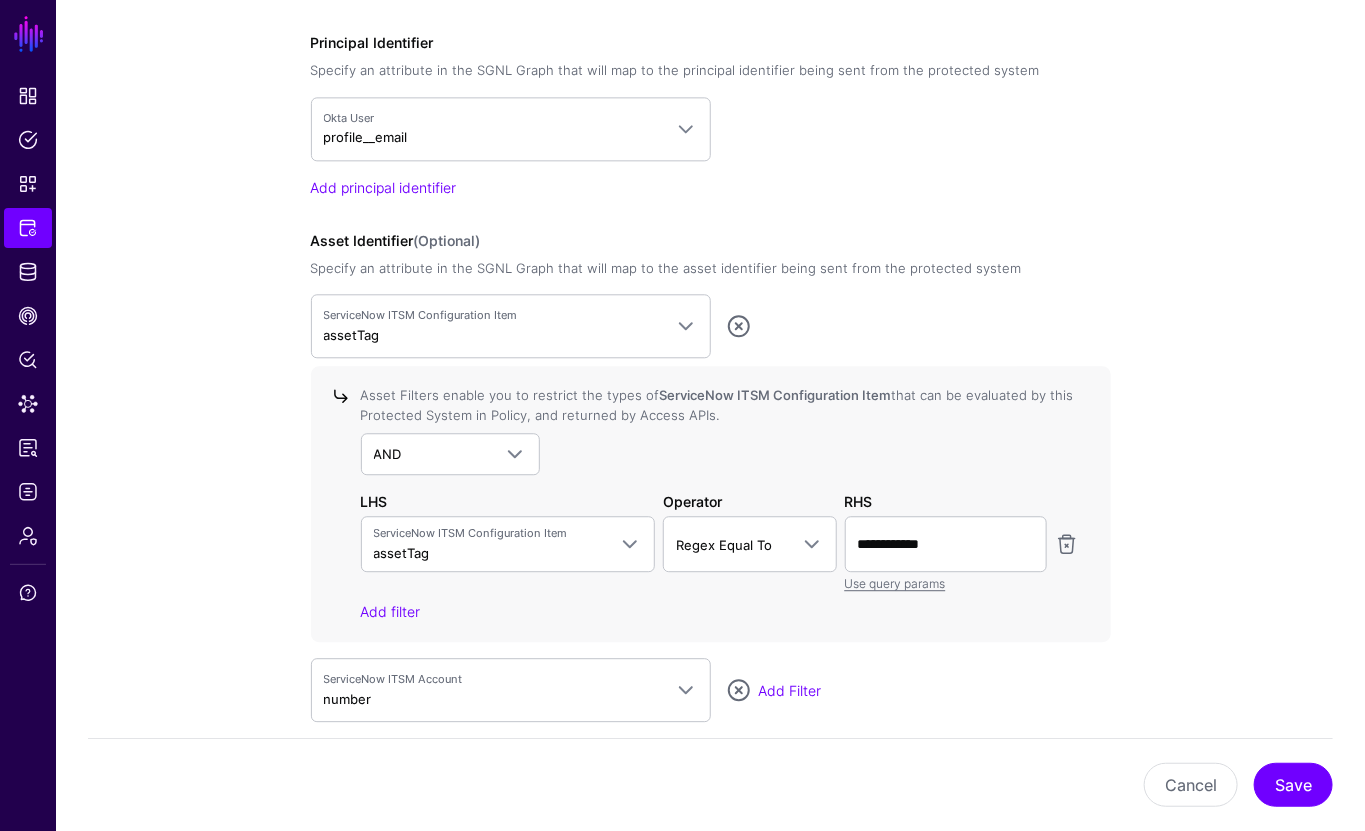 scroll, scrollTop: 2152, scrollLeft: 0, axis: vertical 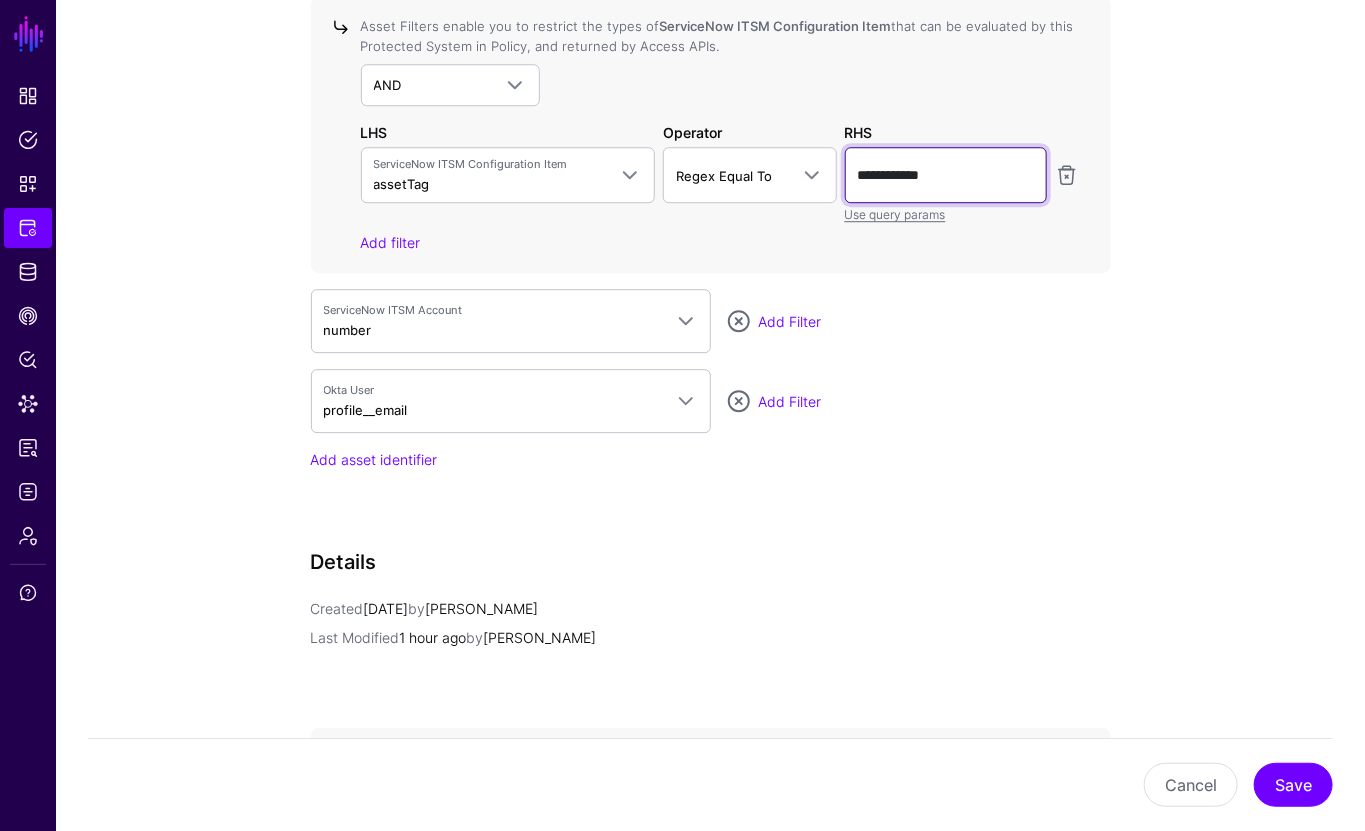 click on "**********" at bounding box center [946, 175] 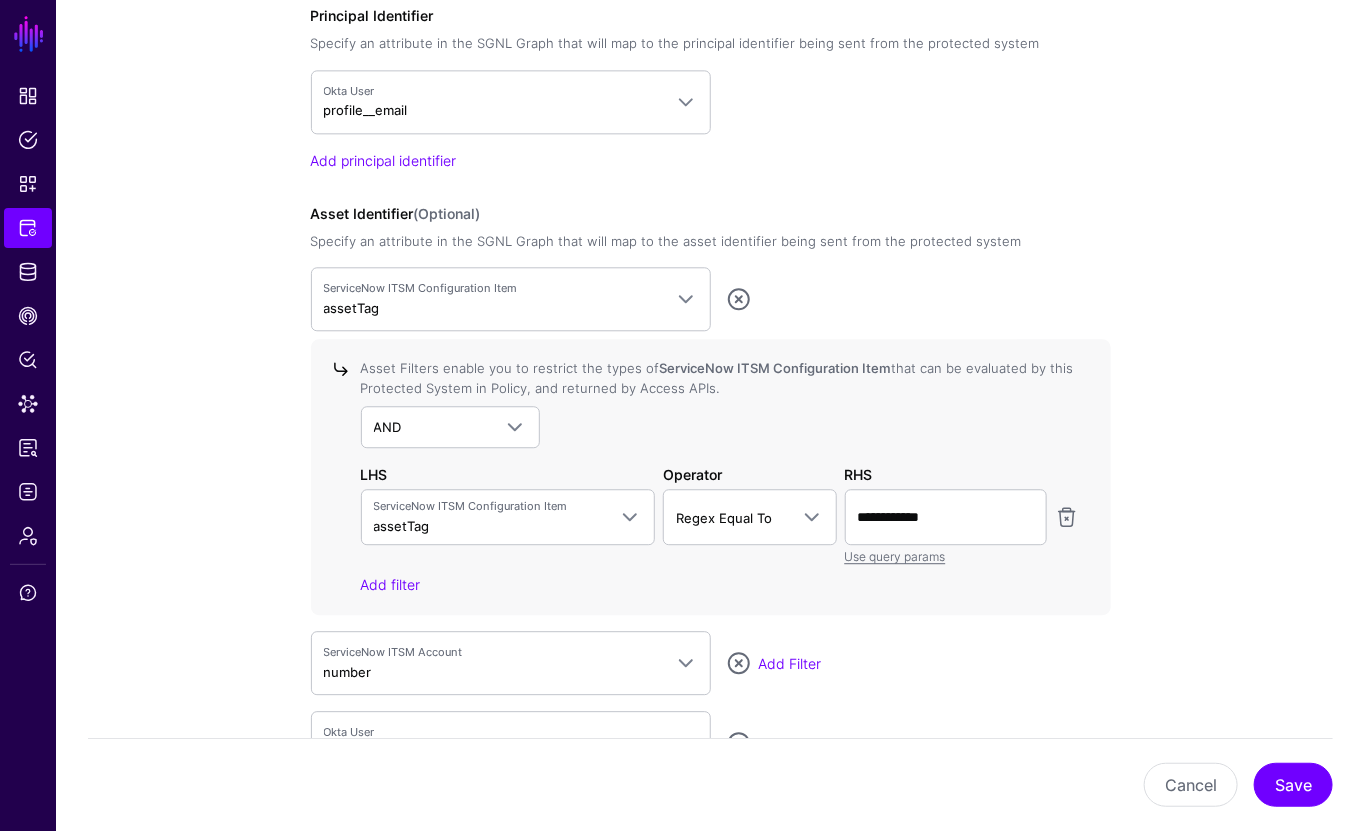 click on "**********" 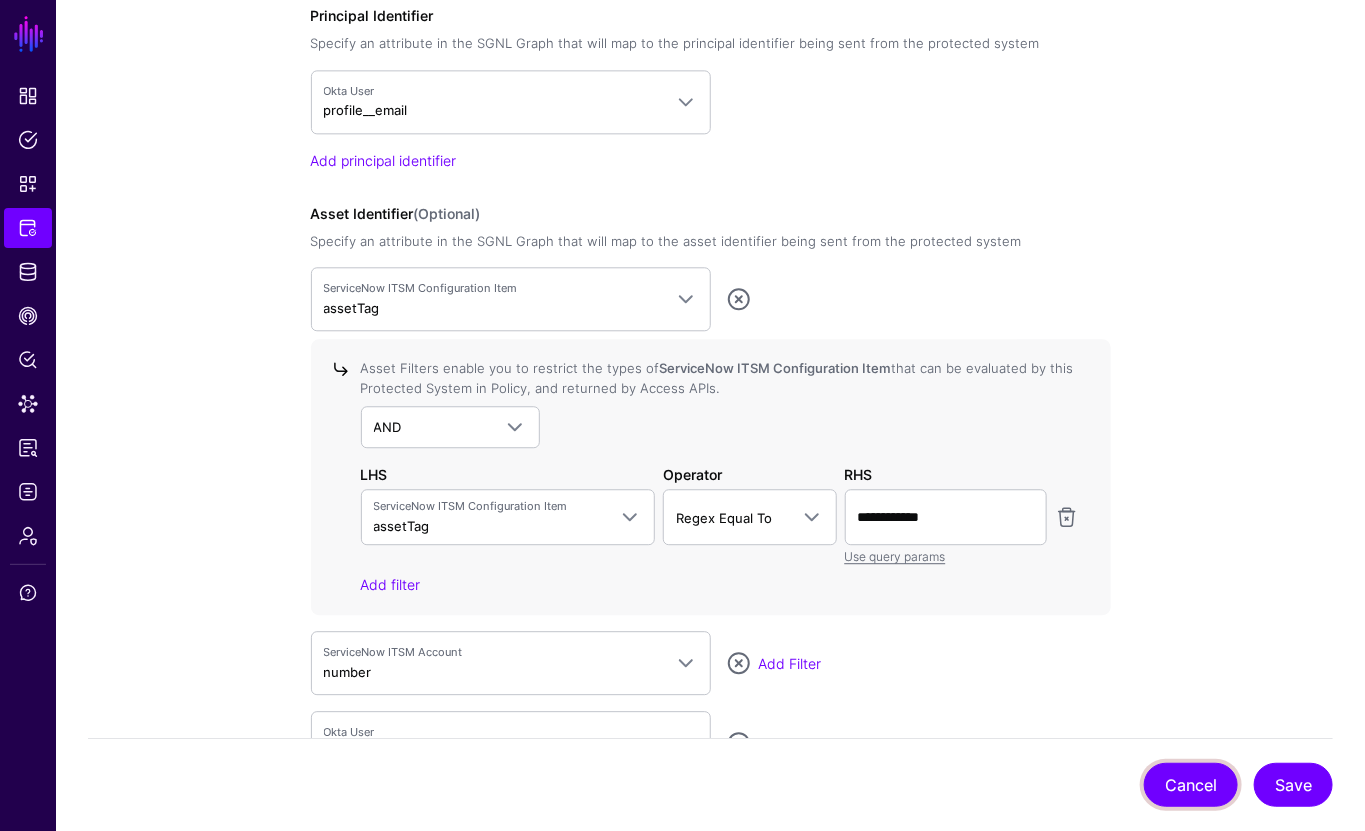 click on "Cancel" 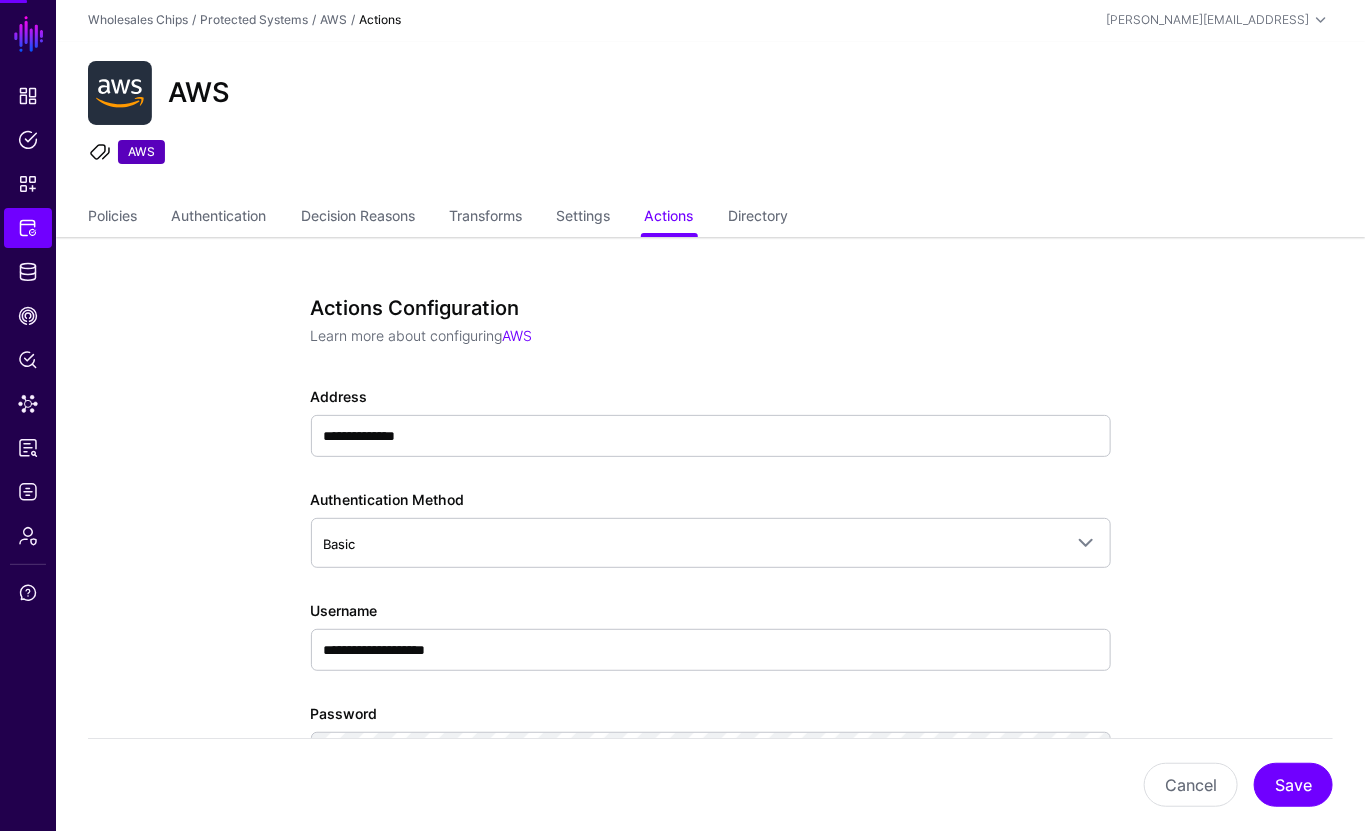 scroll, scrollTop: 0, scrollLeft: 0, axis: both 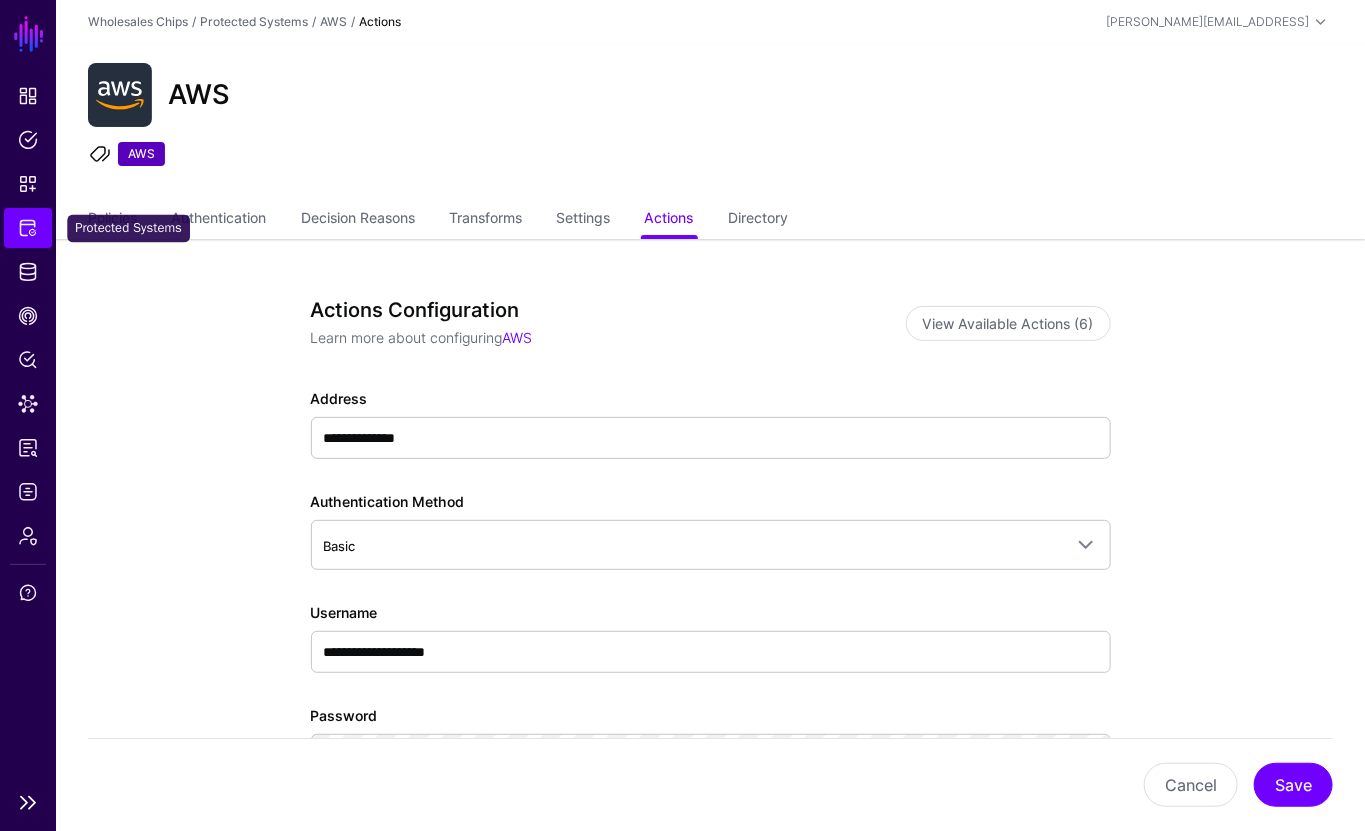click on "Protected Systems" 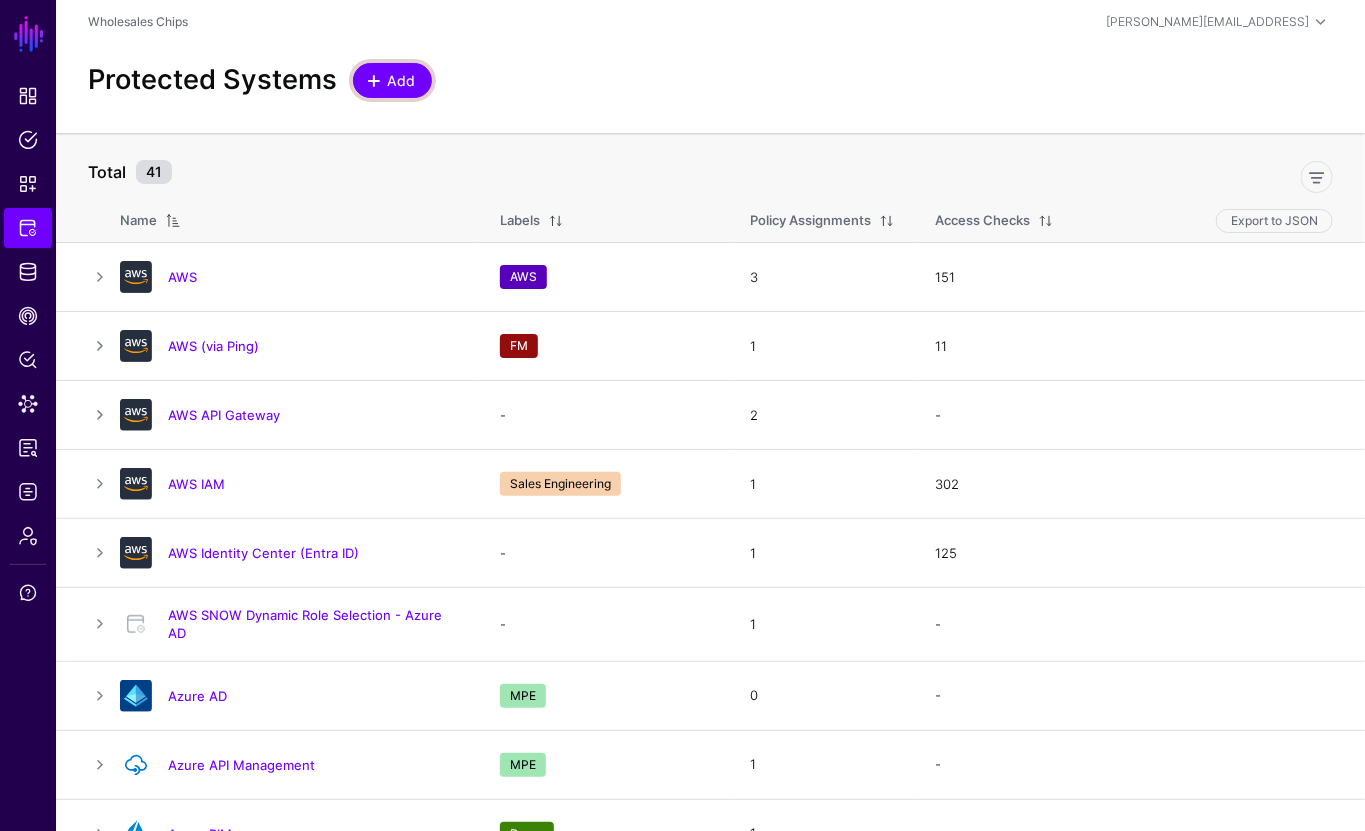 click on "Add" 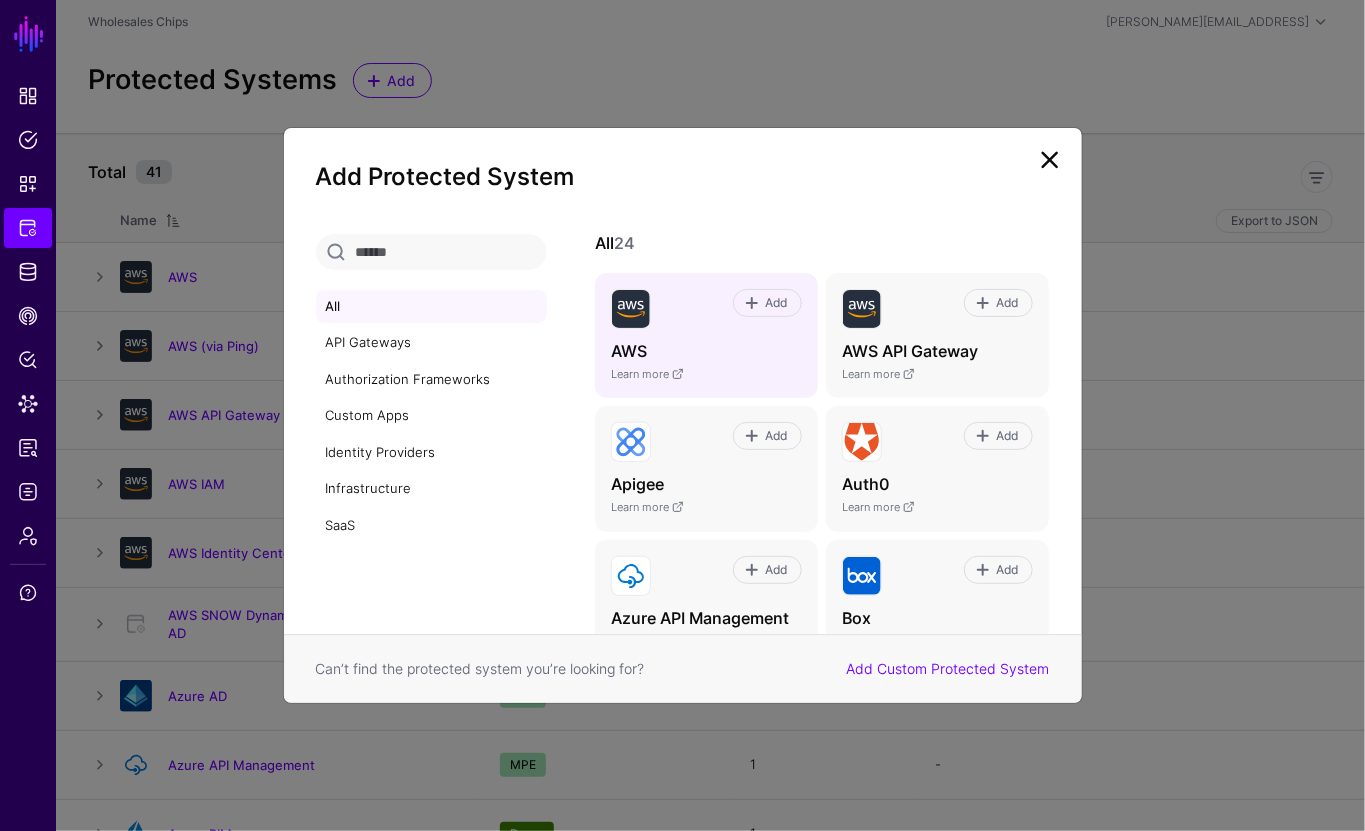 click on "Add" 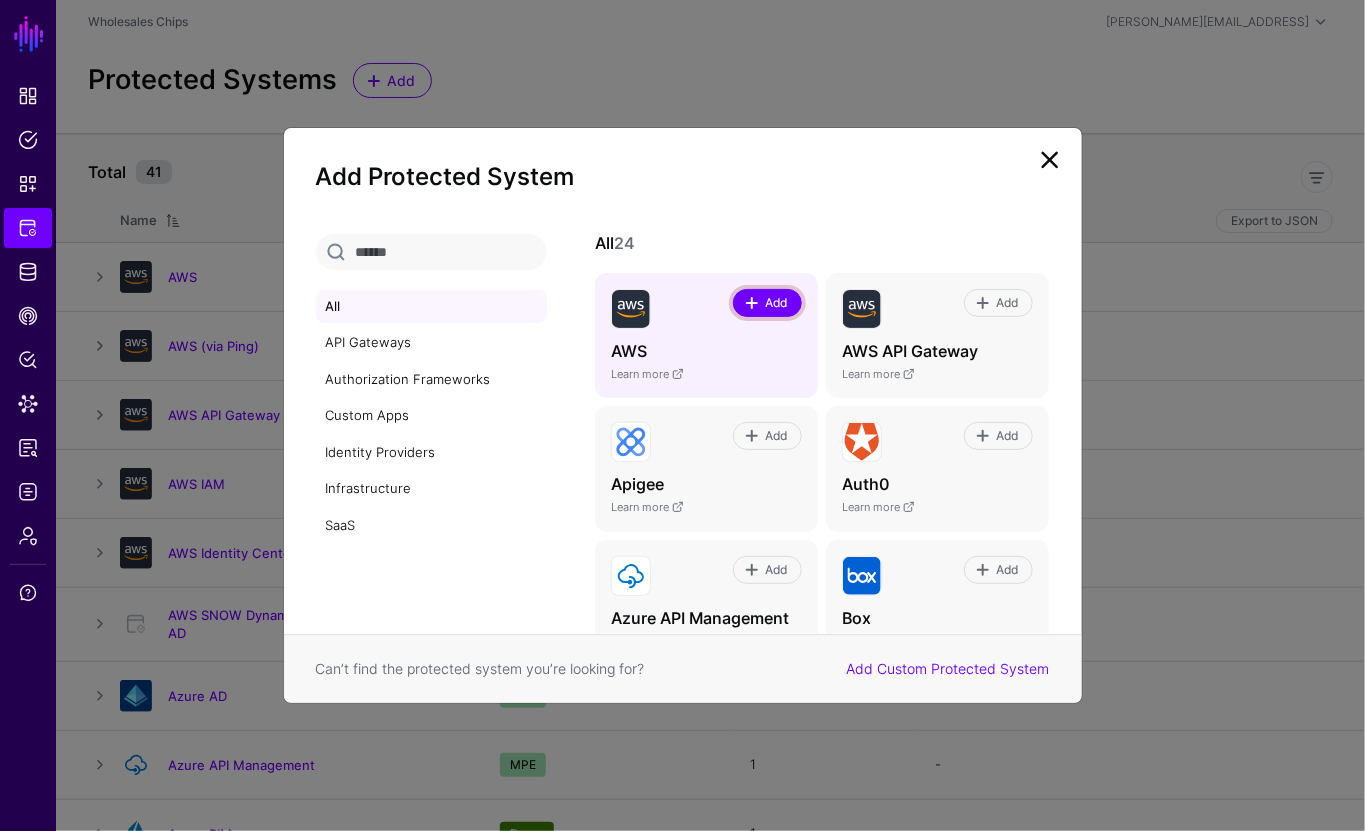 click on "Add" 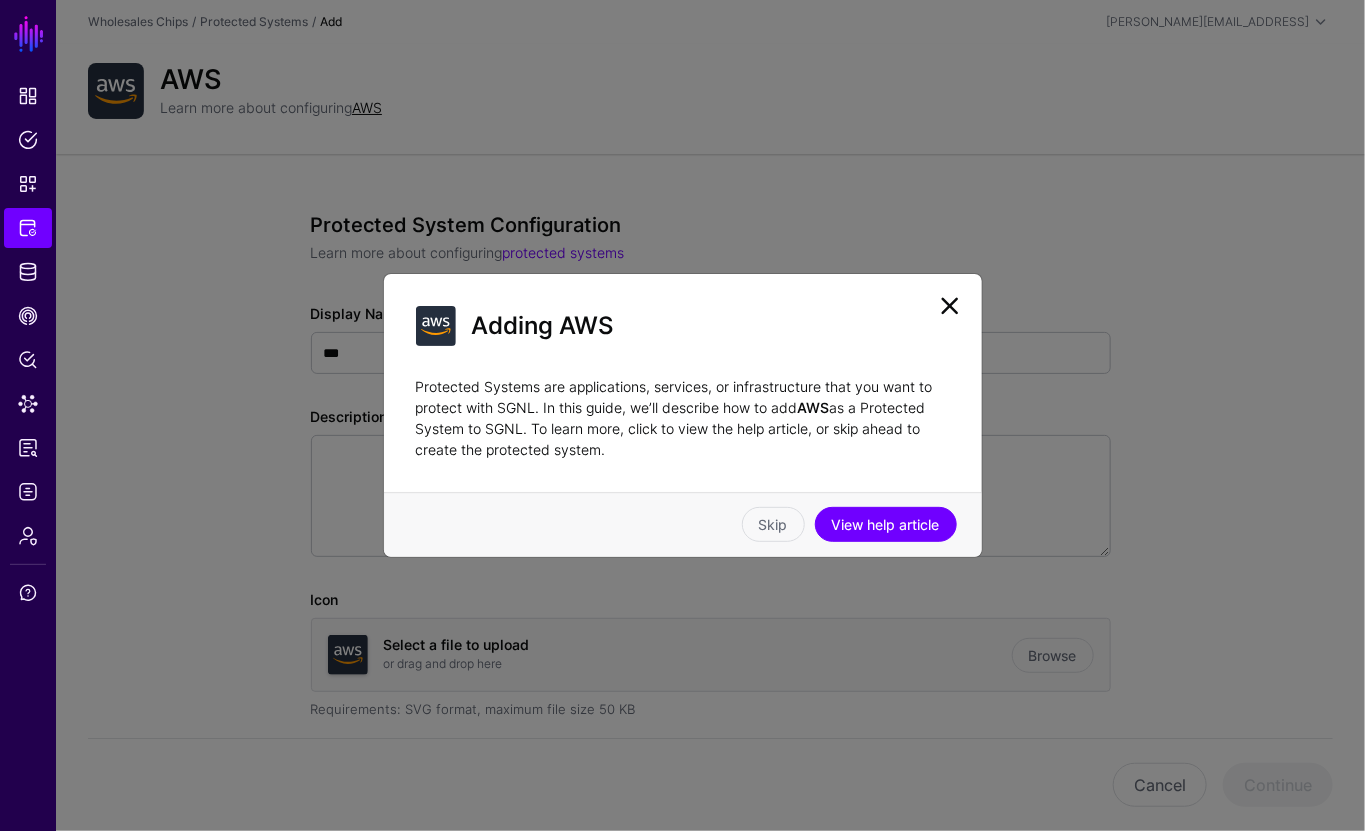 drag, startPoint x: 939, startPoint y: 296, endPoint x: 945, endPoint y: 305, distance: 10.816654 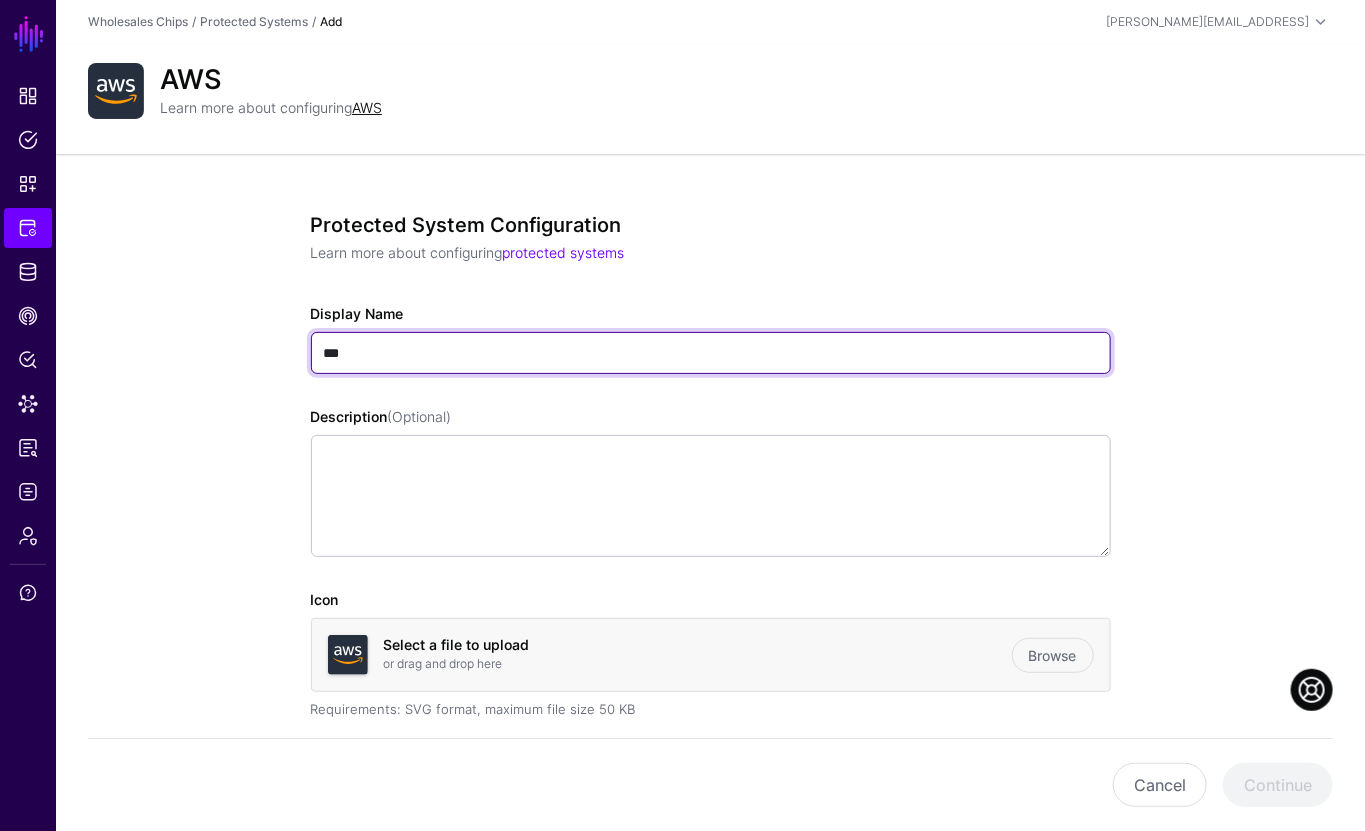 click on "***" at bounding box center [711, 353] 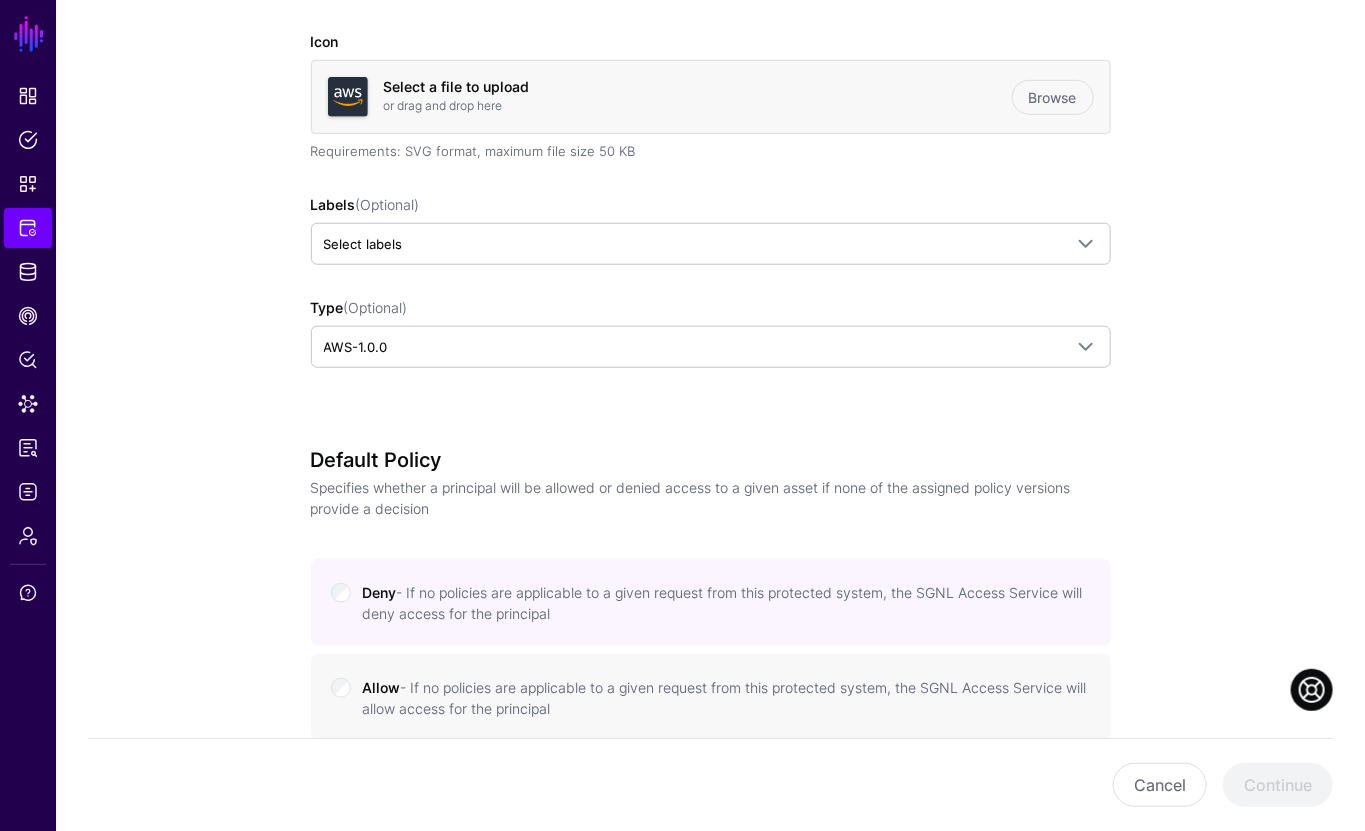 scroll, scrollTop: 1010, scrollLeft: 0, axis: vertical 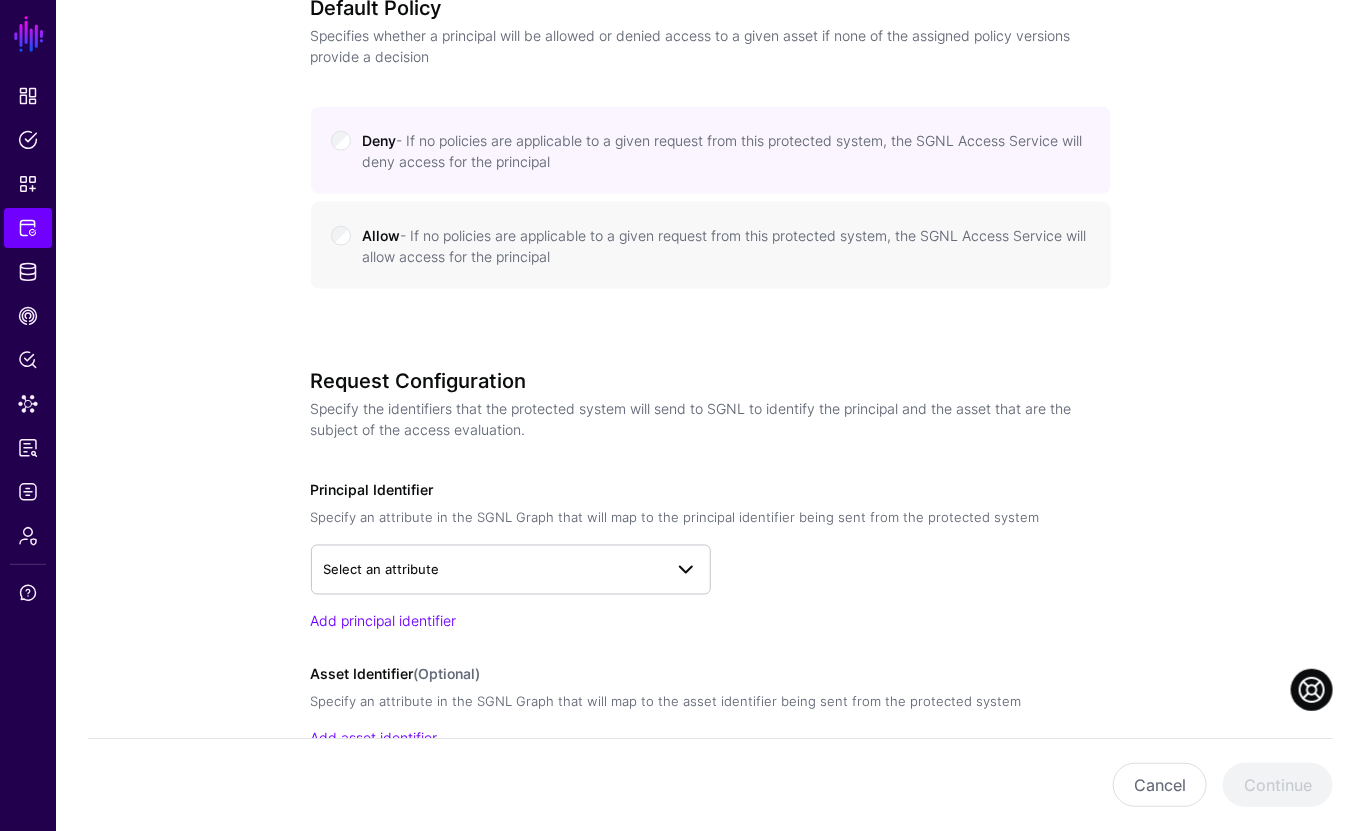 type on "**********" 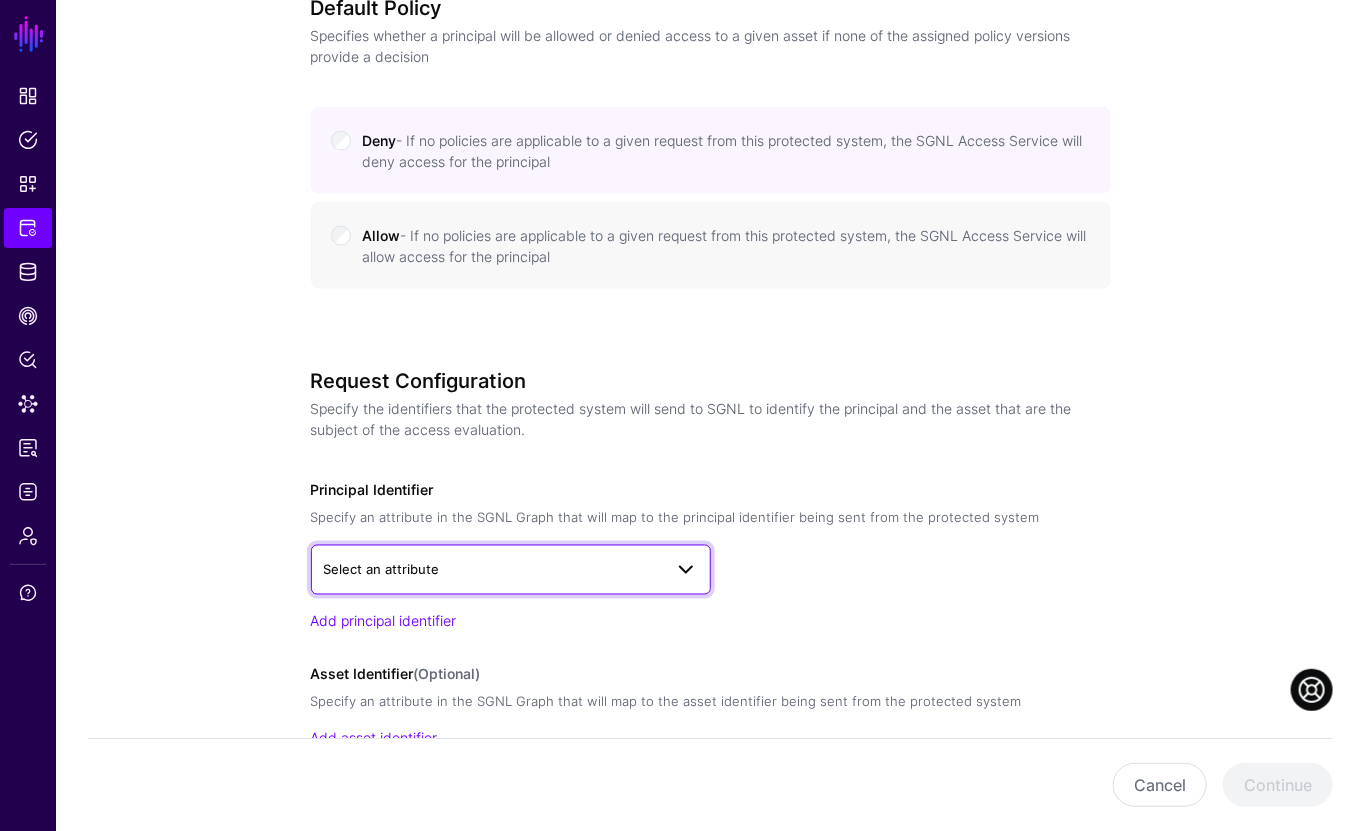click on "Select an attribute" at bounding box center (511, 570) 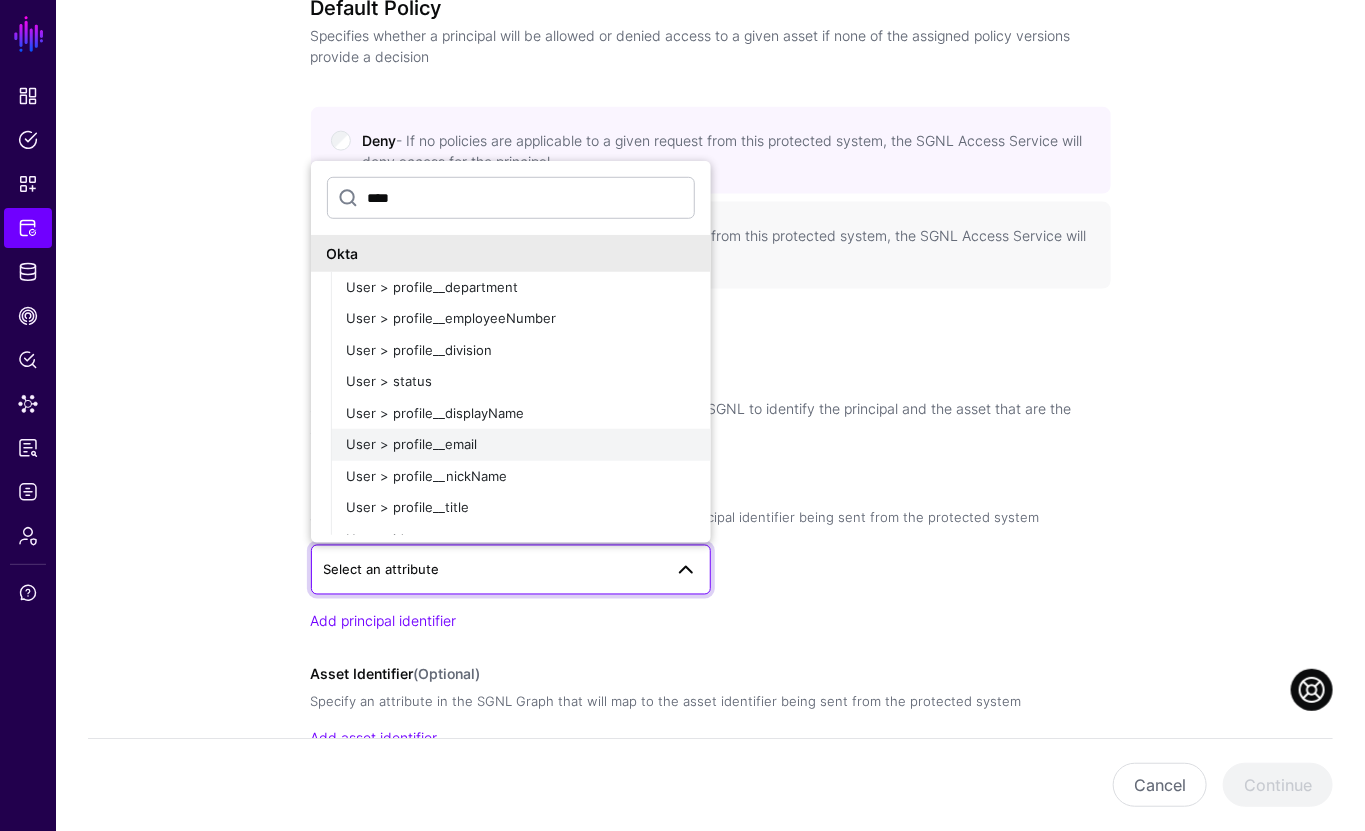 scroll, scrollTop: 126, scrollLeft: 0, axis: vertical 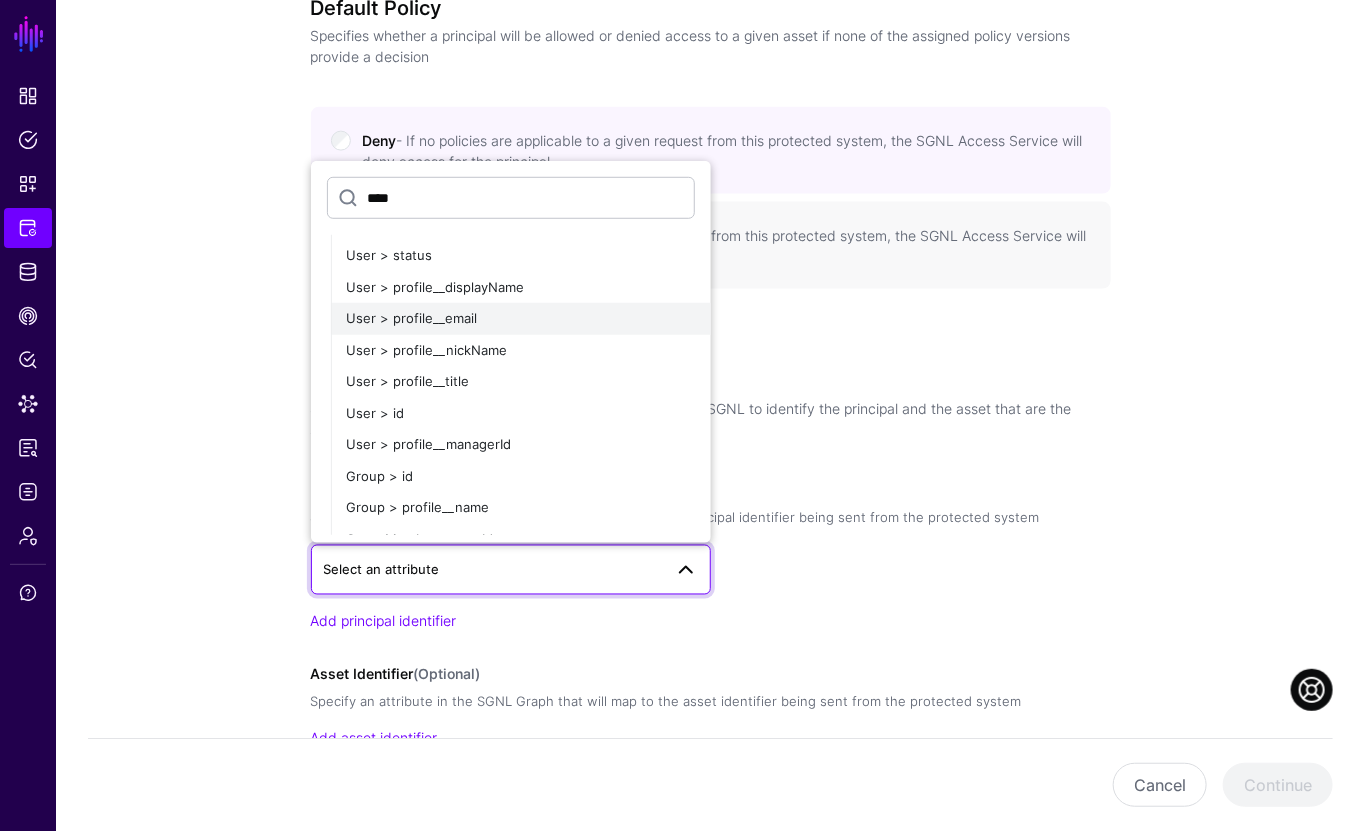 type on "****" 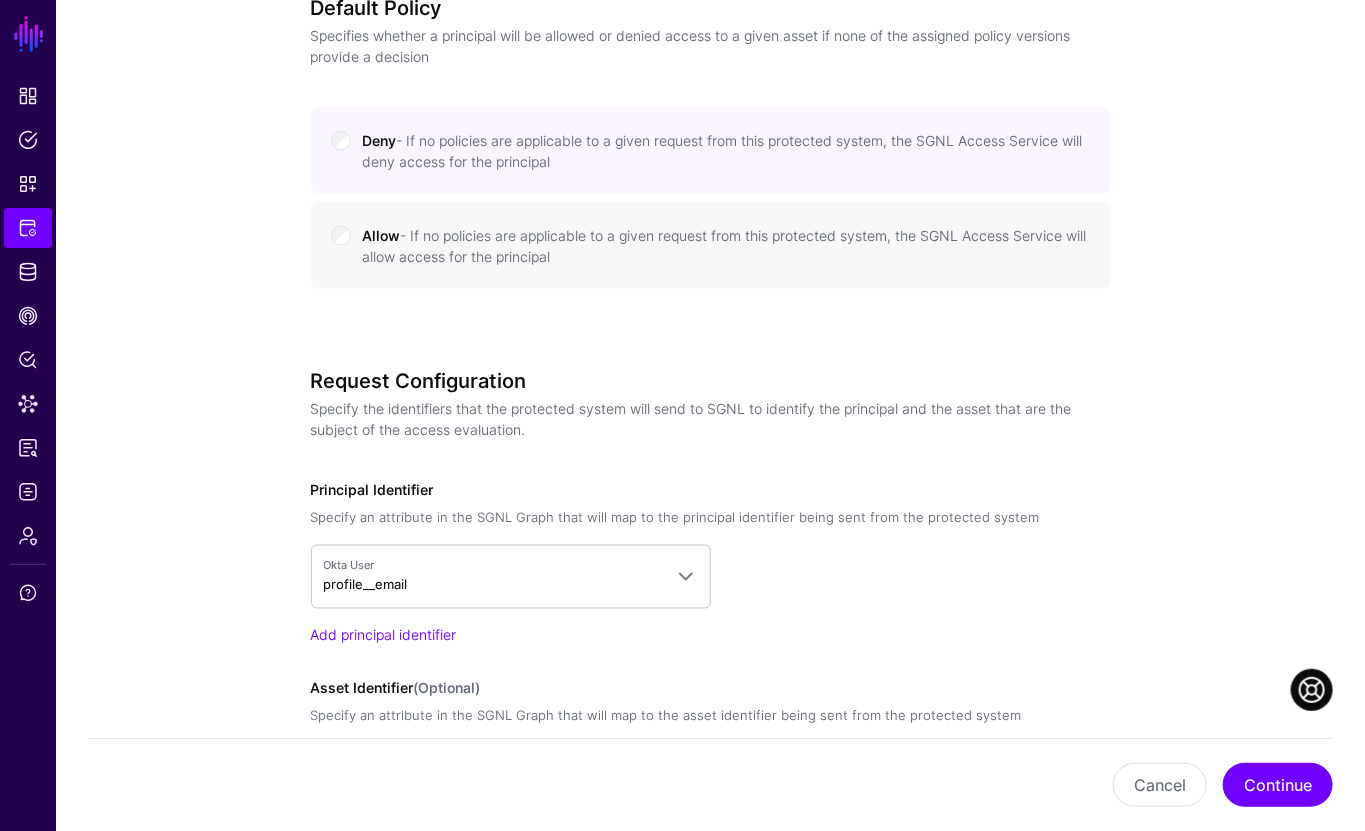 scroll, scrollTop: 1148, scrollLeft: 0, axis: vertical 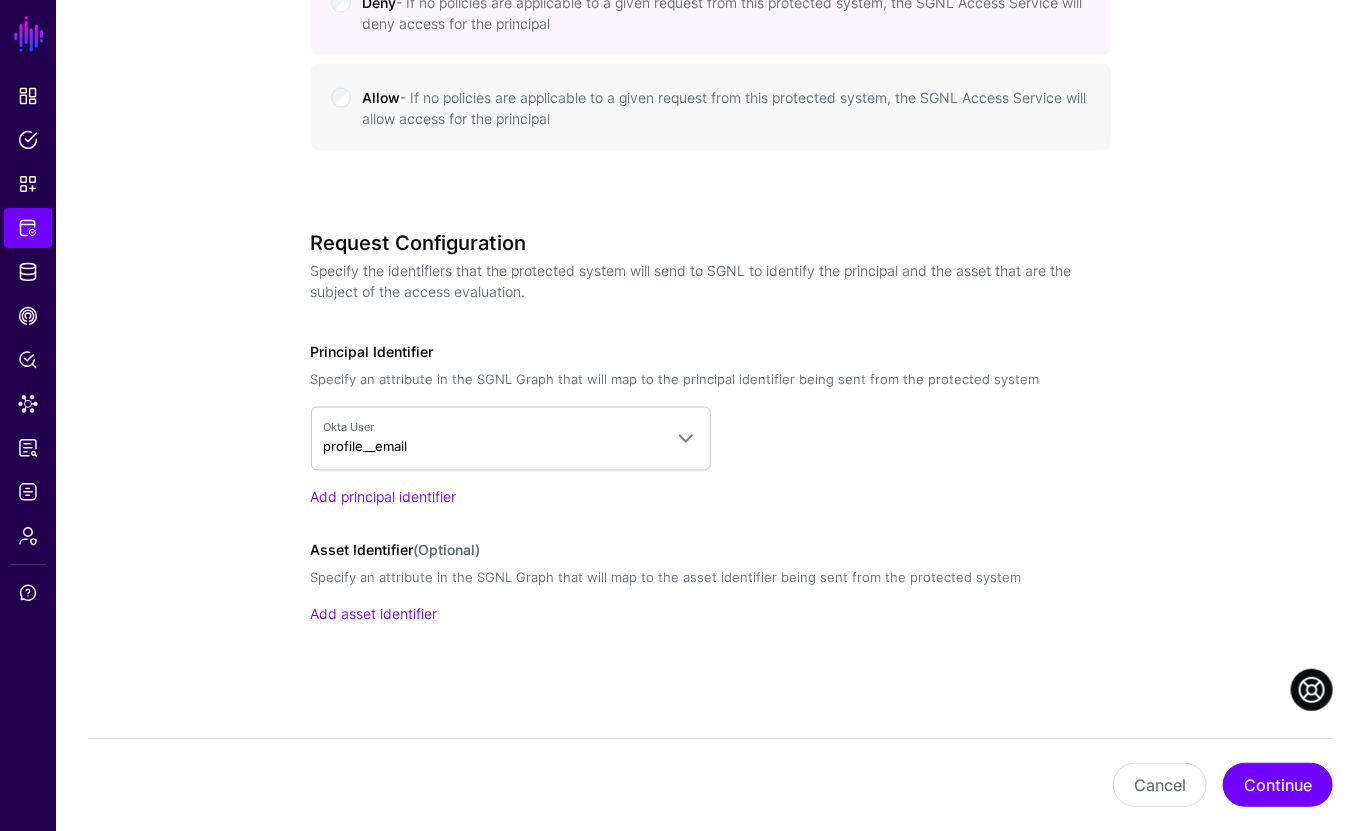 click on "Request Configuration  Specify the identifiers that the protected system will send to SGNL to identify the principal and the asset that are the subject of the access evaluation.  Principal Identifier  Specify an attribute in the SGNL Graph that will map to the principal identifier being sent from the protected system   Okta User  profile__email **** Okta  User > profile__department   User > profile__employeeNumber   User > profile__division   User > status   User > profile__displayName   User > profile__email   User > profile__nickName   User > profile__title   User > id   User > profile__managerId   Group > id   Group > profile__name   GroupMember > userId   GroupMember > id   GroupMember > groupId  Okta (sgnl-dev)  OktaGroupMember > id   OktaGroupMember > groupId   OktaGroupMember > userId   OktaUser > profile__email   OktaUser > id   OktaUser > profile__managerId   OktaUser > status   OktaUser > profile__title   OktaGroup > id   OktaGroup > profile__name  Add principal identifier Asset Identifier" 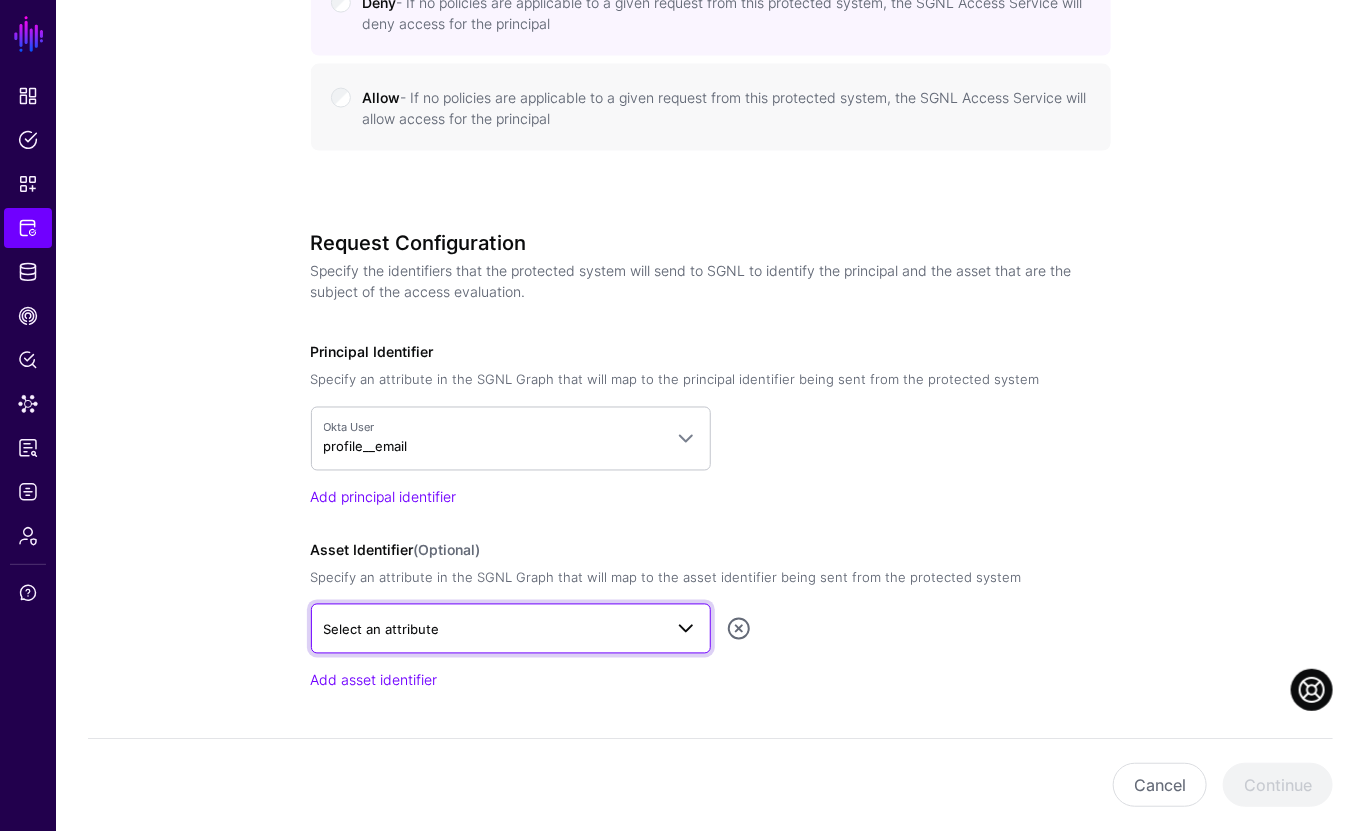 click on "Select an attribute" at bounding box center [493, 630] 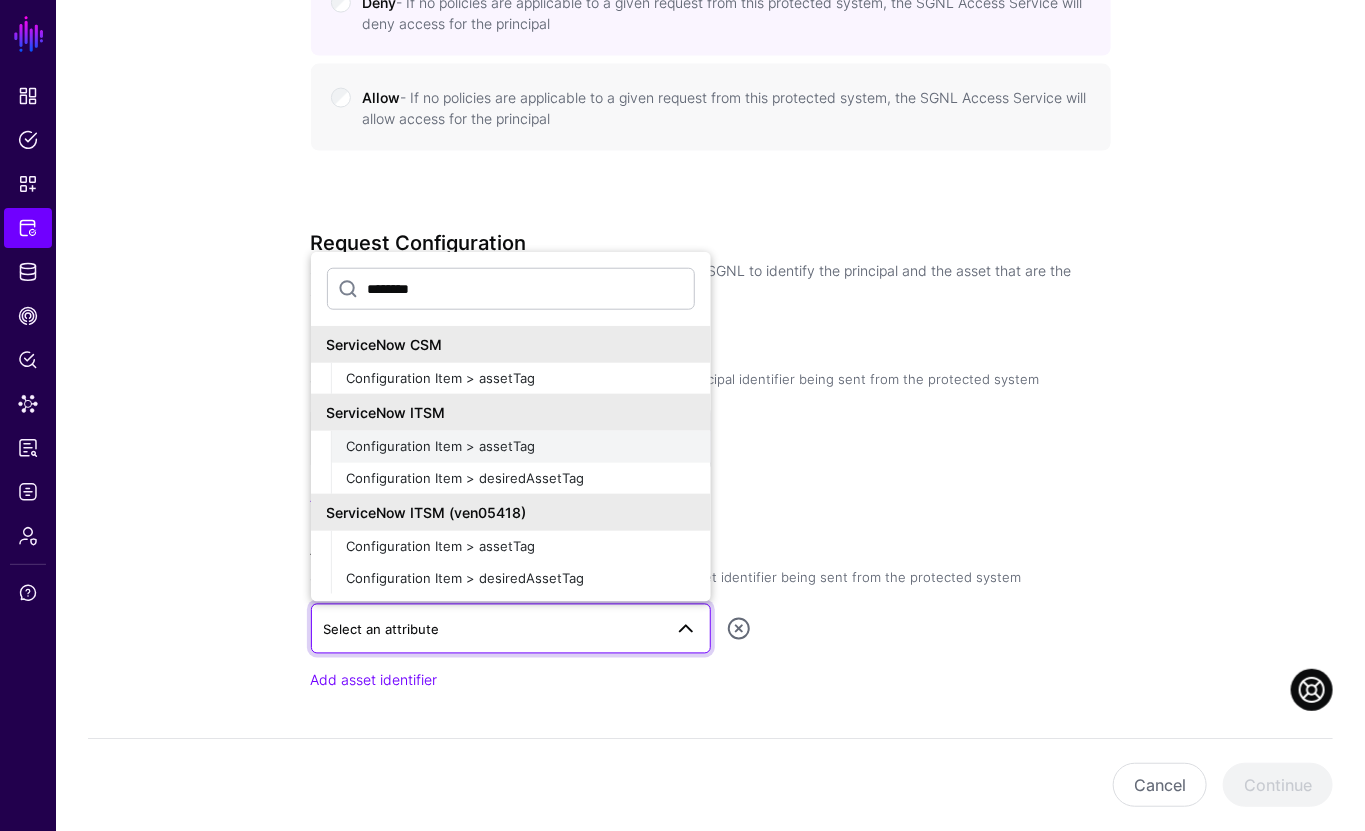 type on "********" 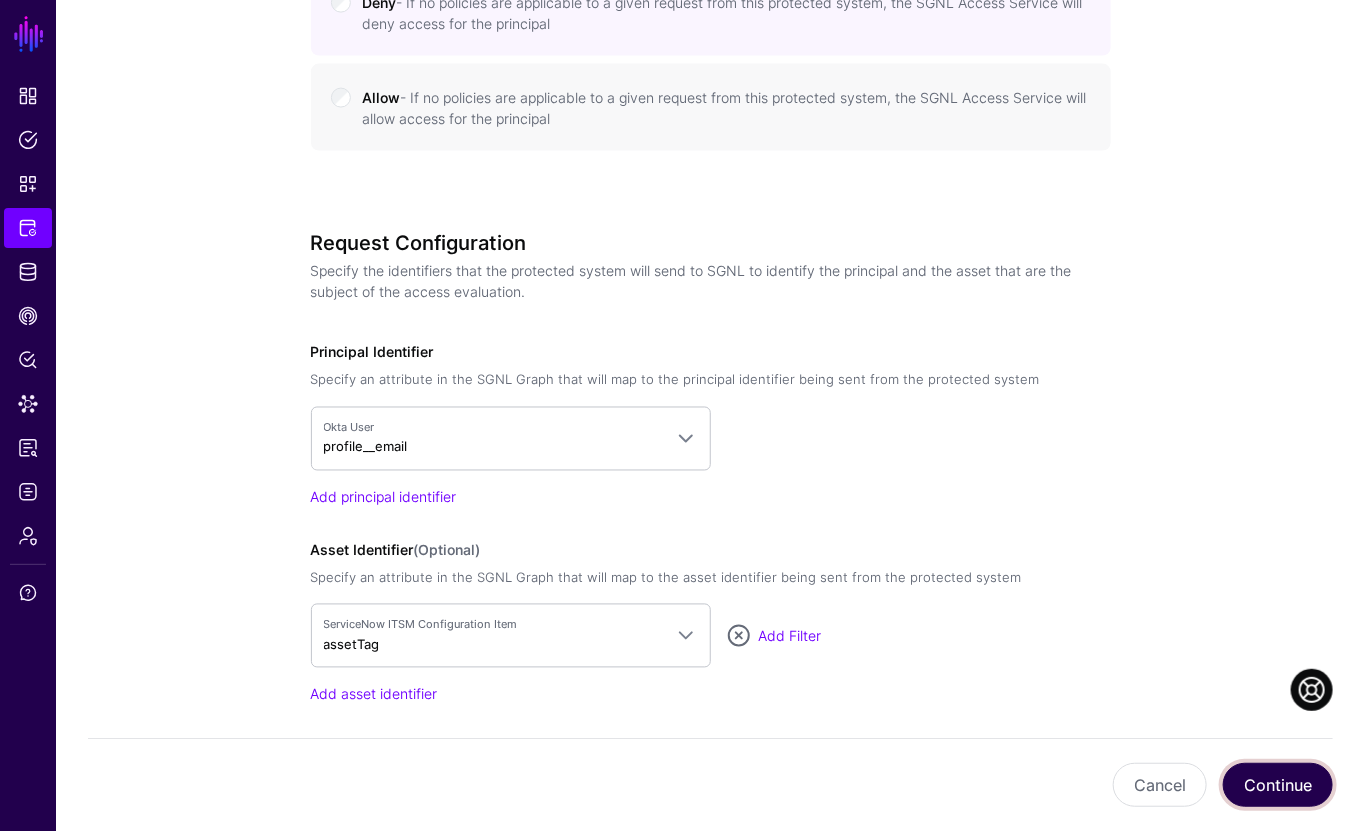 click on "Continue" 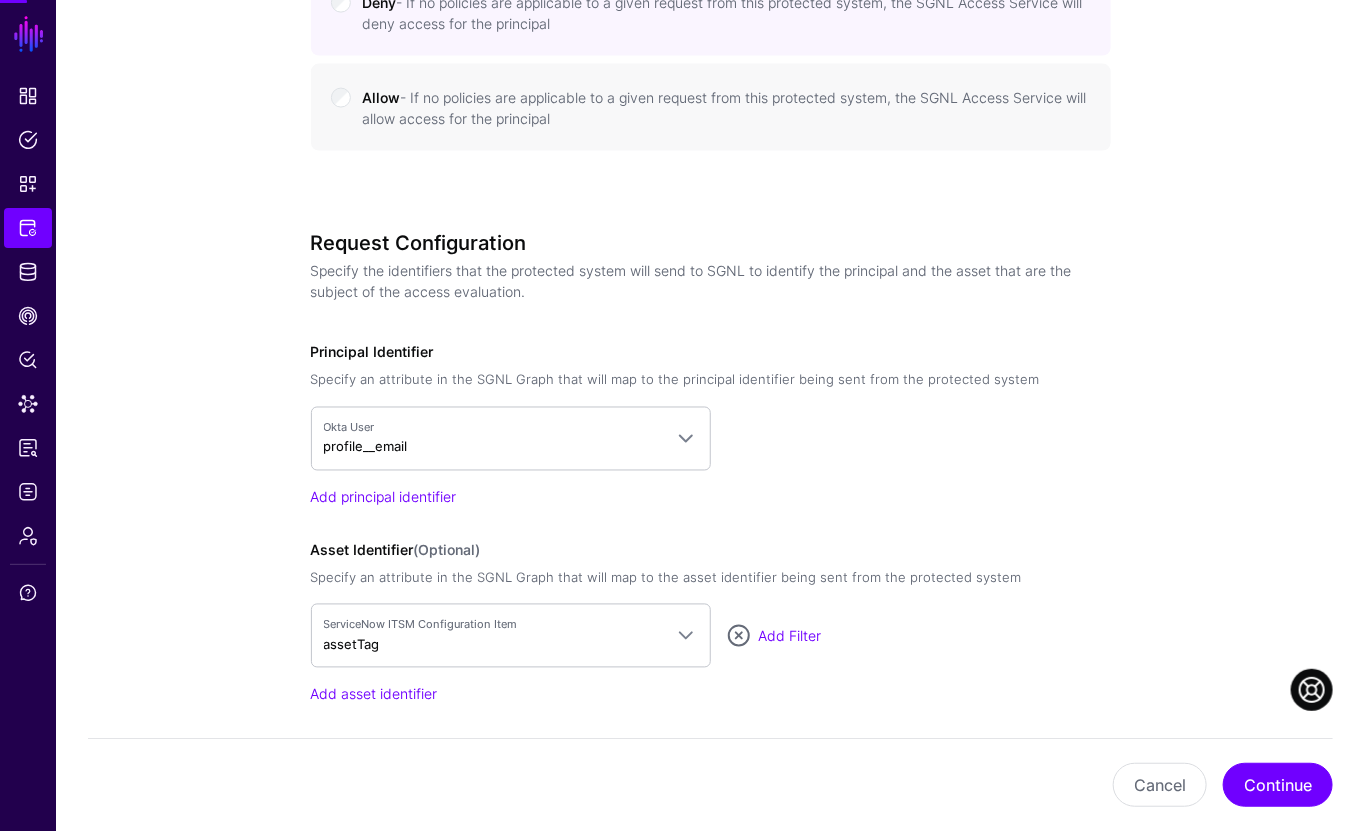 scroll, scrollTop: 0, scrollLeft: 0, axis: both 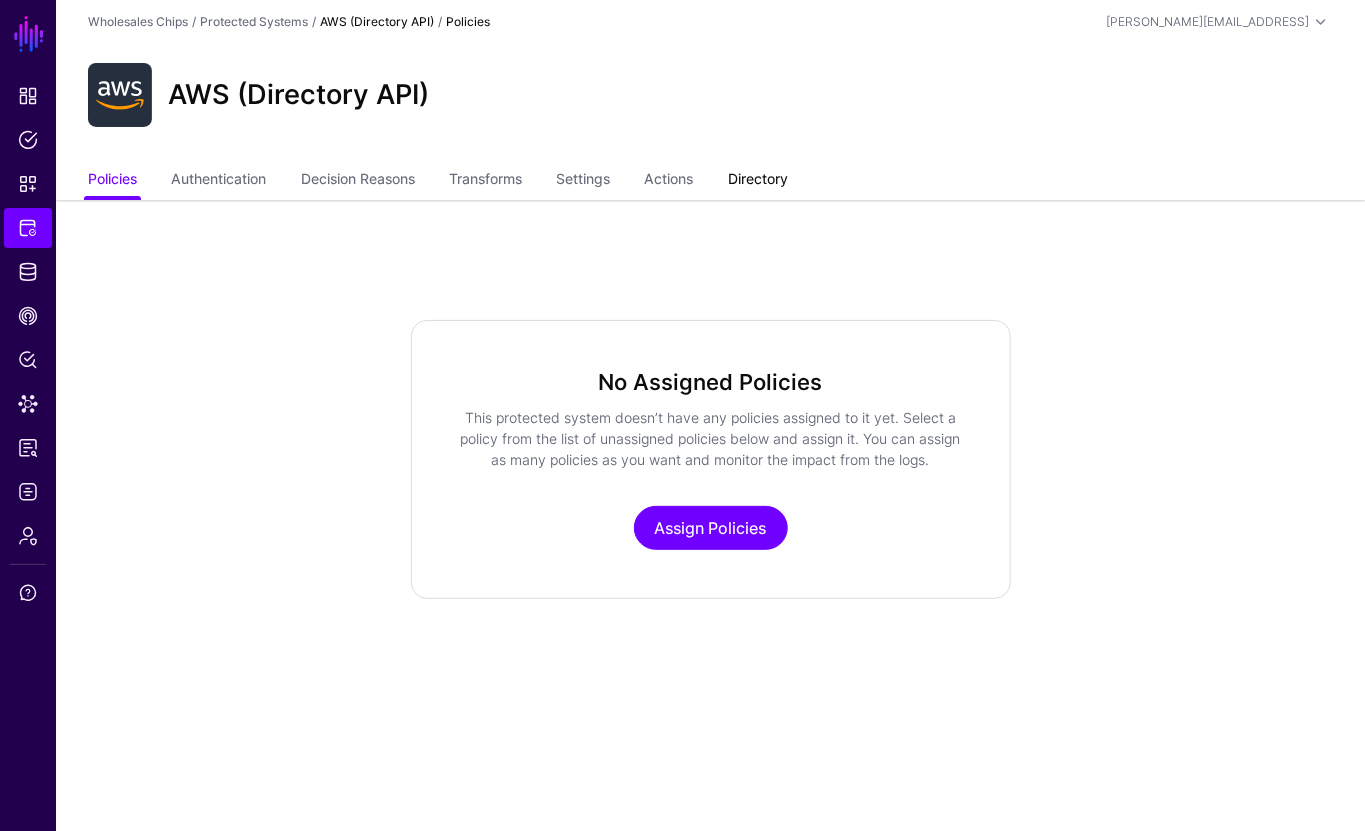 click on "Directory" 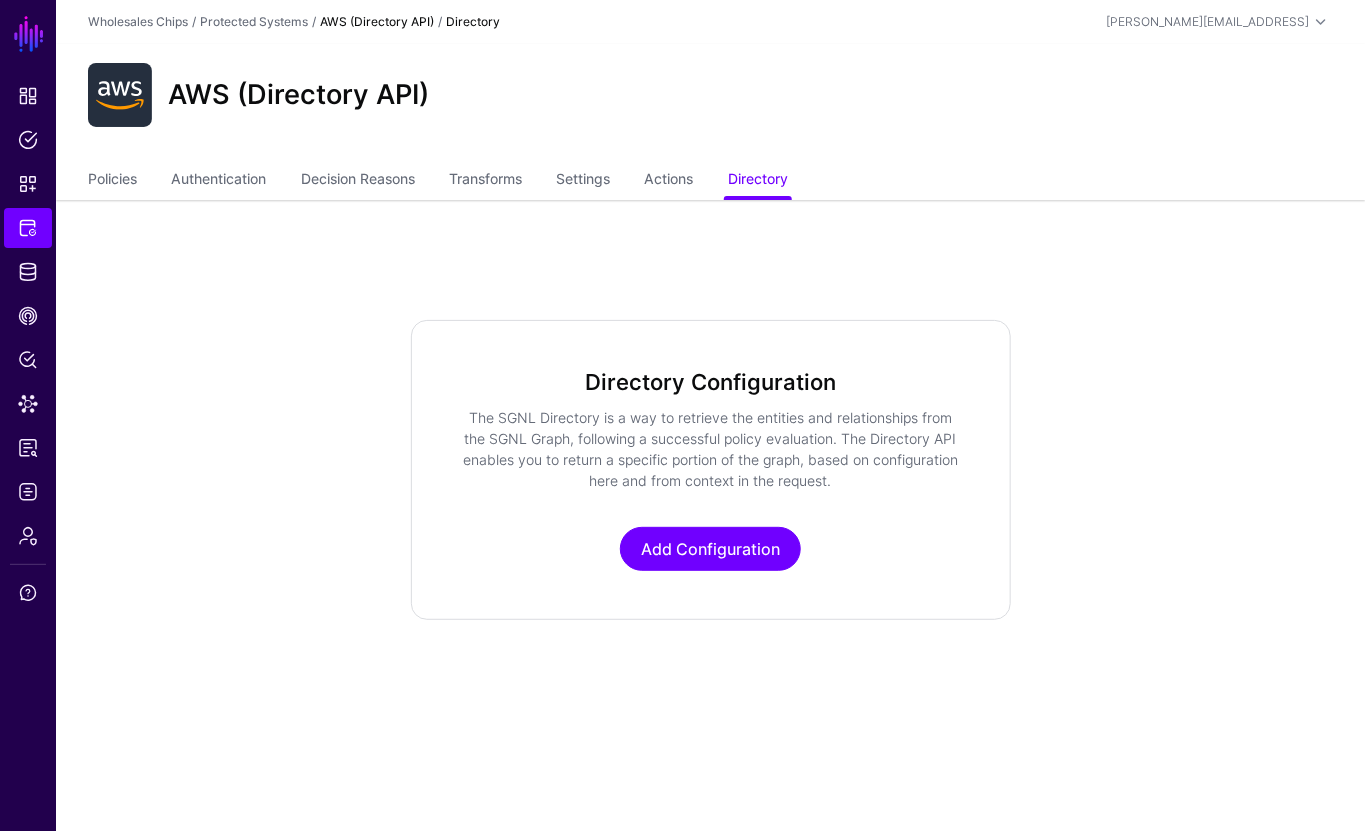 click on "Policies   Authentication   Decision Reasons   Transforms   Settings   Actions   Directory" 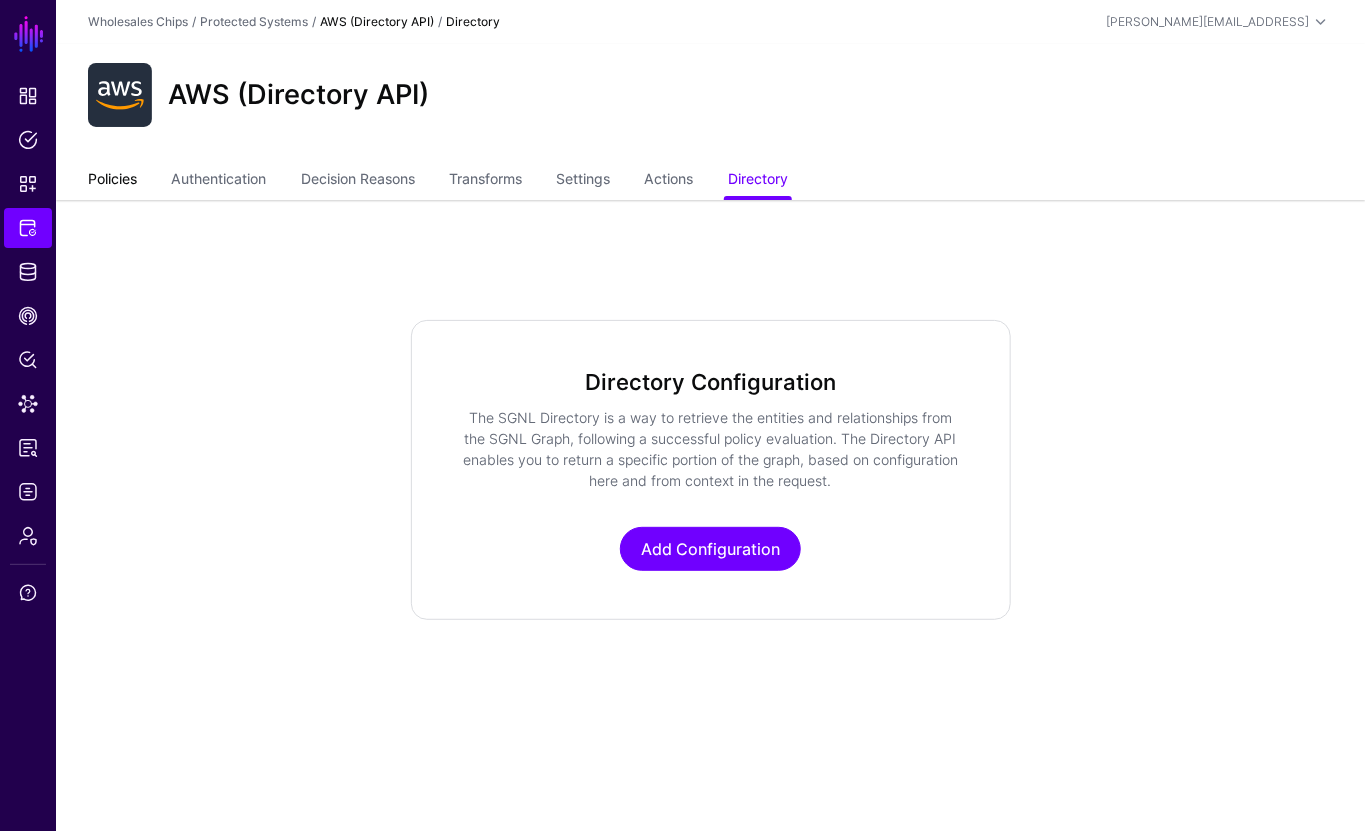 click on "Policies" 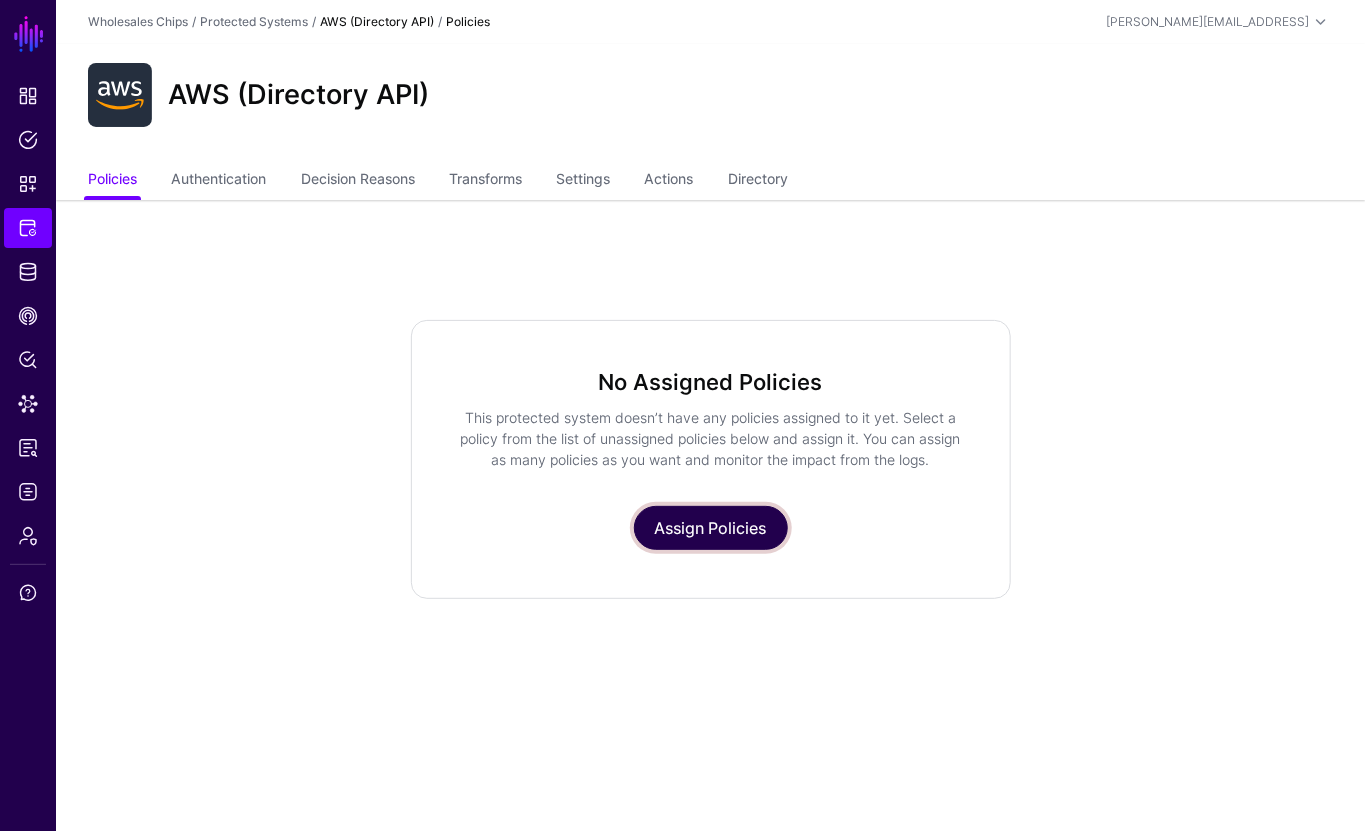 click on "Assign Policies" 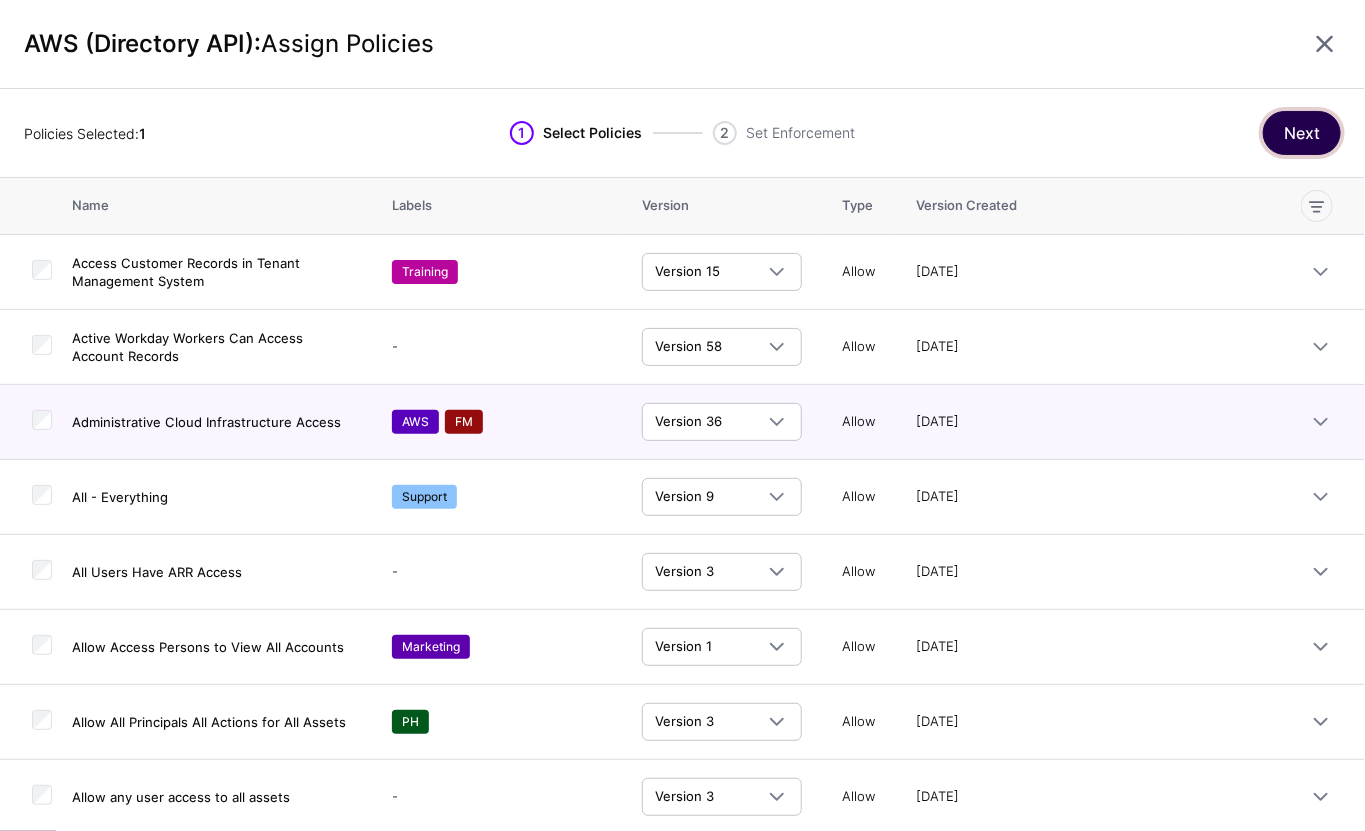 click on "Next" at bounding box center [1302, 133] 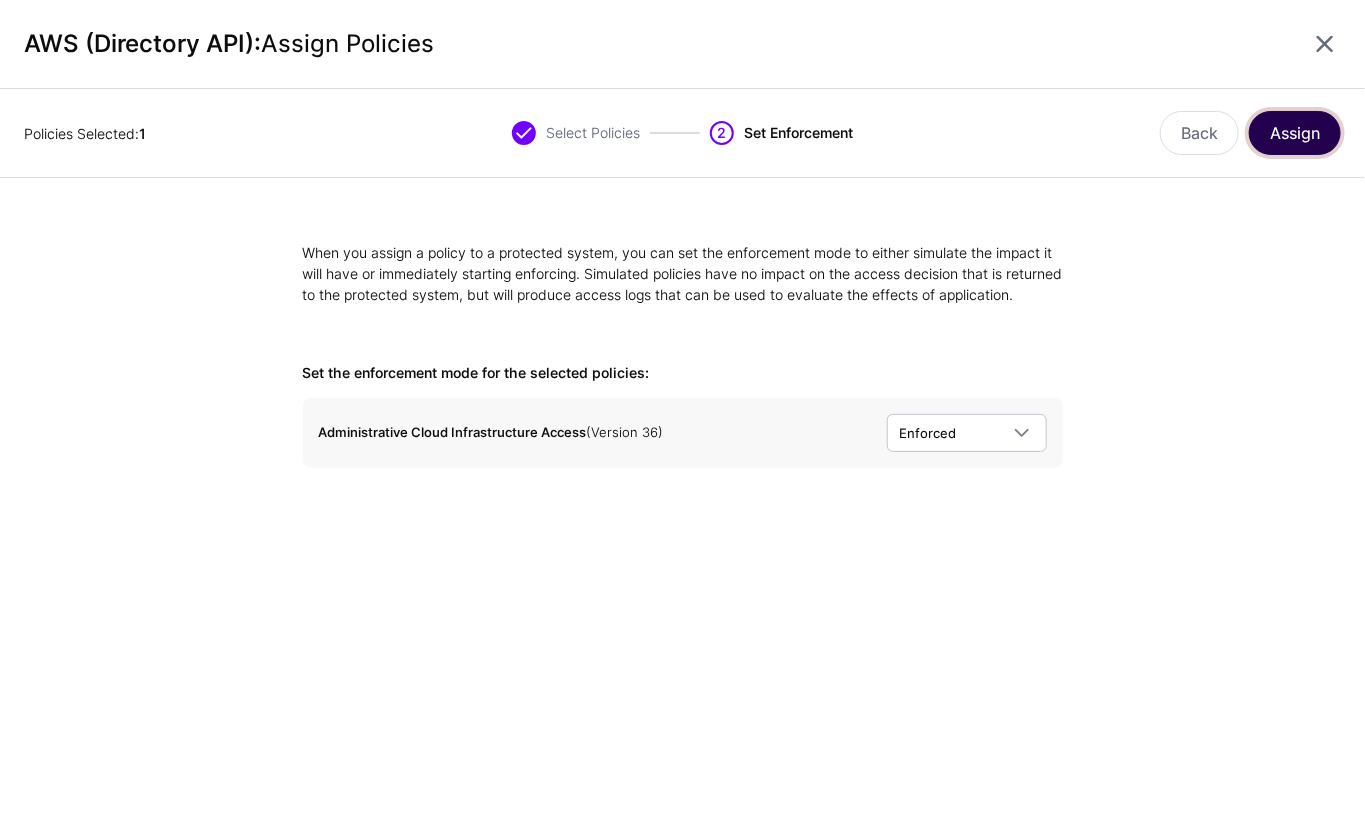 click on "Assign" at bounding box center (1295, 133) 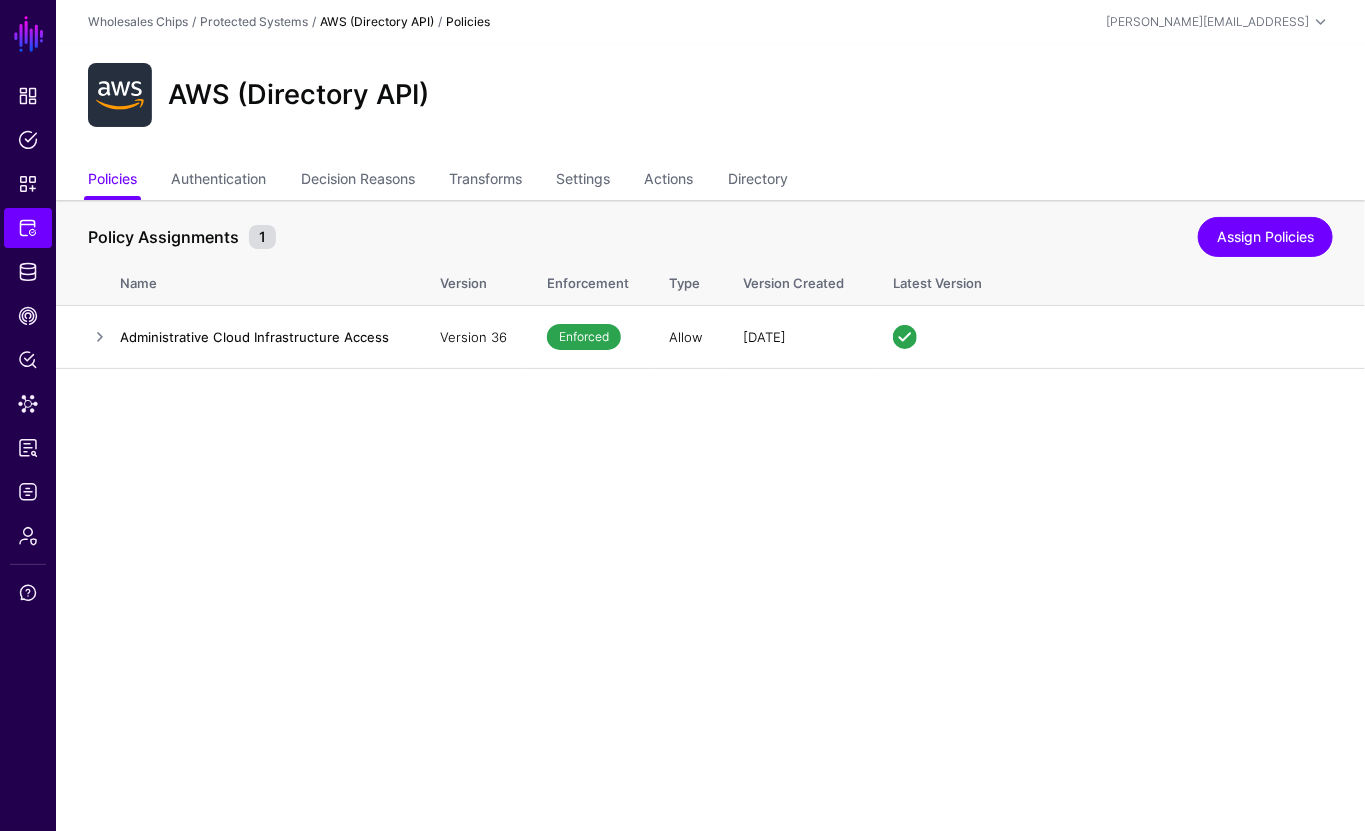 click on "Policies   Authentication   Decision Reasons   Transforms   Settings   Actions   Directory" 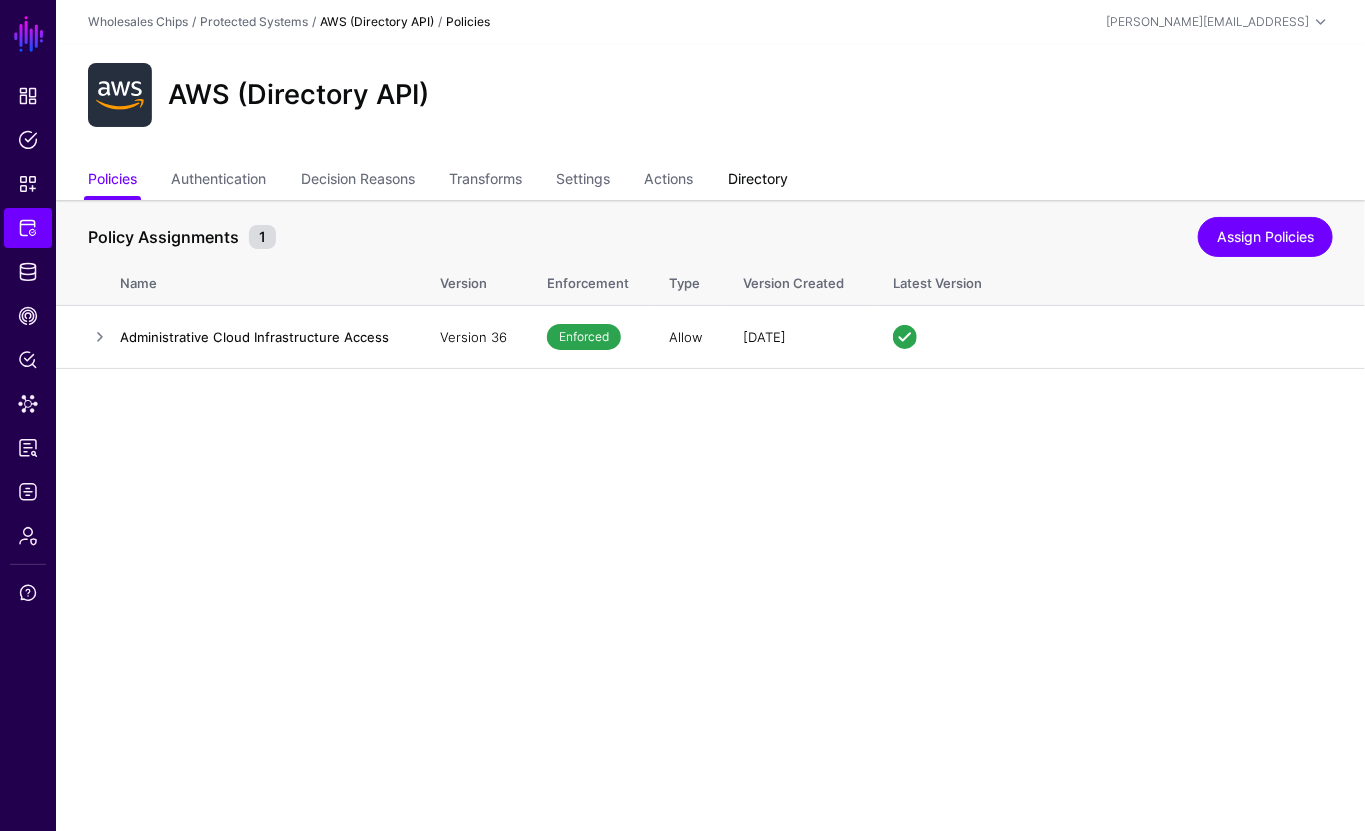 click on "Directory" 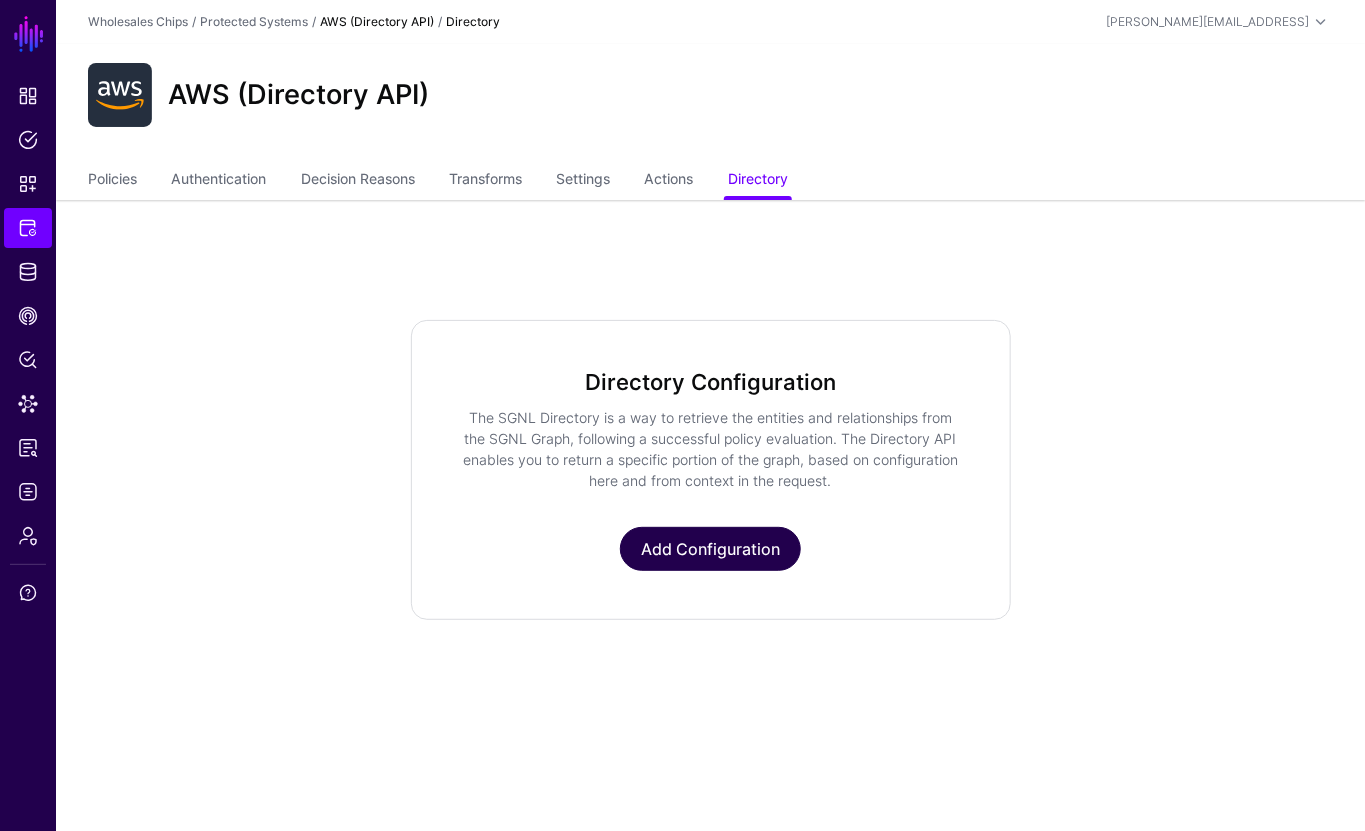click on "Add Configuration" 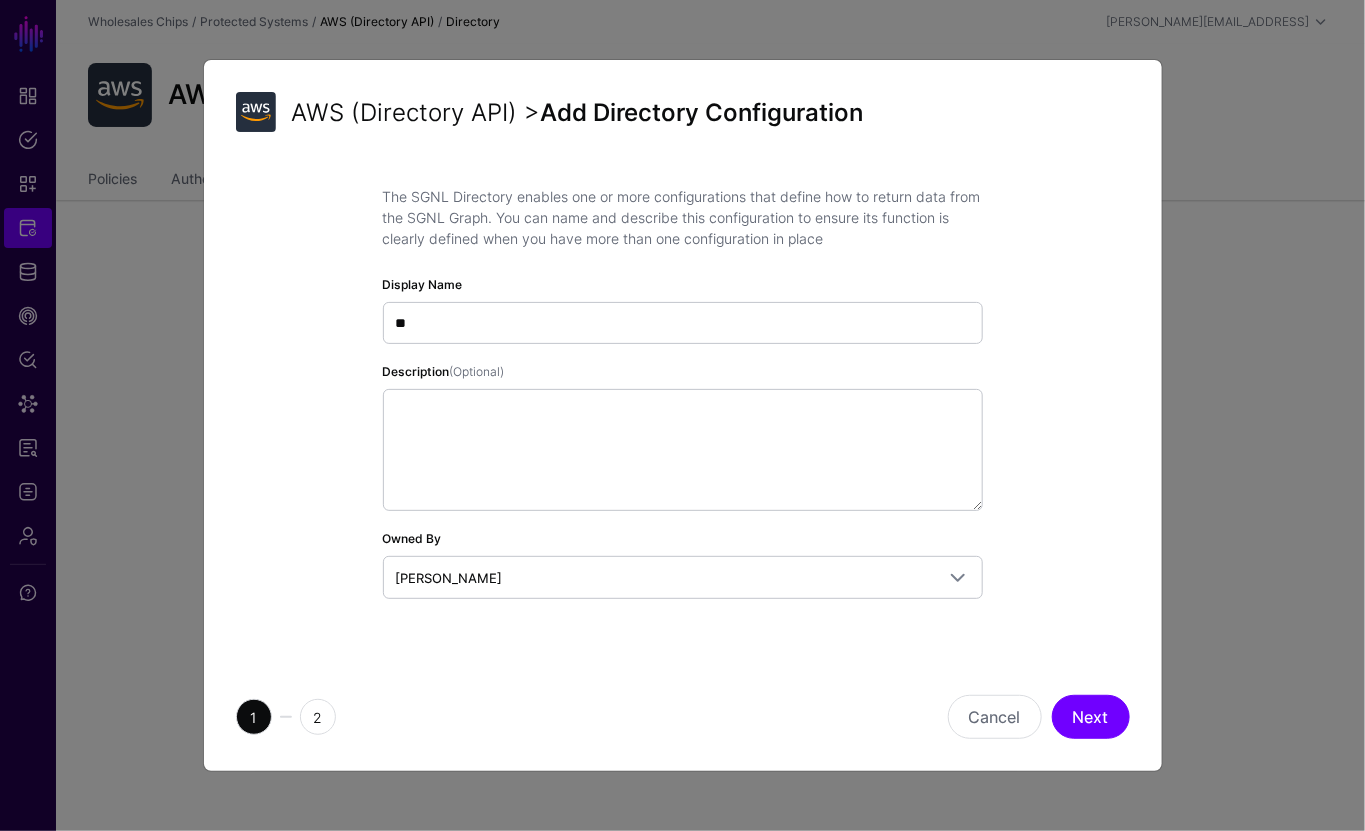 type on "*" 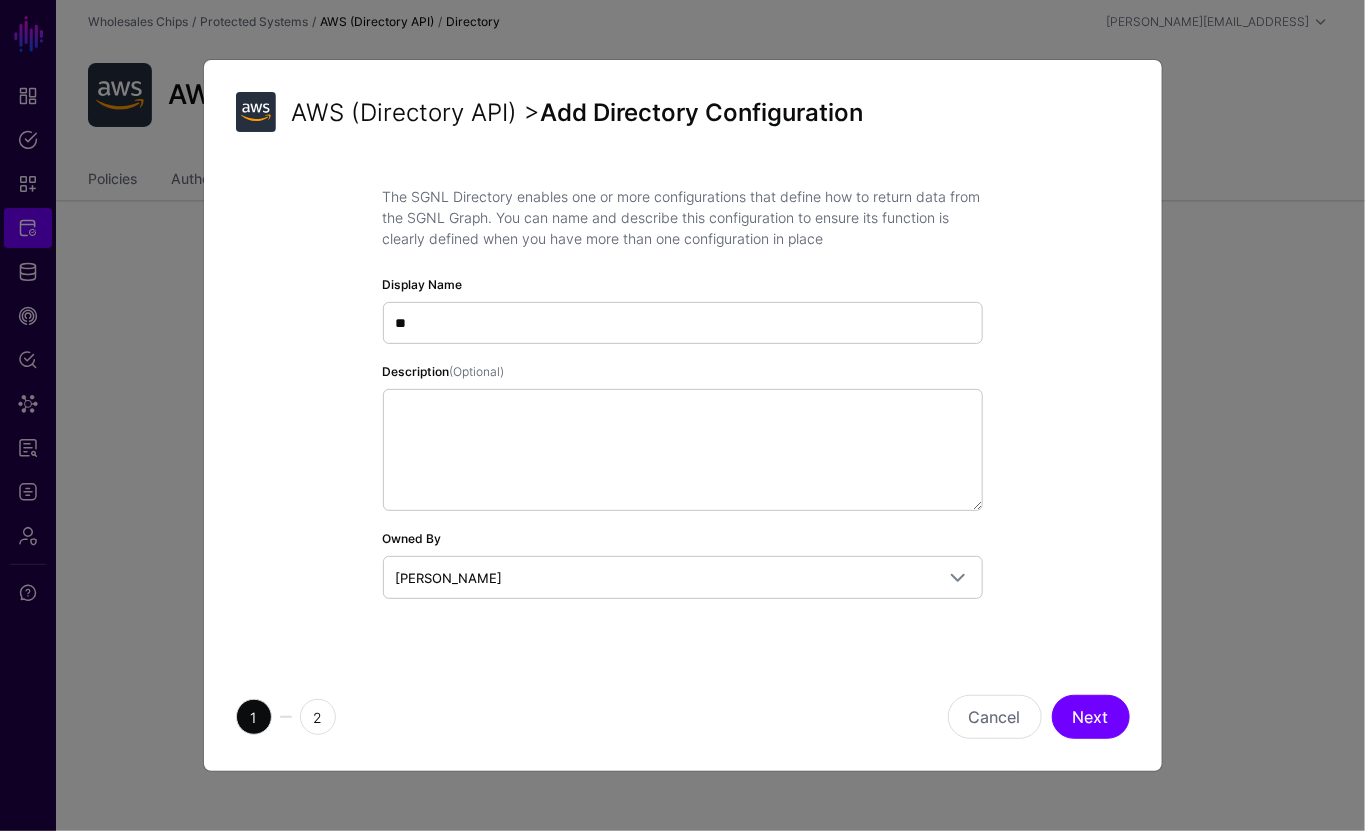 type on "*" 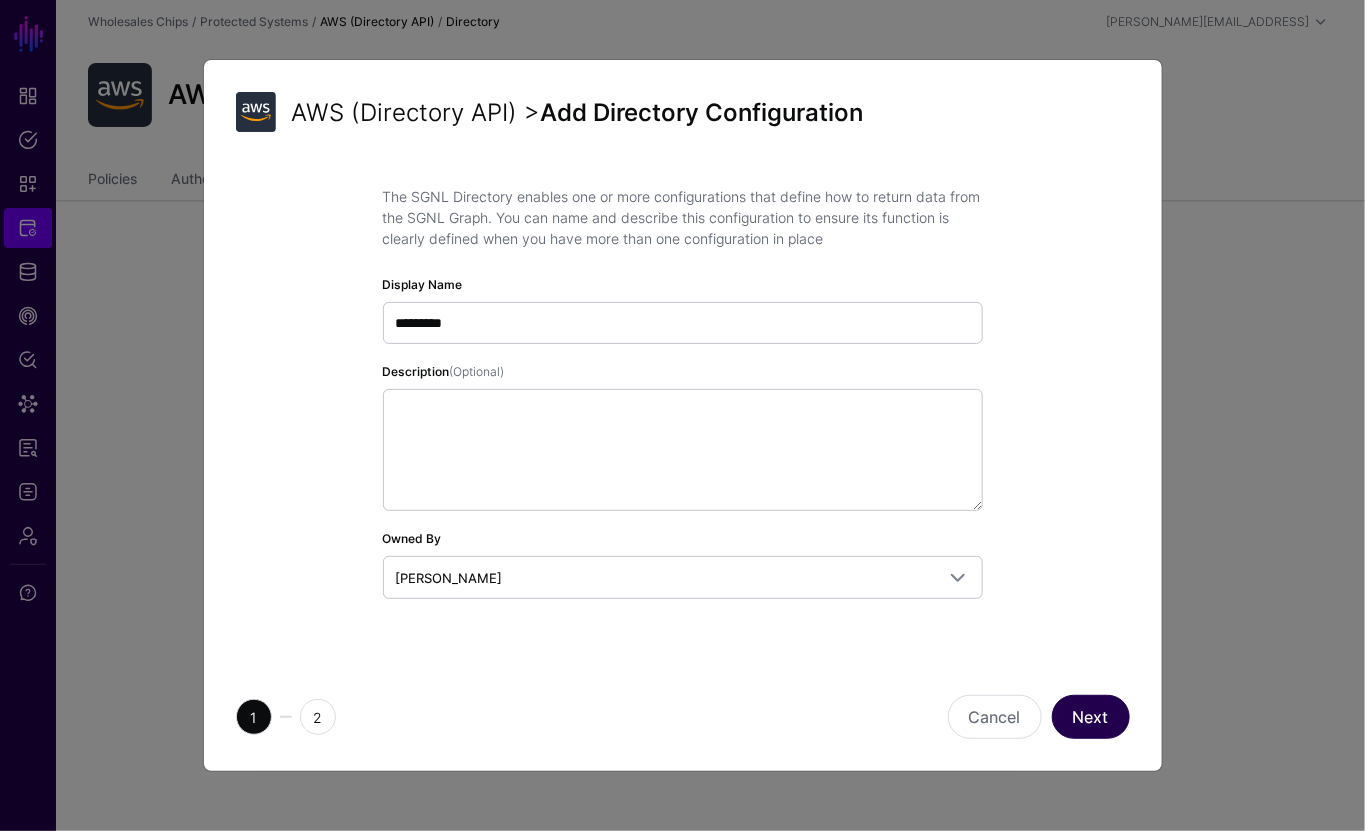 type on "*********" 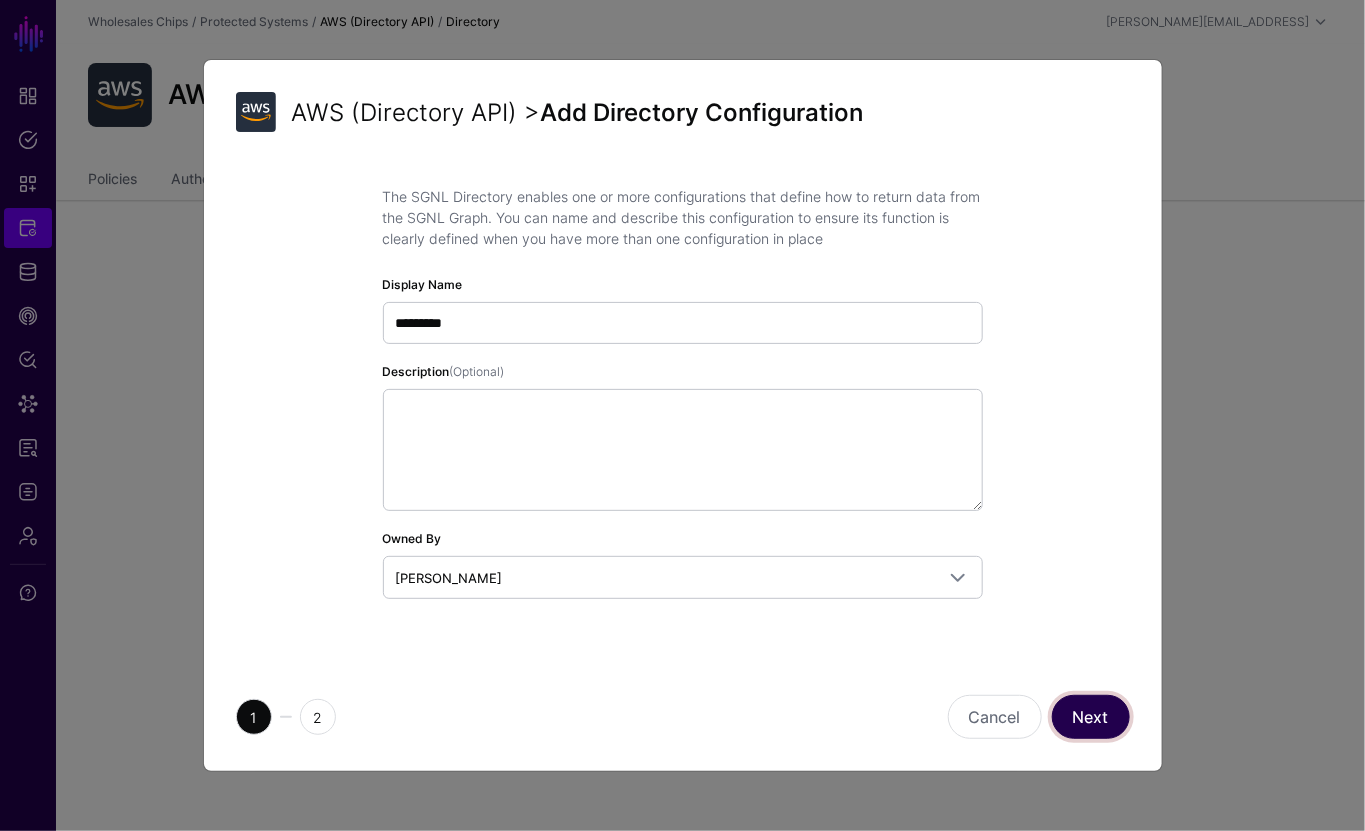 click on "Next" 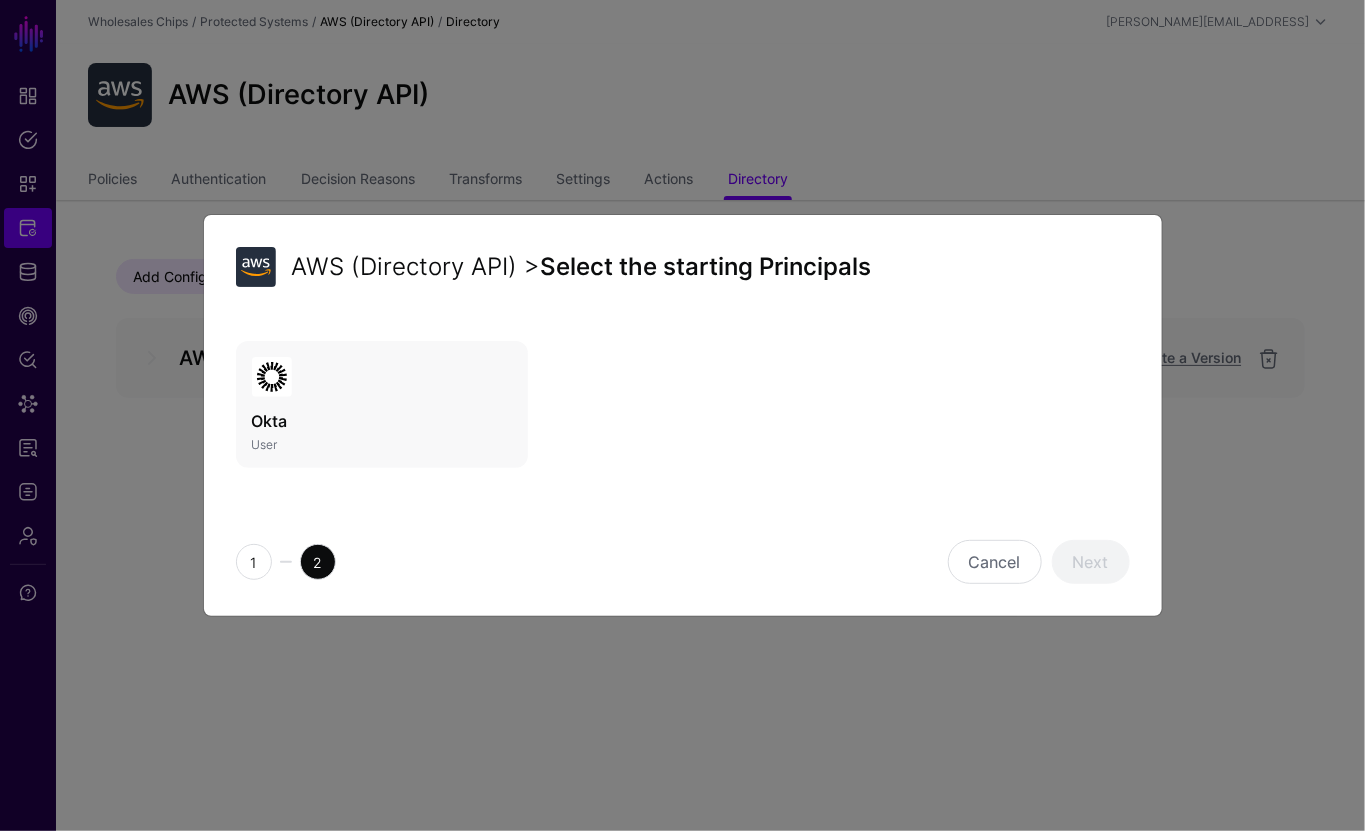 click on "Okta" at bounding box center [382, 421] 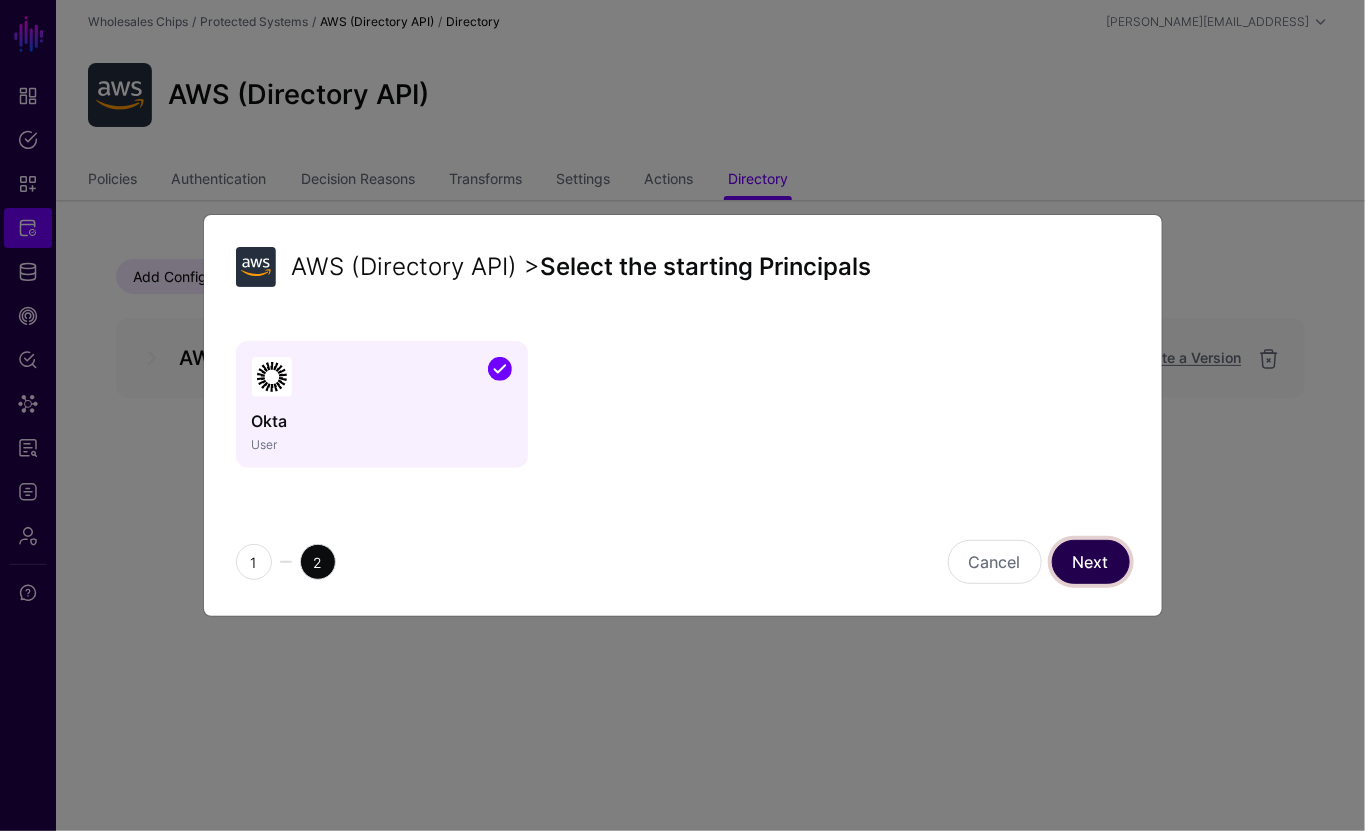 click on "Next" 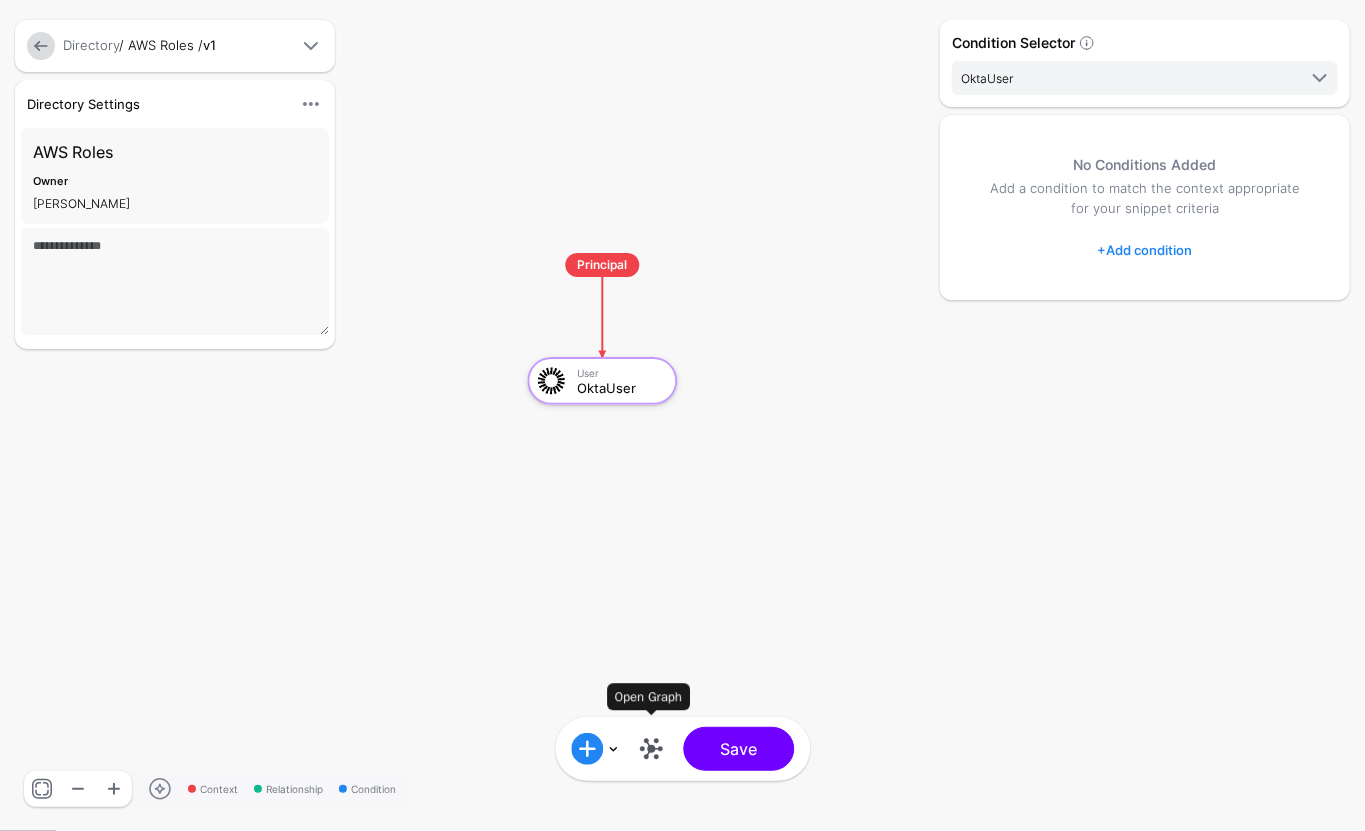 click at bounding box center [651, 749] 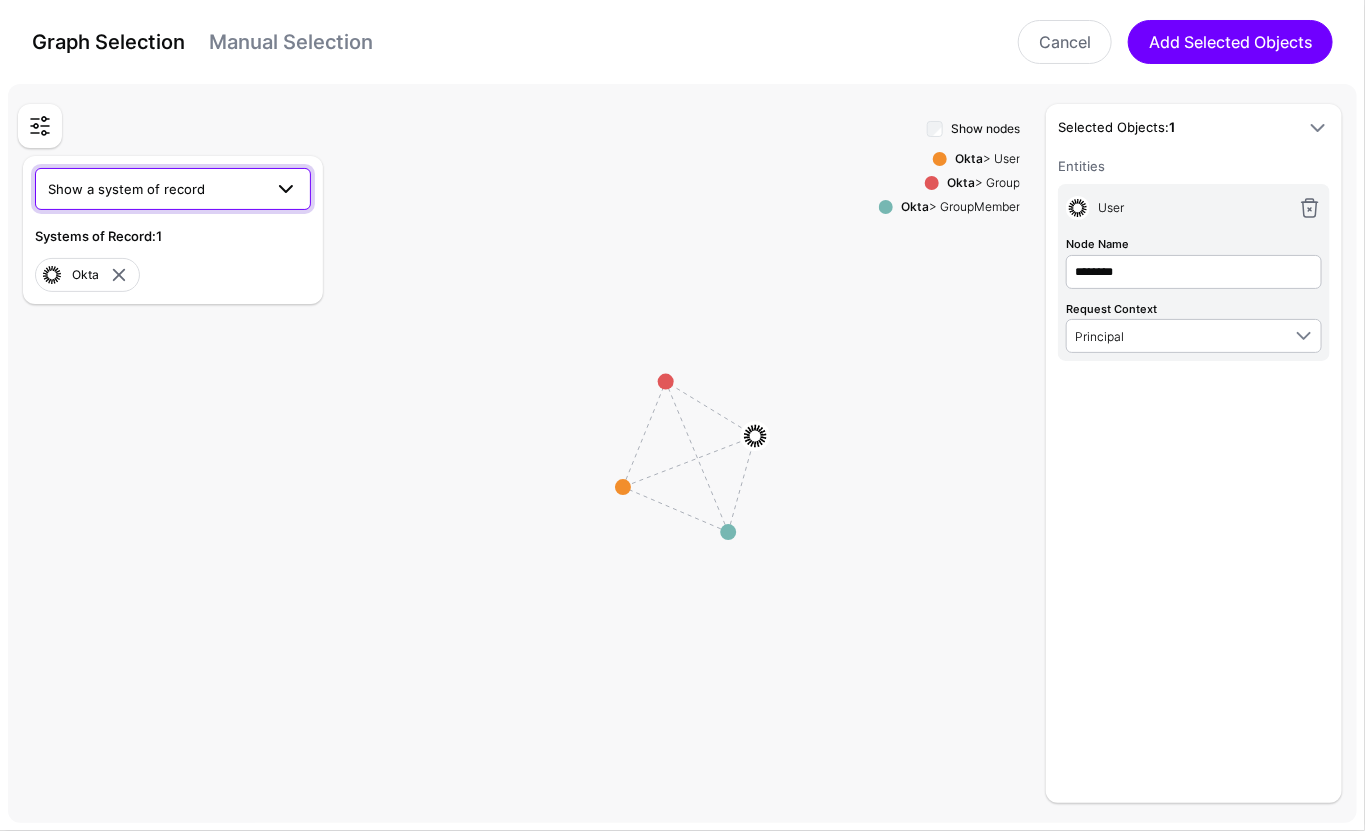 click on "Show a system of record" at bounding box center (155, 189) 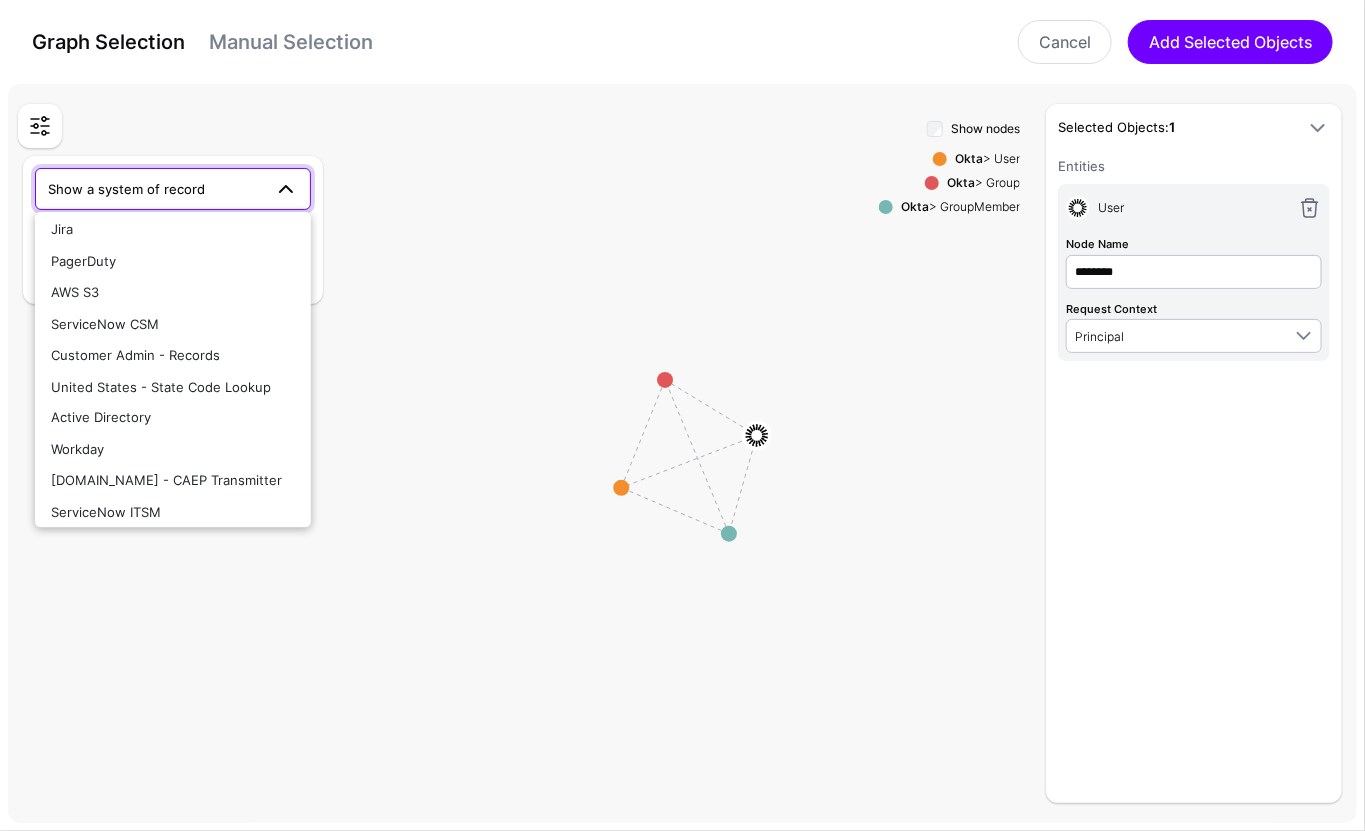 scroll, scrollTop: 1102, scrollLeft: 0, axis: vertical 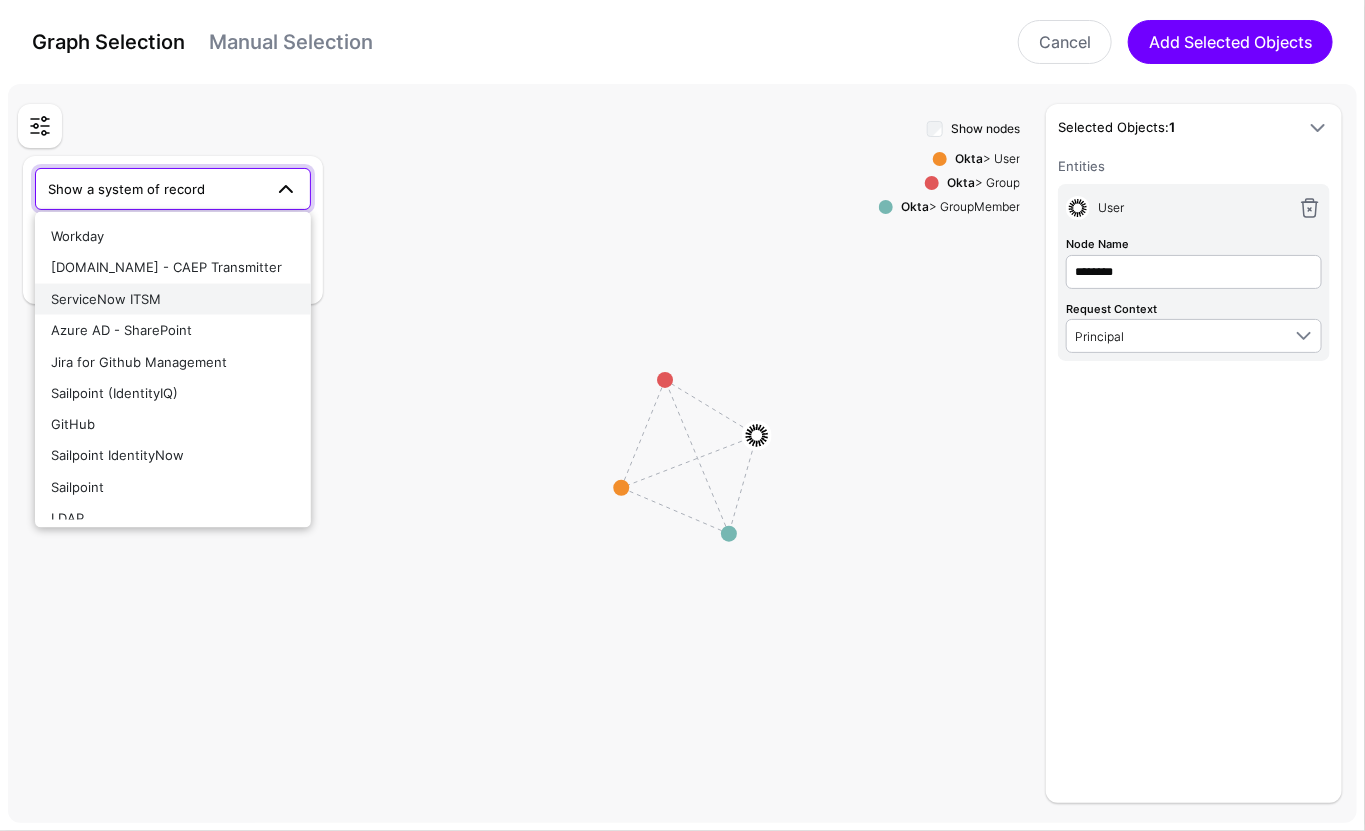 click on "ServiceNow ITSM" at bounding box center [106, 298] 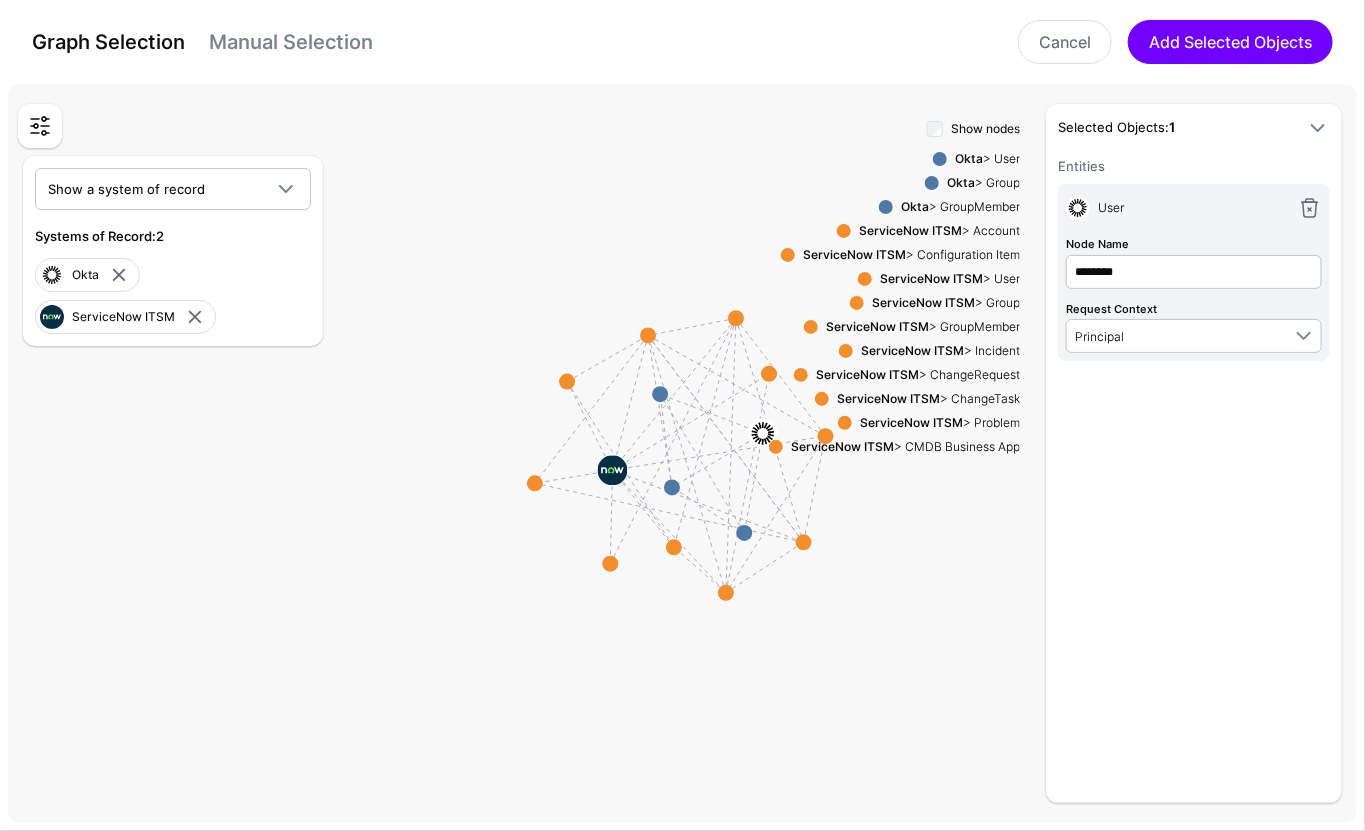 click at bounding box center (865, 279) 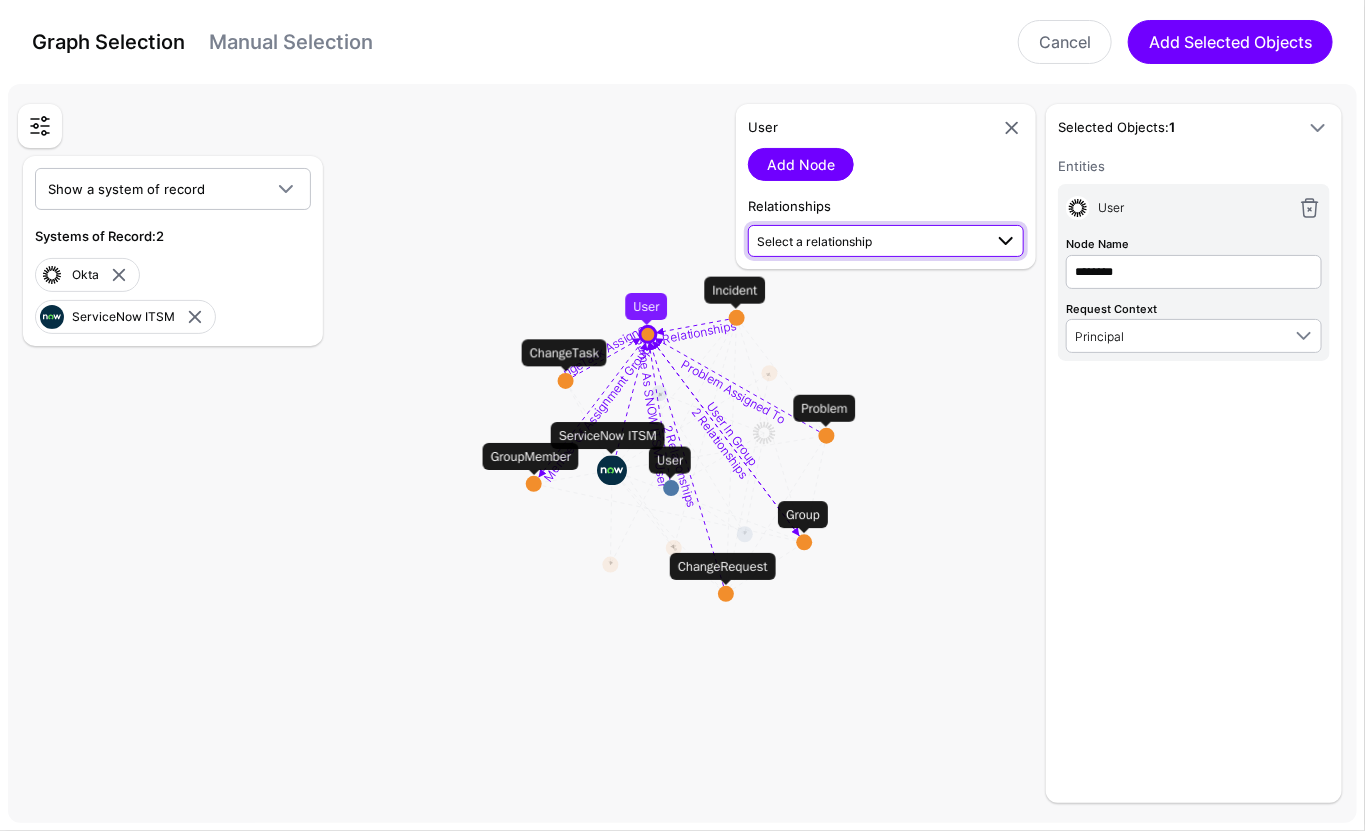click on "Select a relationship" at bounding box center [869, 240] 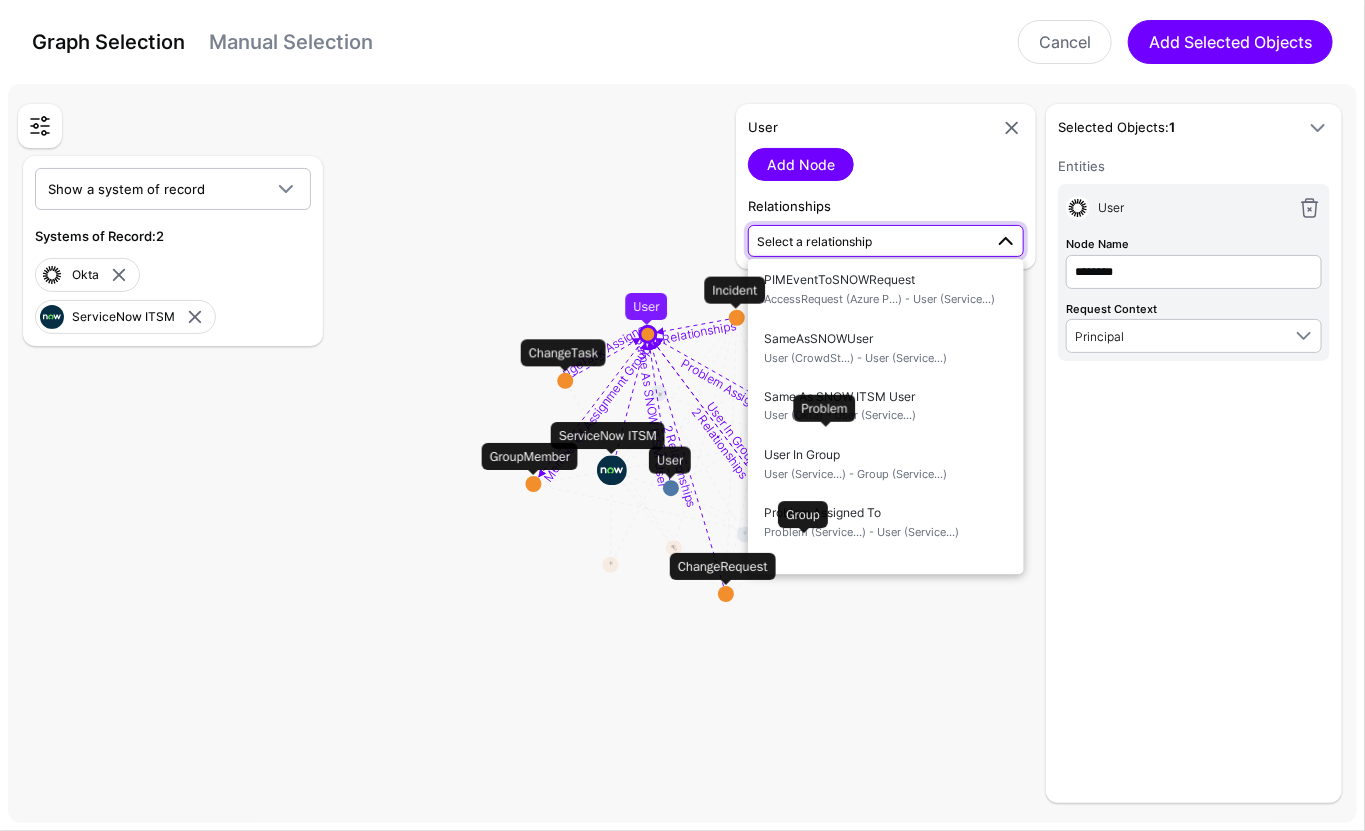 scroll, scrollTop: 1102, scrollLeft: 0, axis: vertical 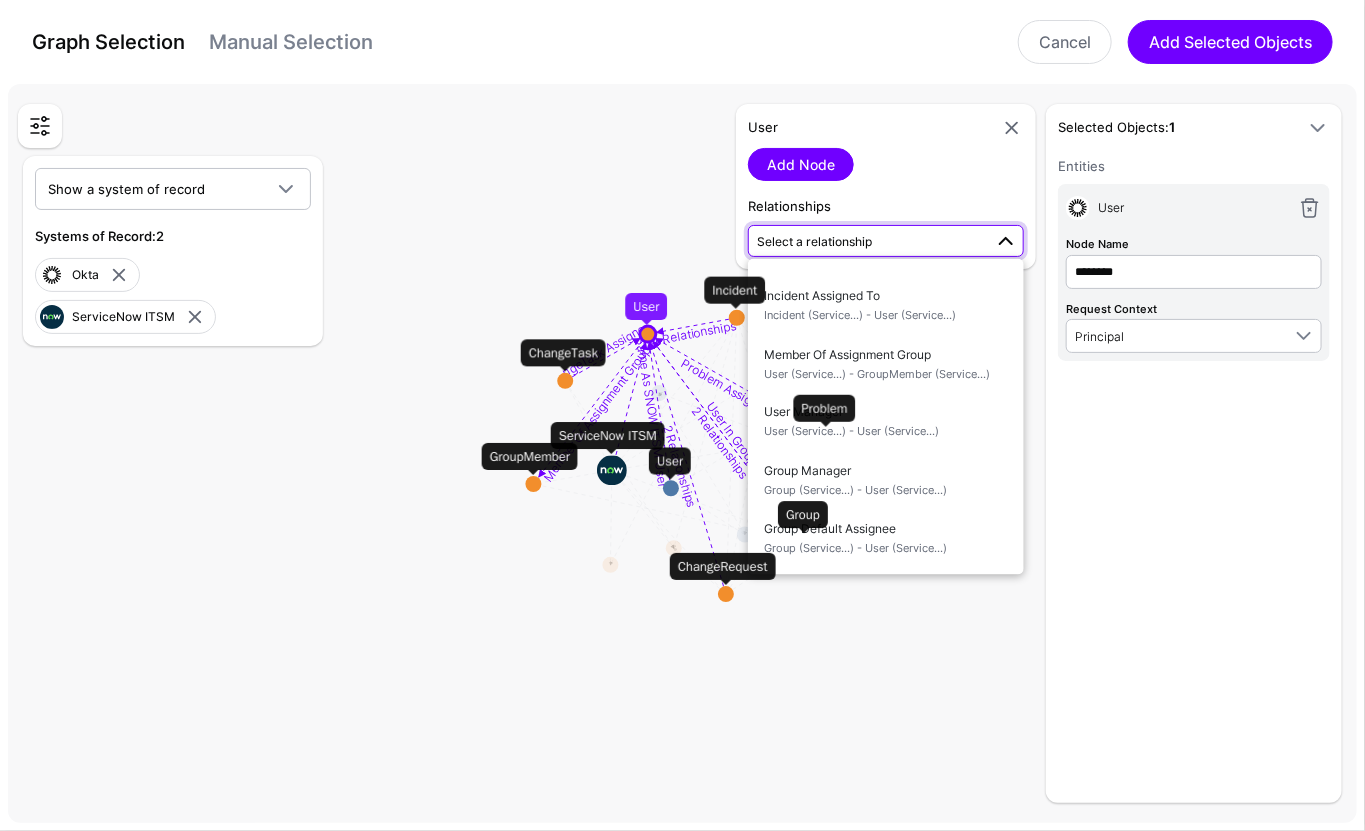 click 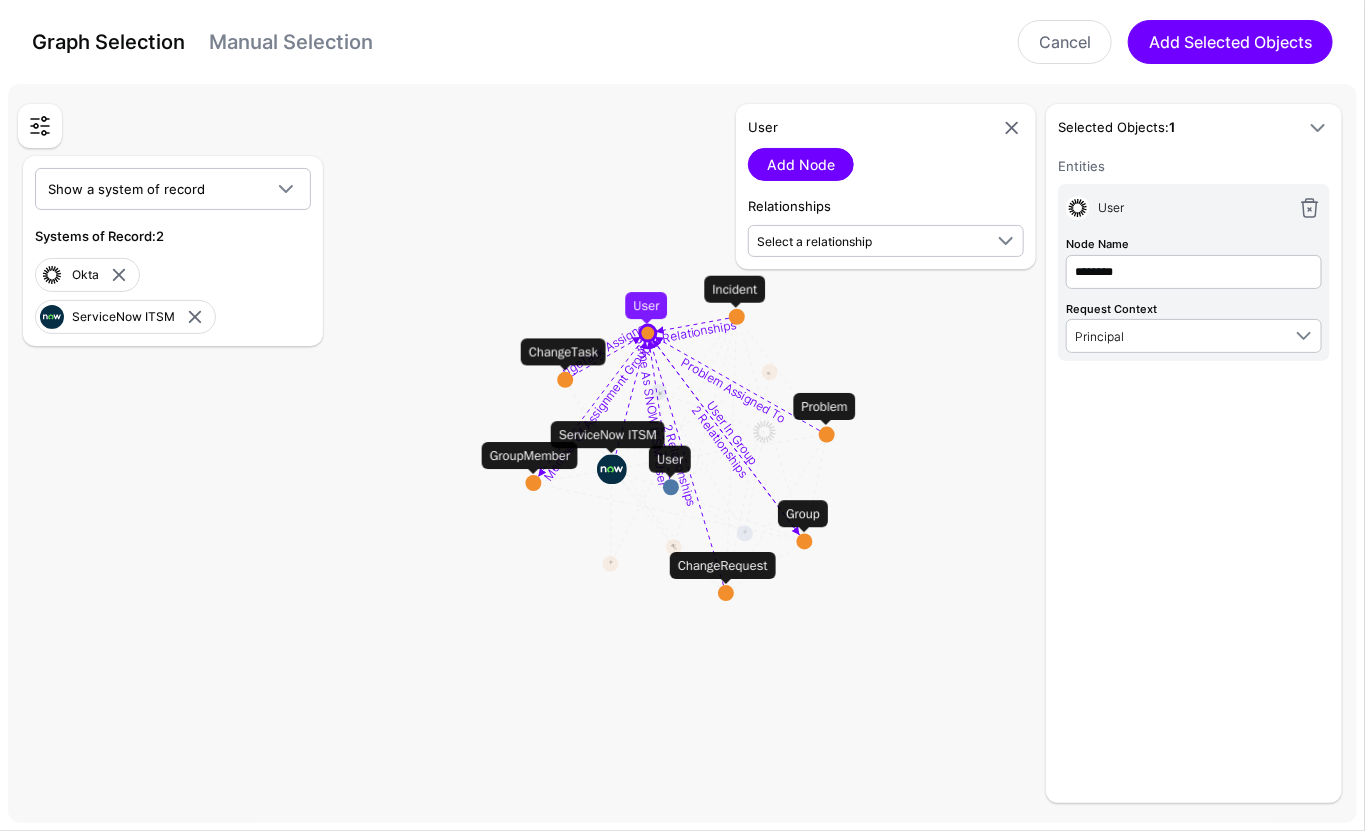 click 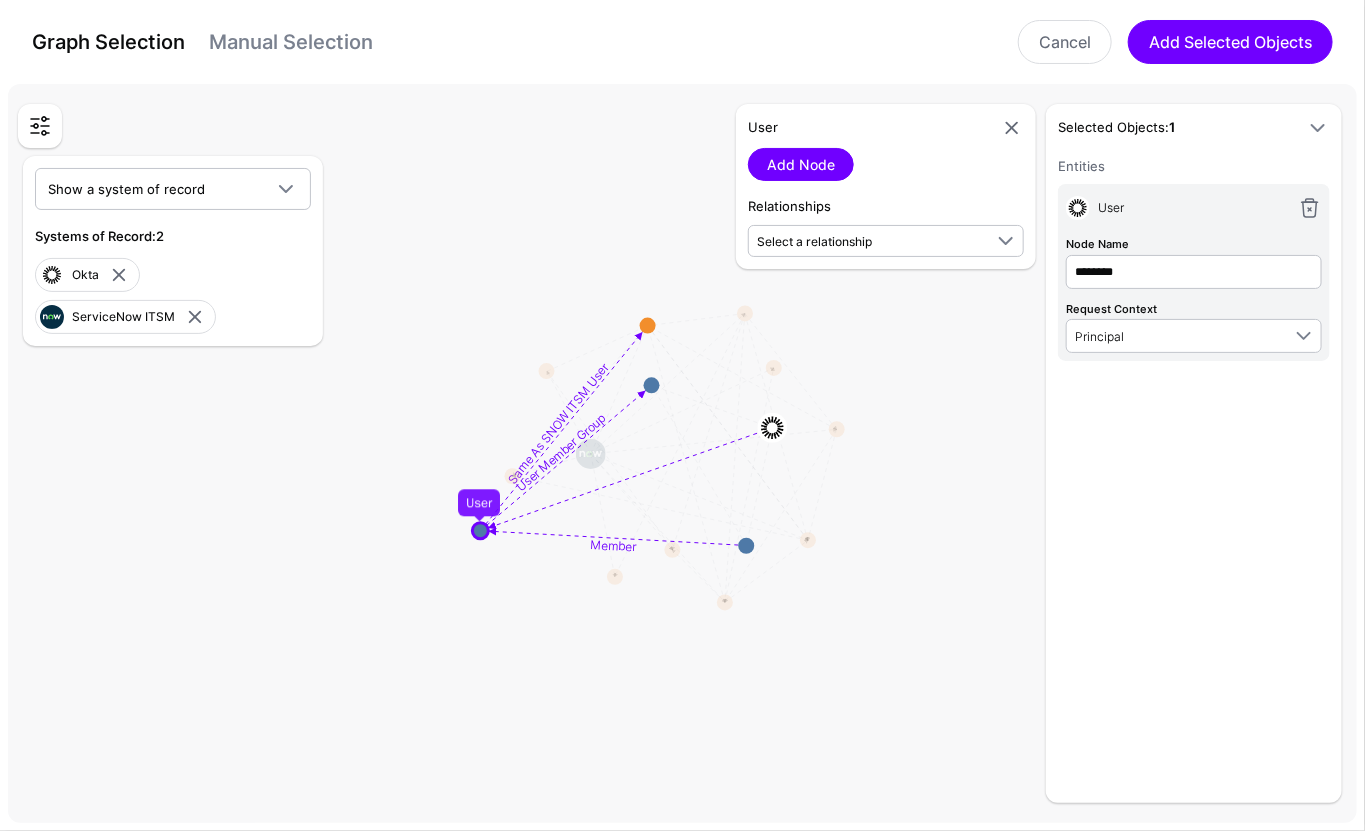 drag, startPoint x: 669, startPoint y: 485, endPoint x: 479, endPoint y: 529, distance: 195.0282 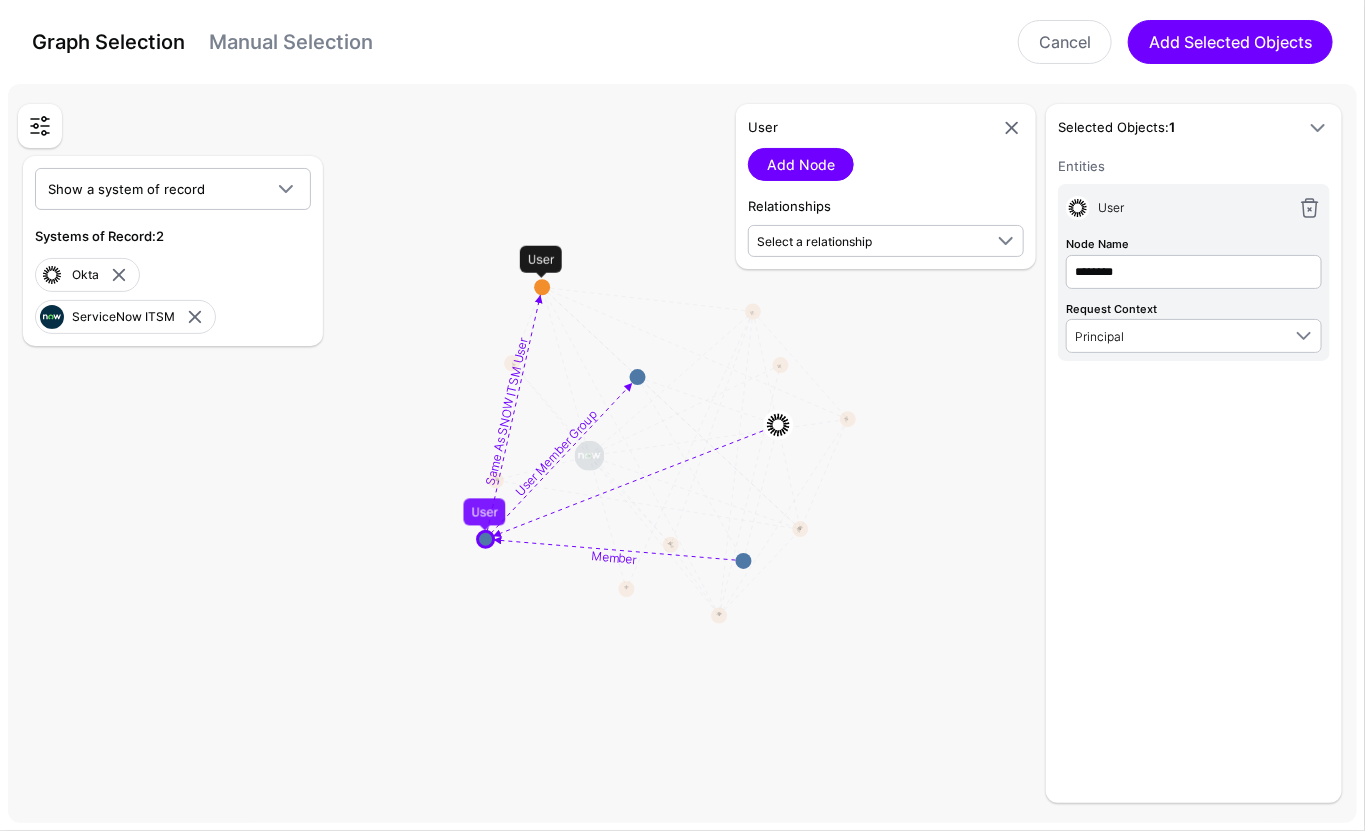 drag, startPoint x: 581, startPoint y: 302, endPoint x: 550, endPoint y: 290, distance: 33.24154 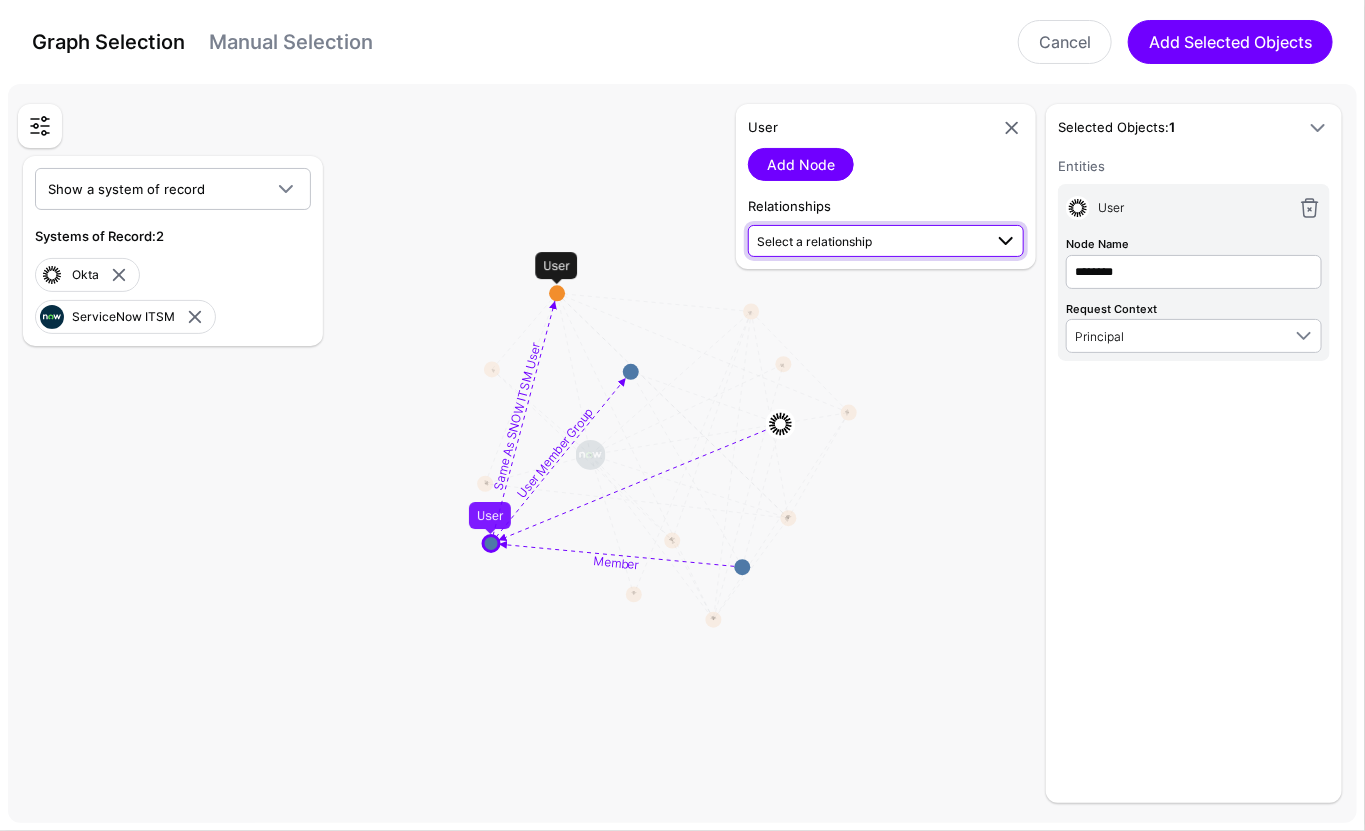 click on "Select a relationship" at bounding box center (869, 240) 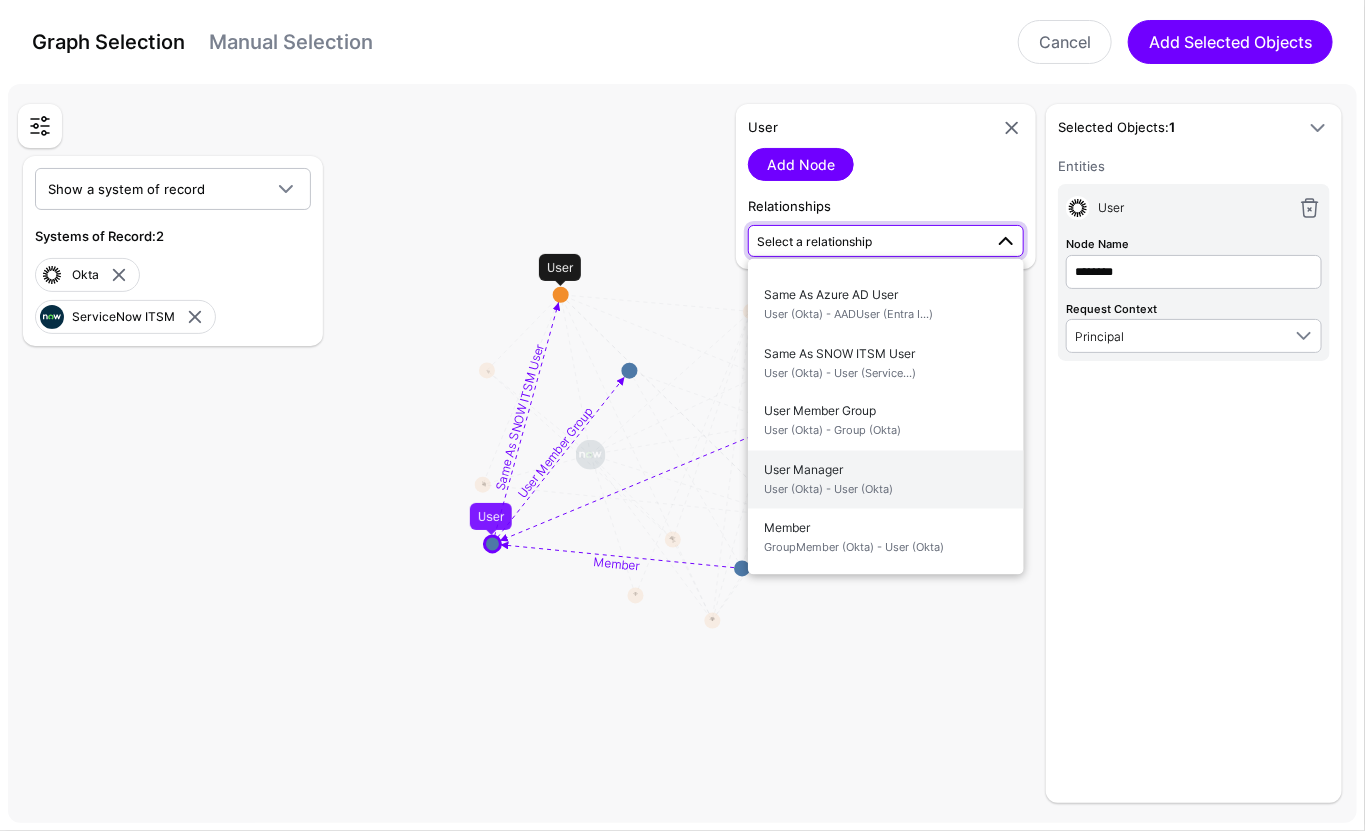 scroll, scrollTop: 612, scrollLeft: 0, axis: vertical 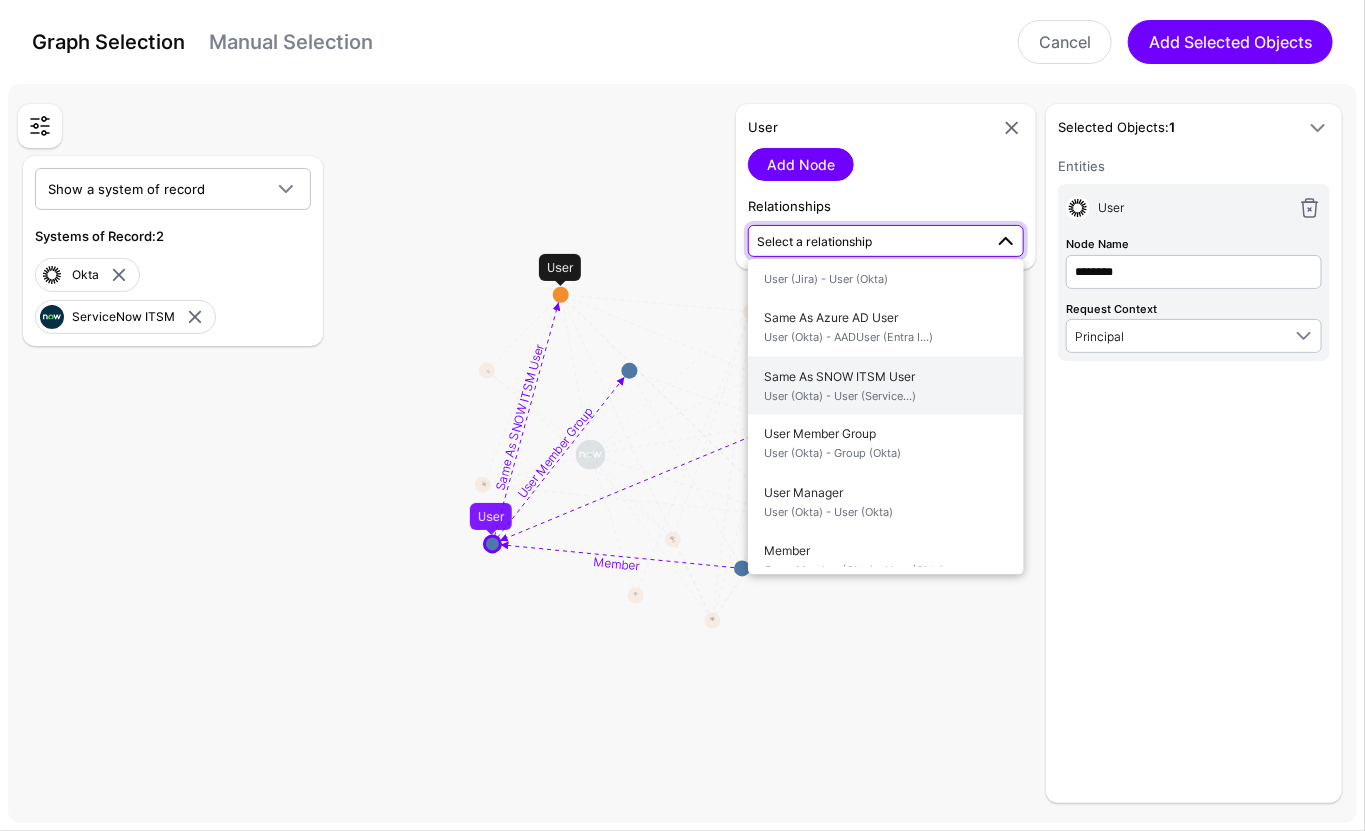click on "User (Okta) - User (Service...)" at bounding box center [886, 396] 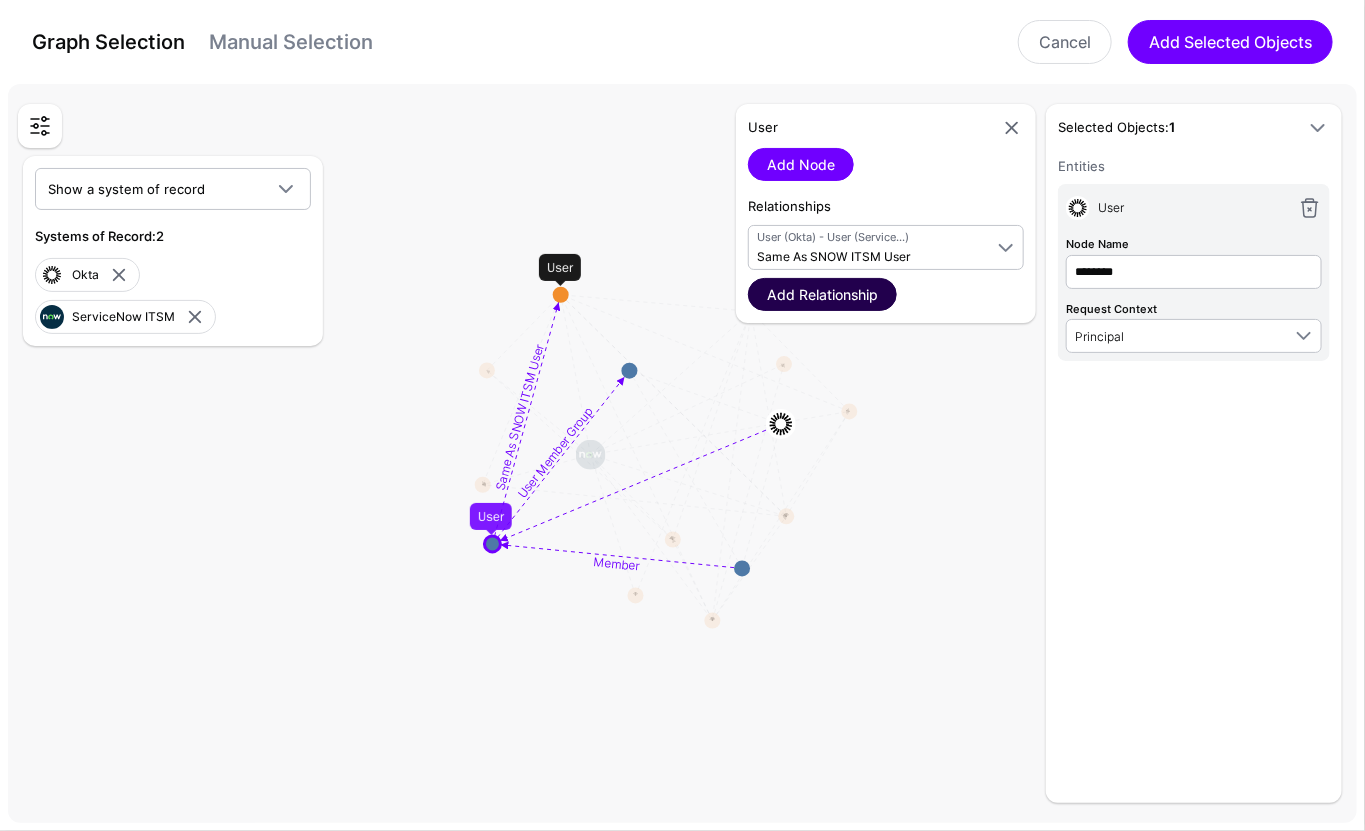 click on "Add Relationship" at bounding box center [822, 294] 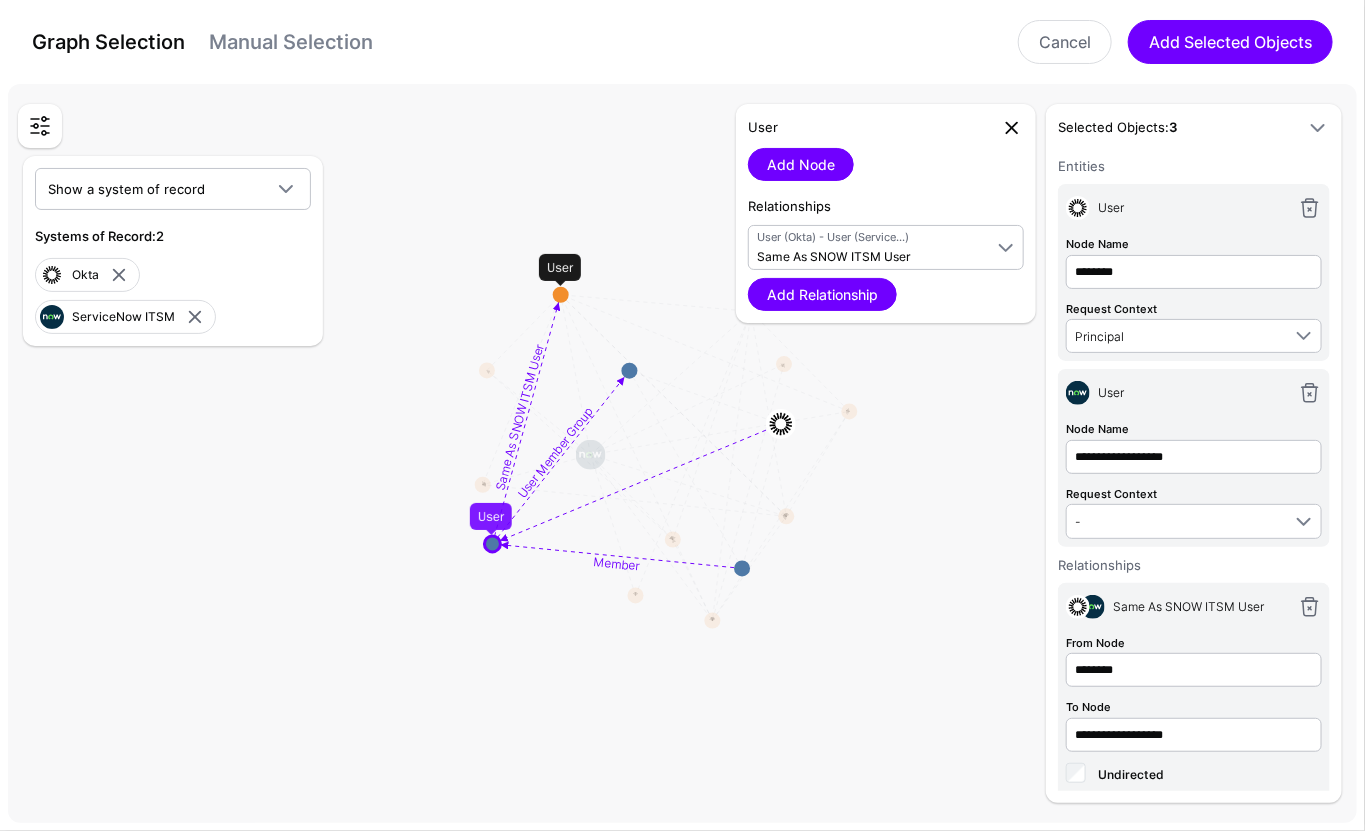 click at bounding box center (1012, 128) 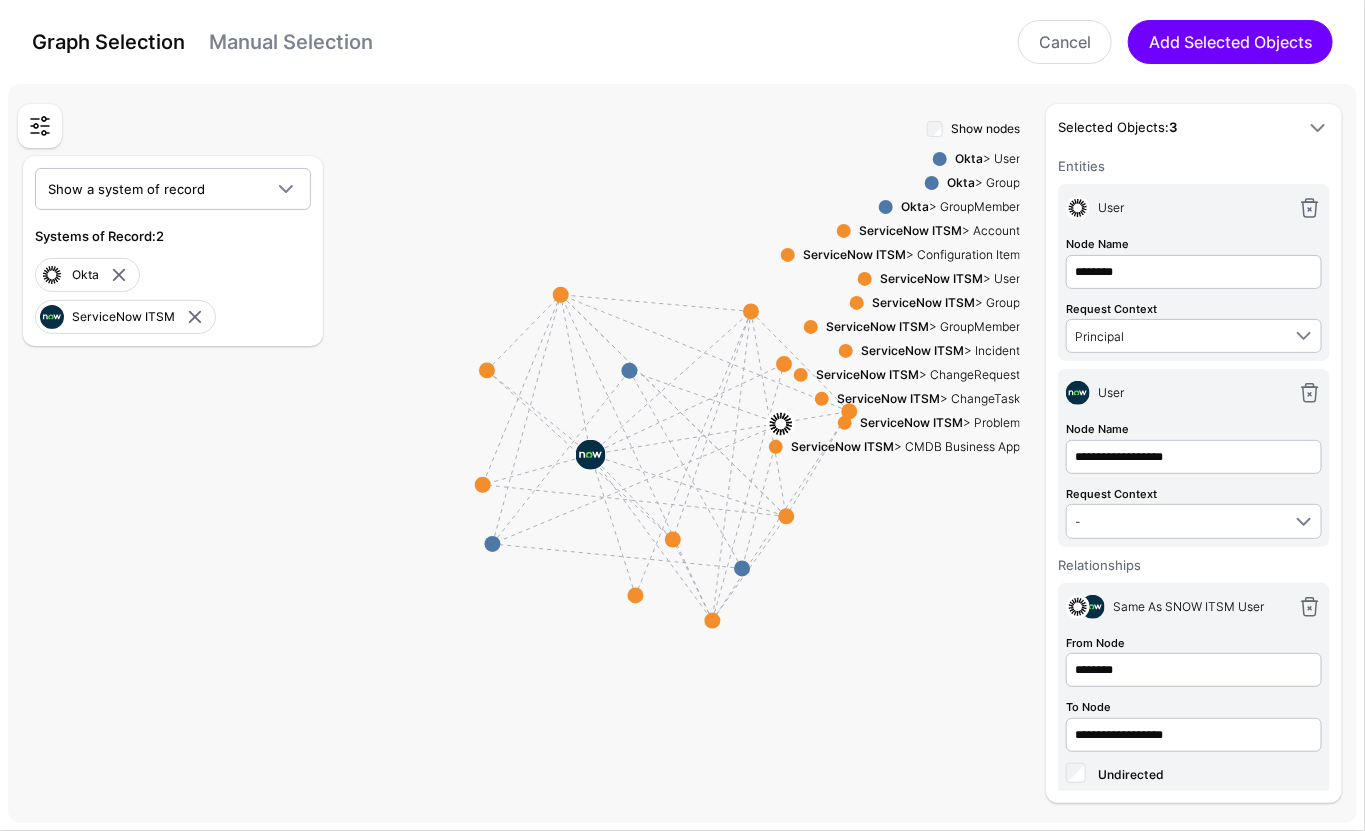 click at bounding box center [788, 255] 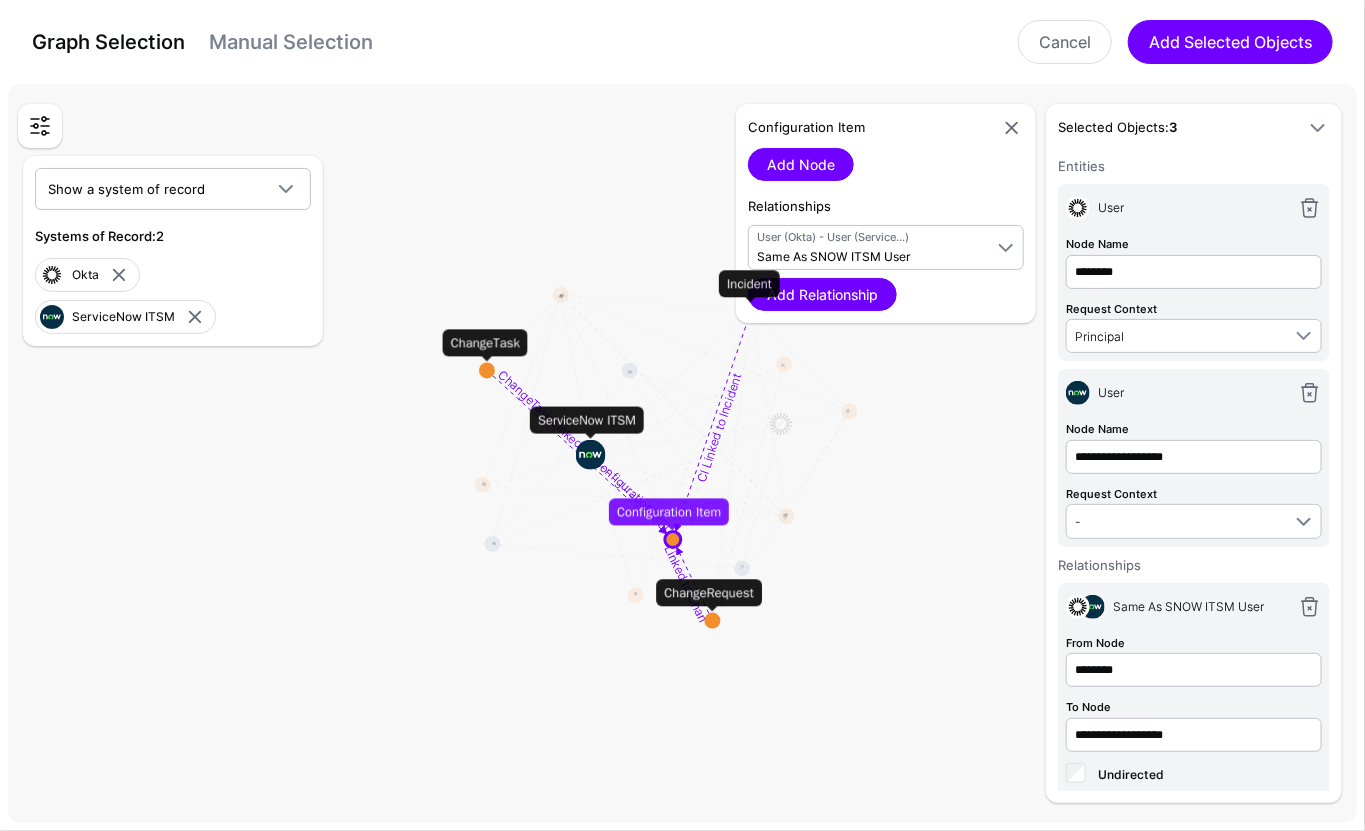 scroll, scrollTop: 20, scrollLeft: 0, axis: vertical 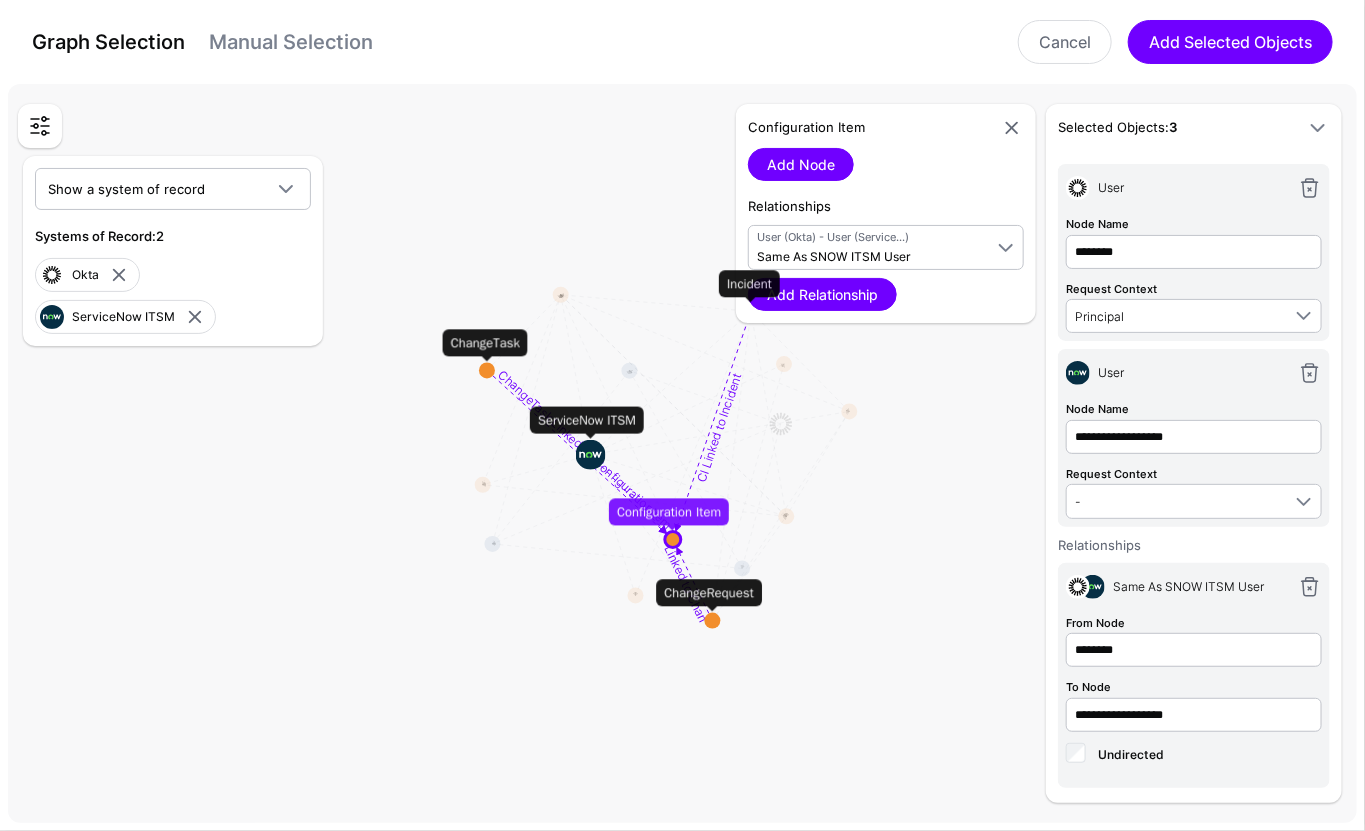 click 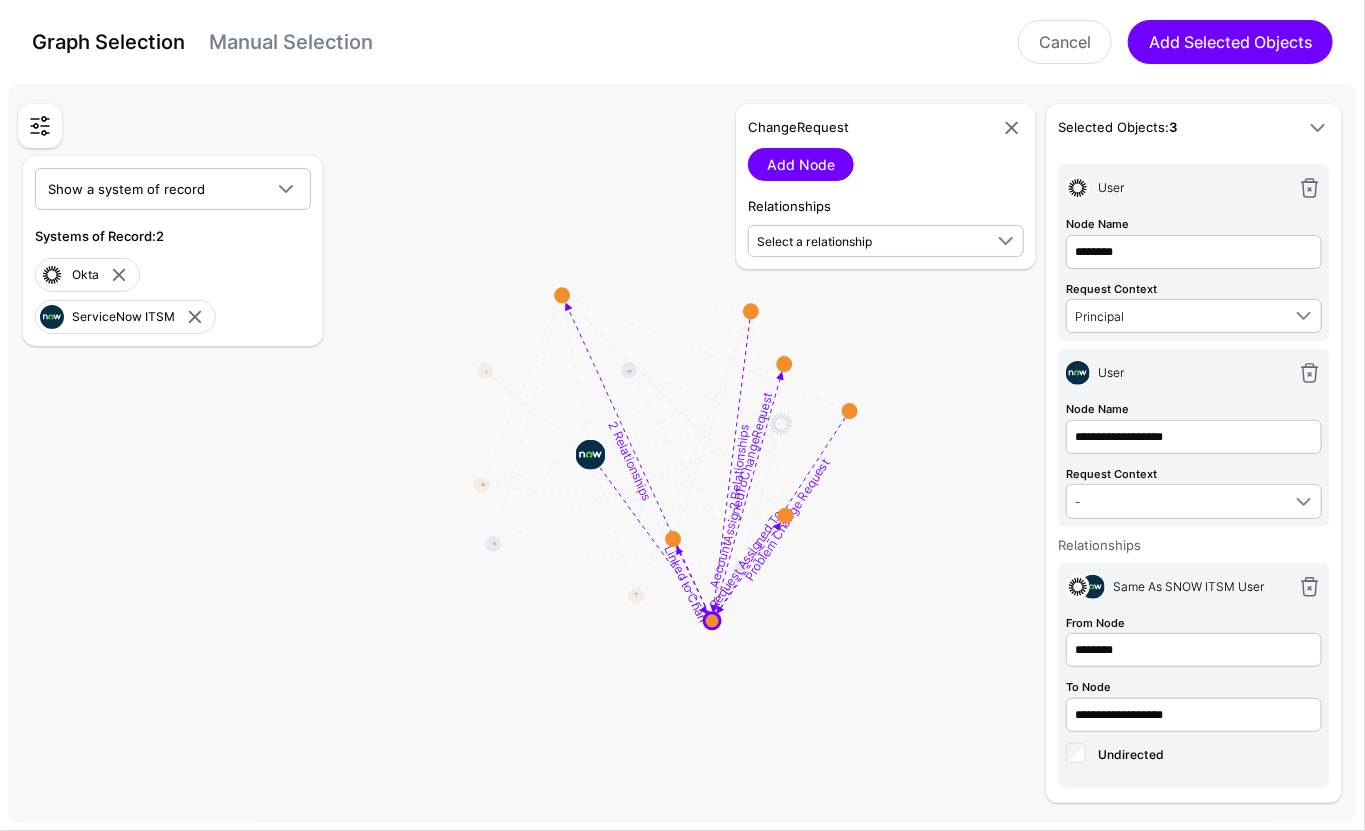 click 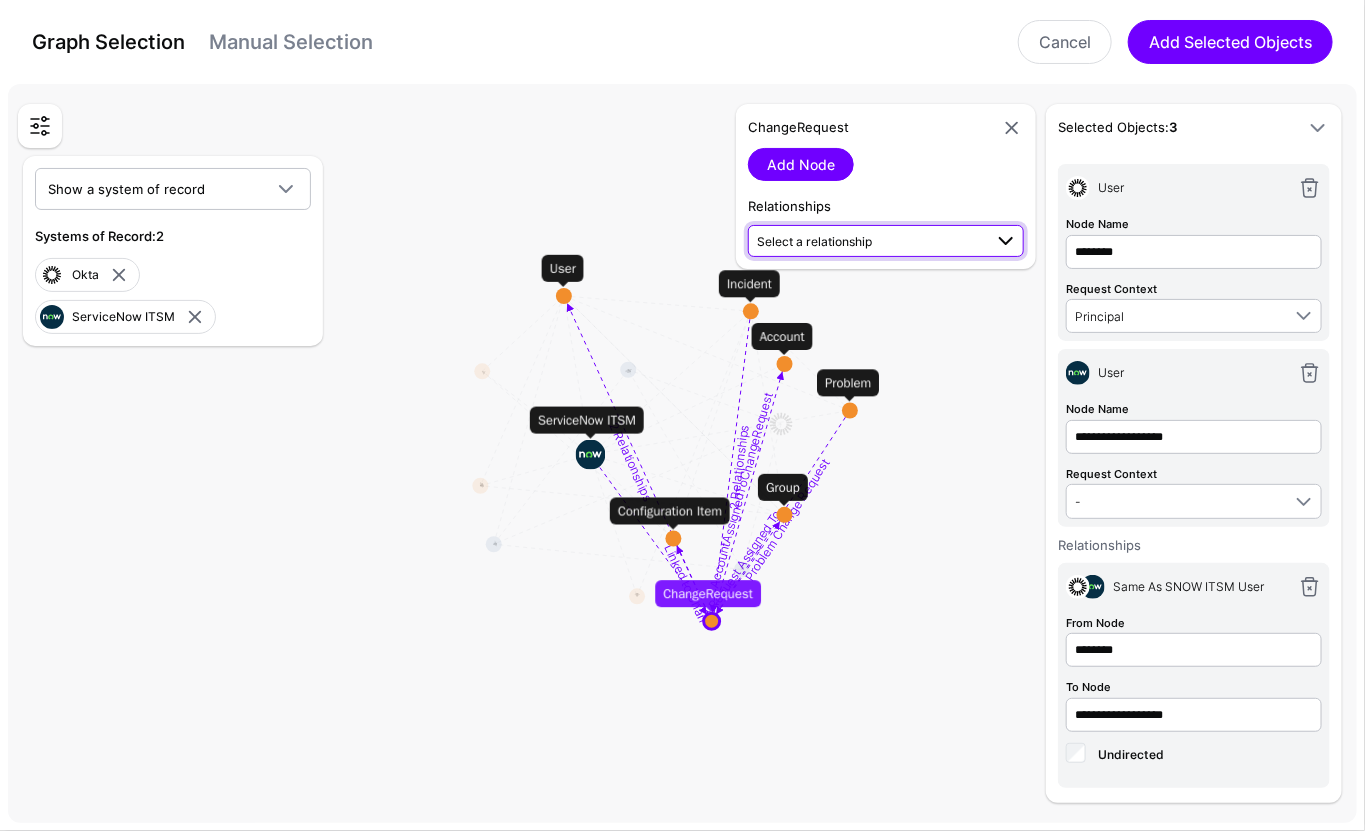 click on "Select a relationship" at bounding box center (869, 240) 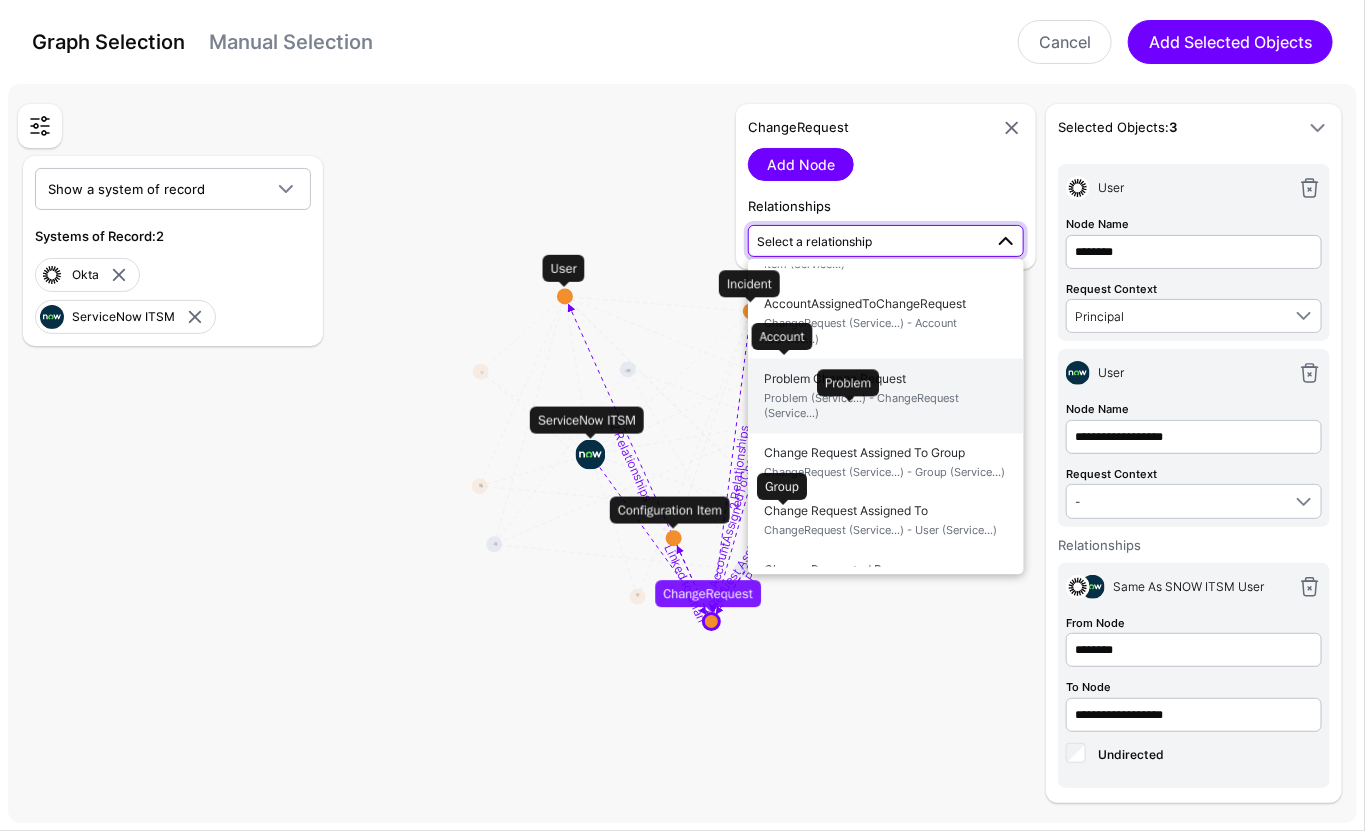 scroll, scrollTop: 70, scrollLeft: 0, axis: vertical 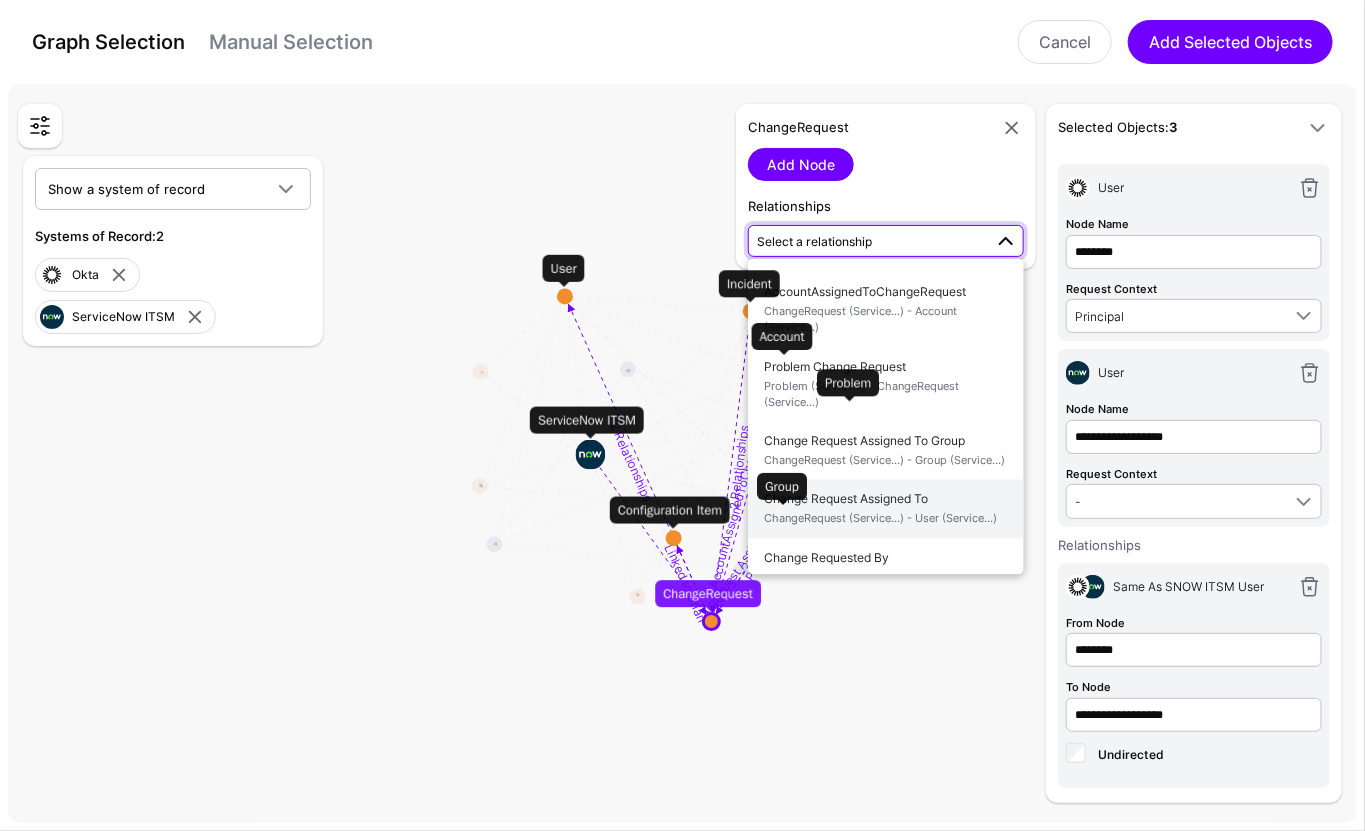 click on "ChangeRequest (Service...) - User (Service...)" at bounding box center [886, 519] 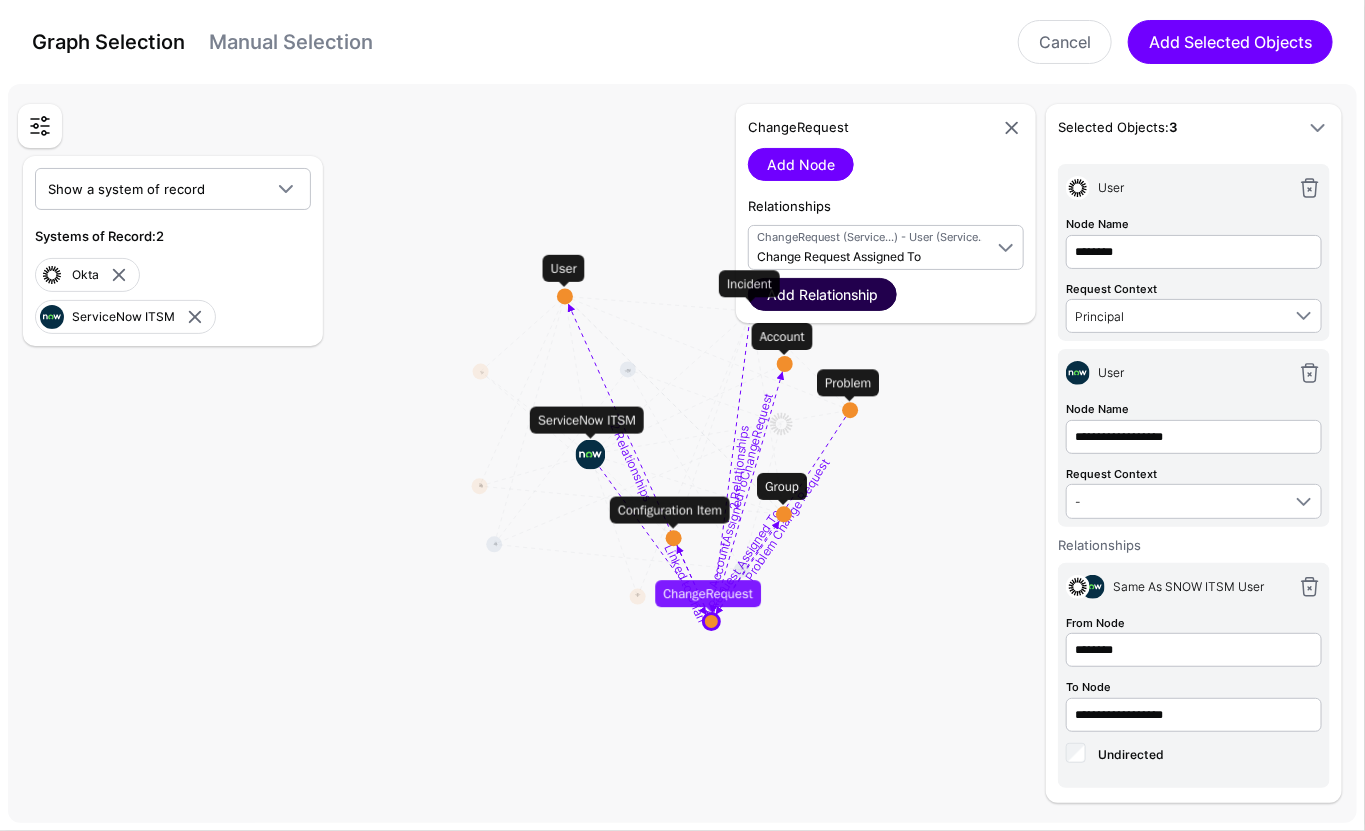 click on "Add Relationship" at bounding box center [822, 294] 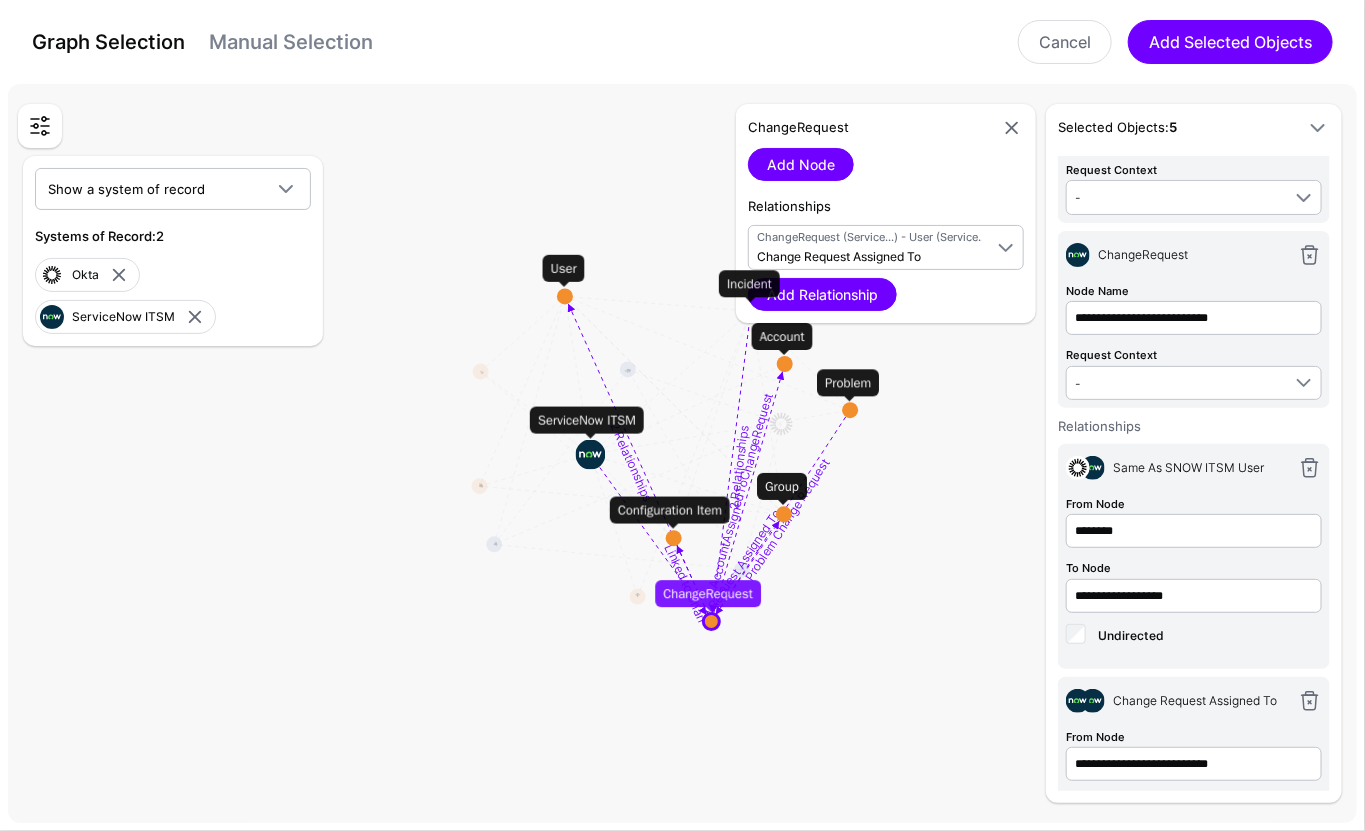 scroll, scrollTop: 348, scrollLeft: 0, axis: vertical 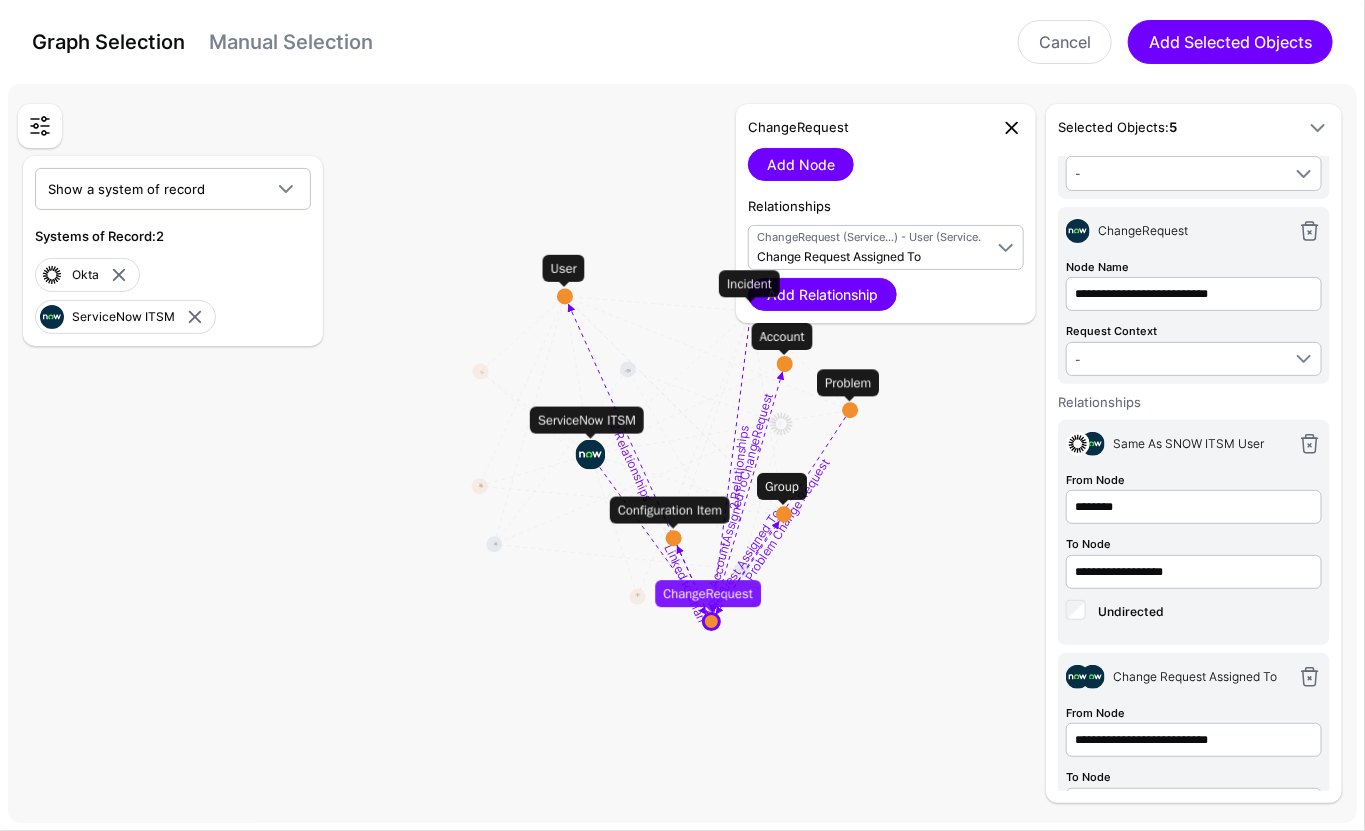 click at bounding box center (1012, 128) 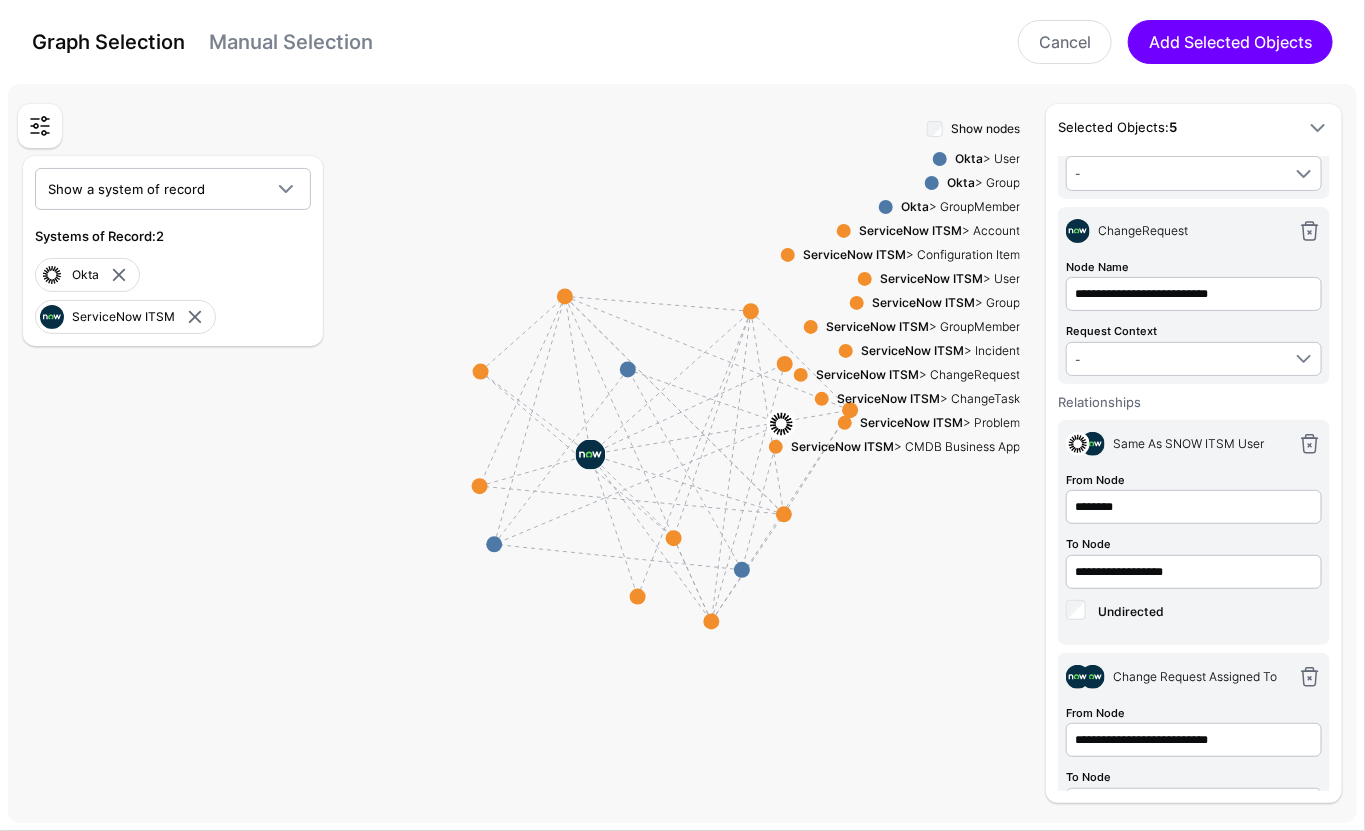 click at bounding box center (788, 255) 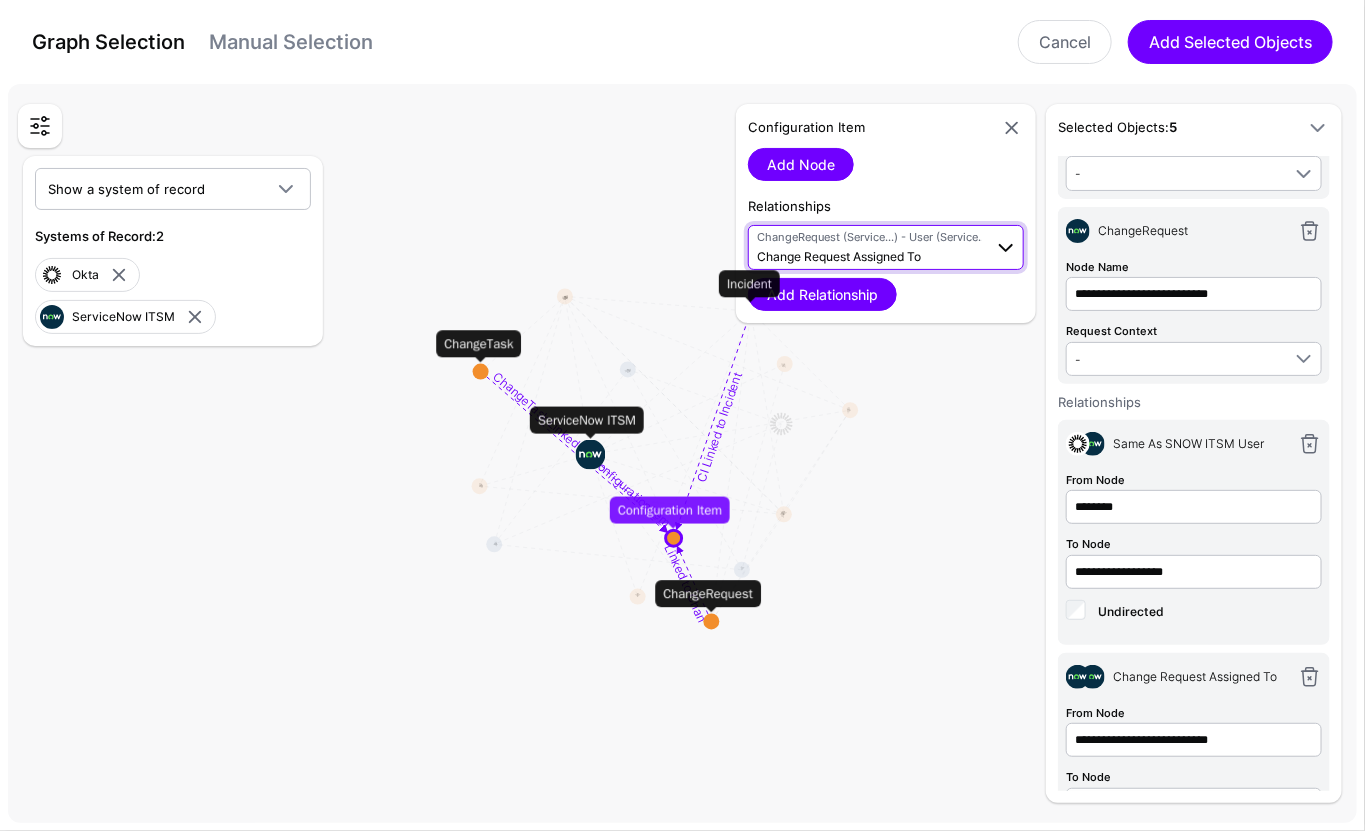 click on "ChangeRequest (Service...) - User (Service...)  Change Request Assigned To" at bounding box center [869, 248] 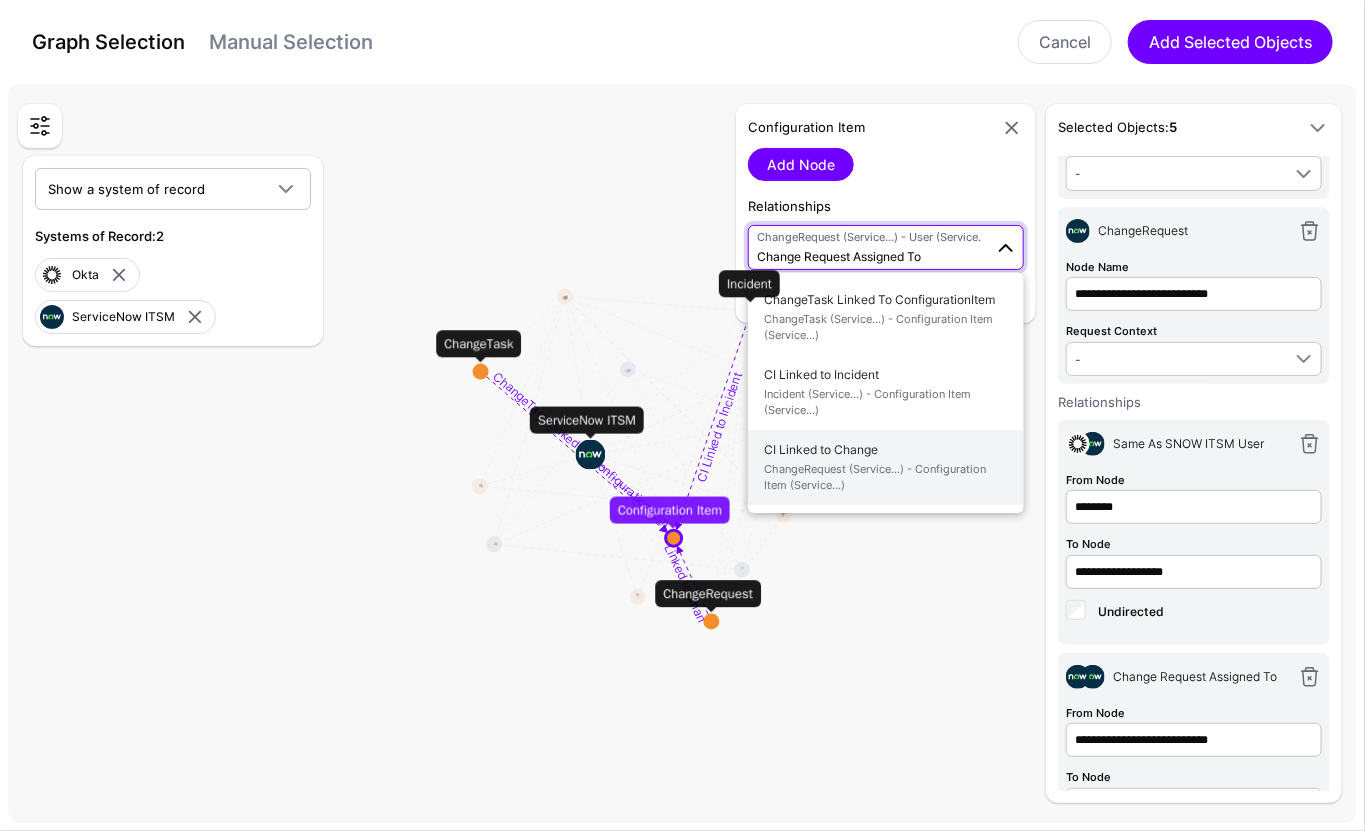 click on "ChangeRequest (Service...) - Configuration Item (Service...)" at bounding box center (886, 477) 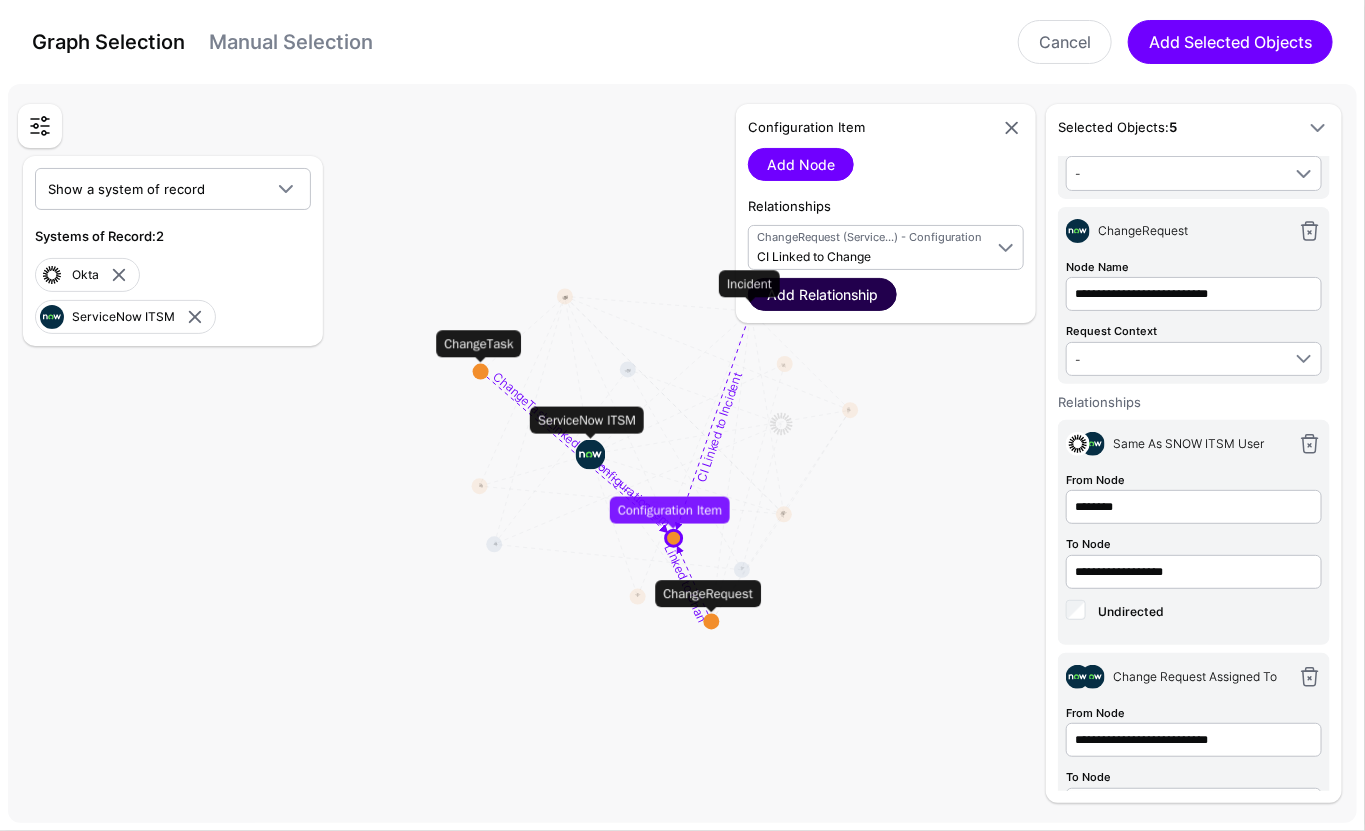 click on "Add Relationship" at bounding box center (822, 294) 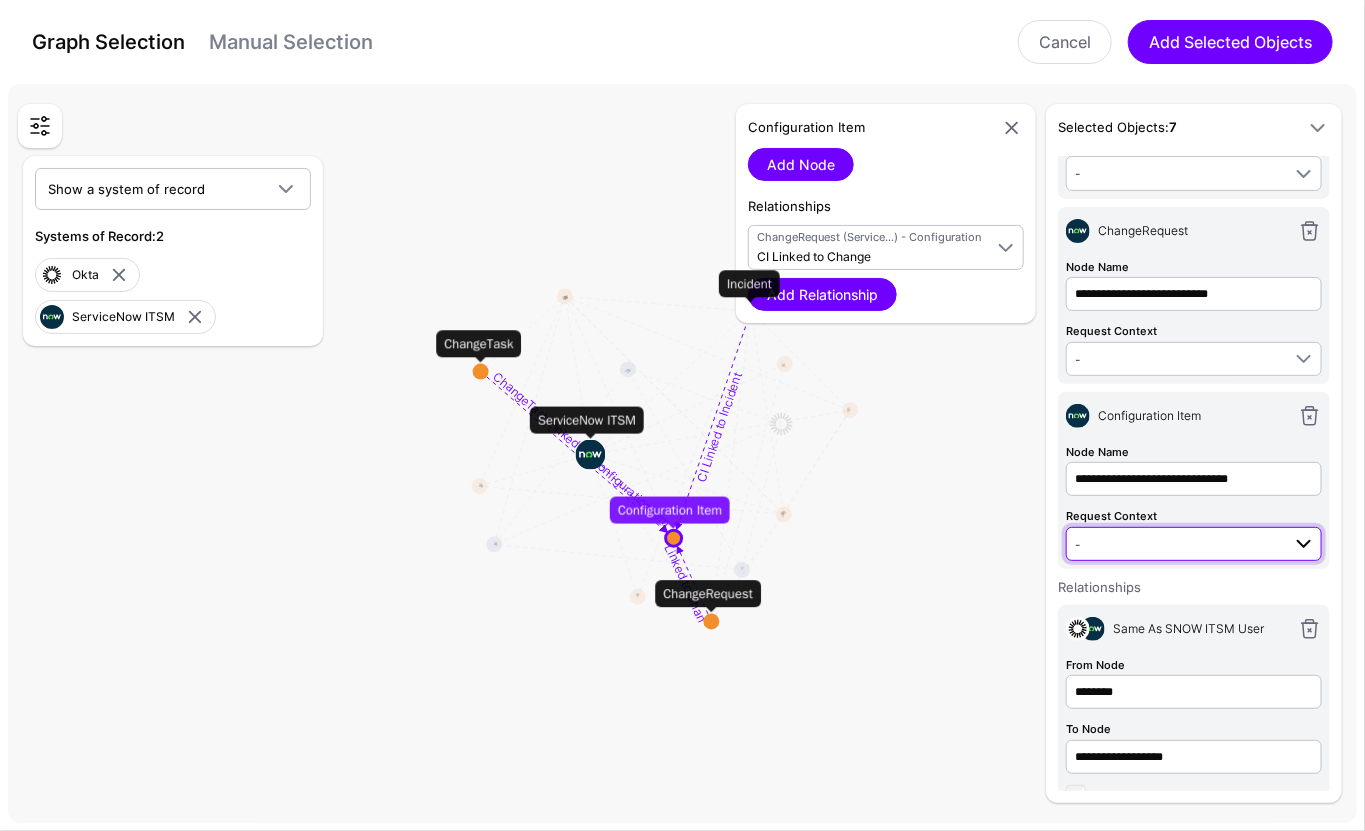 click on "-" at bounding box center [1177, 544] 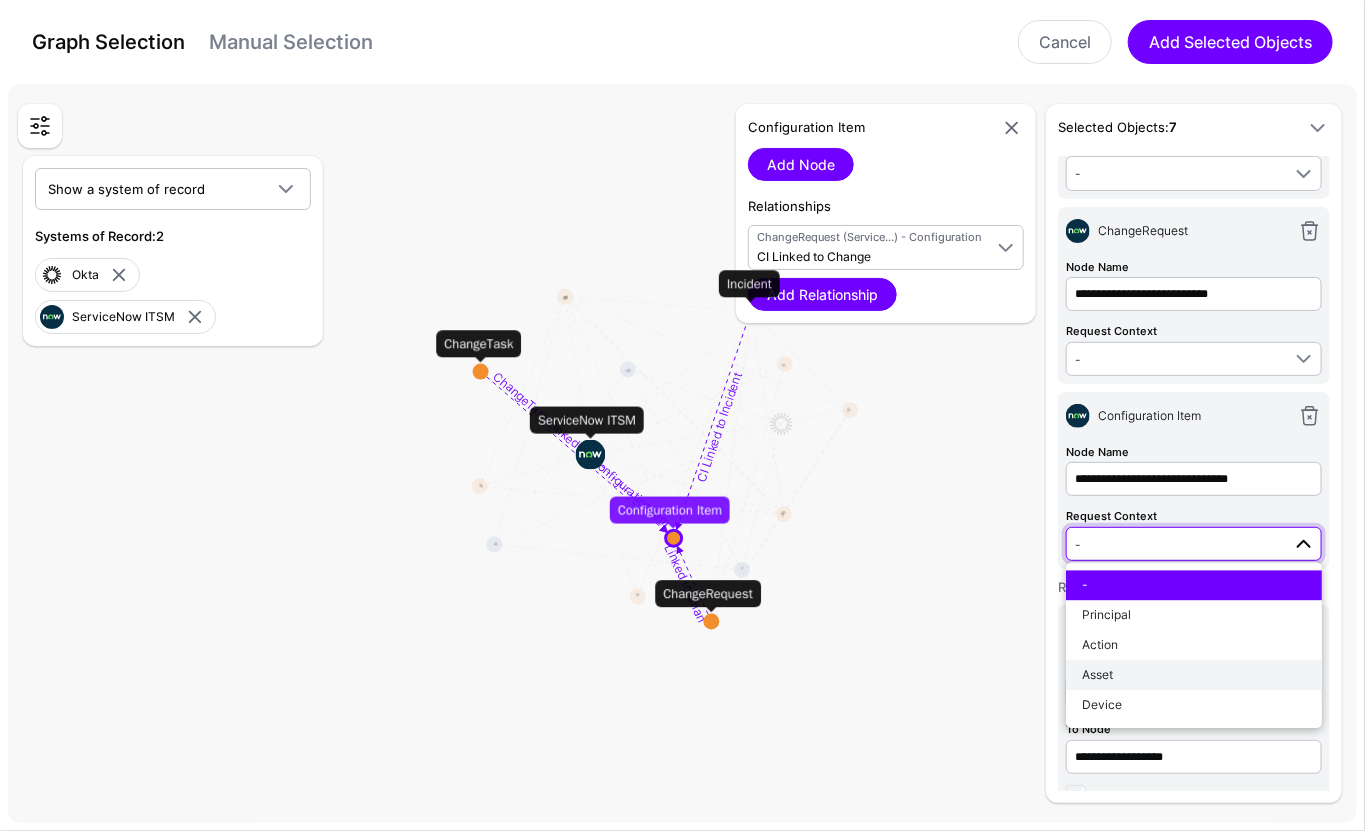 click on "Asset" at bounding box center (1194, 675) 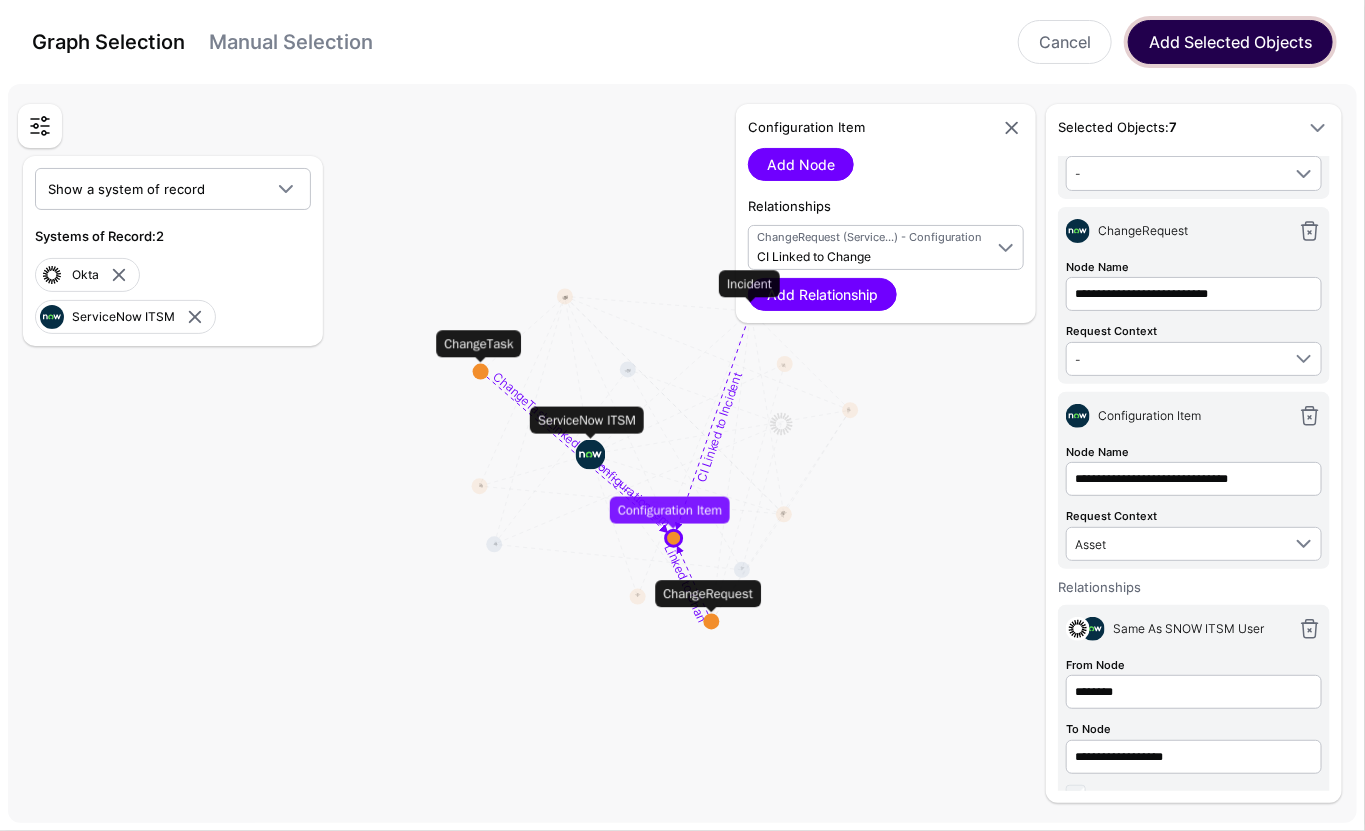 click on "Add Selected Objects" at bounding box center (1230, 42) 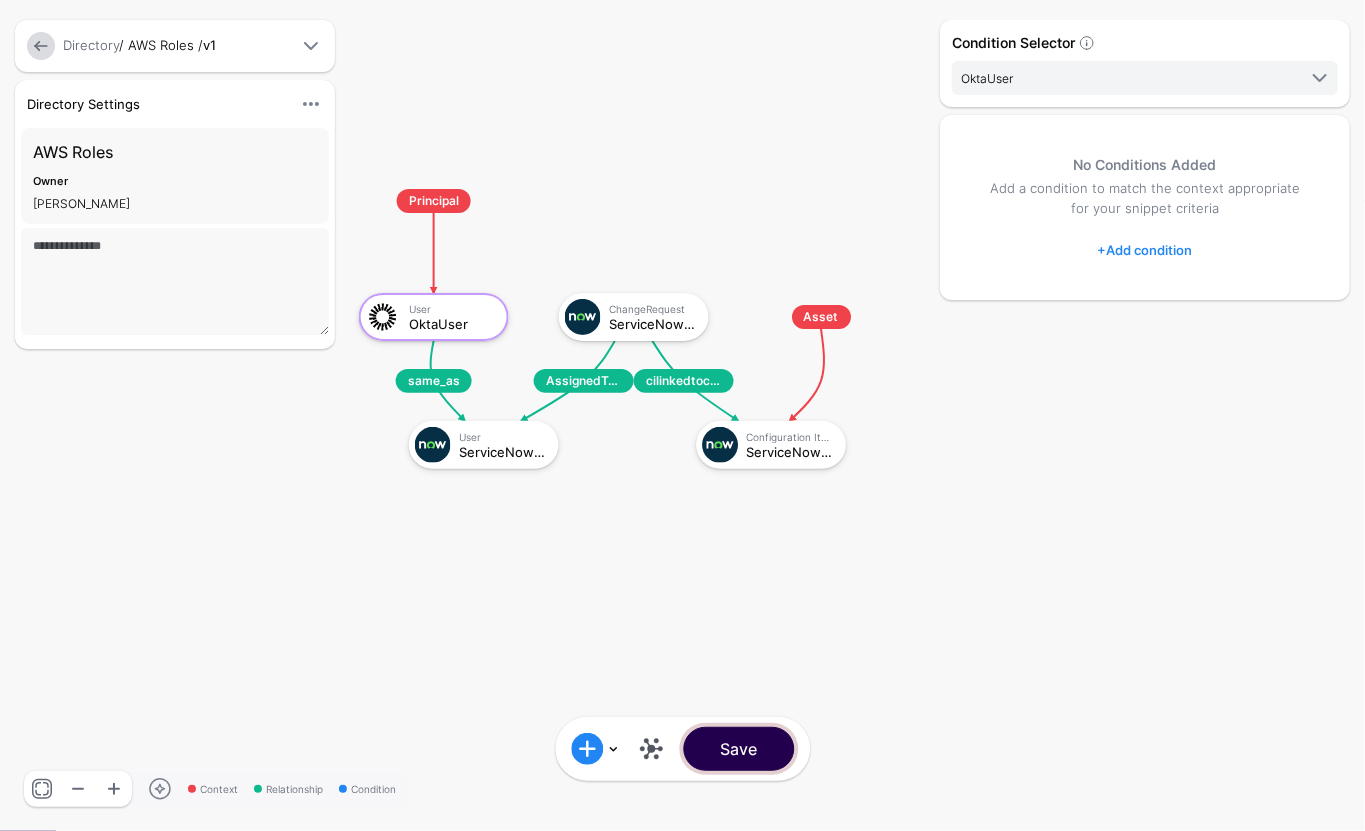 click on "Save" at bounding box center (738, 749) 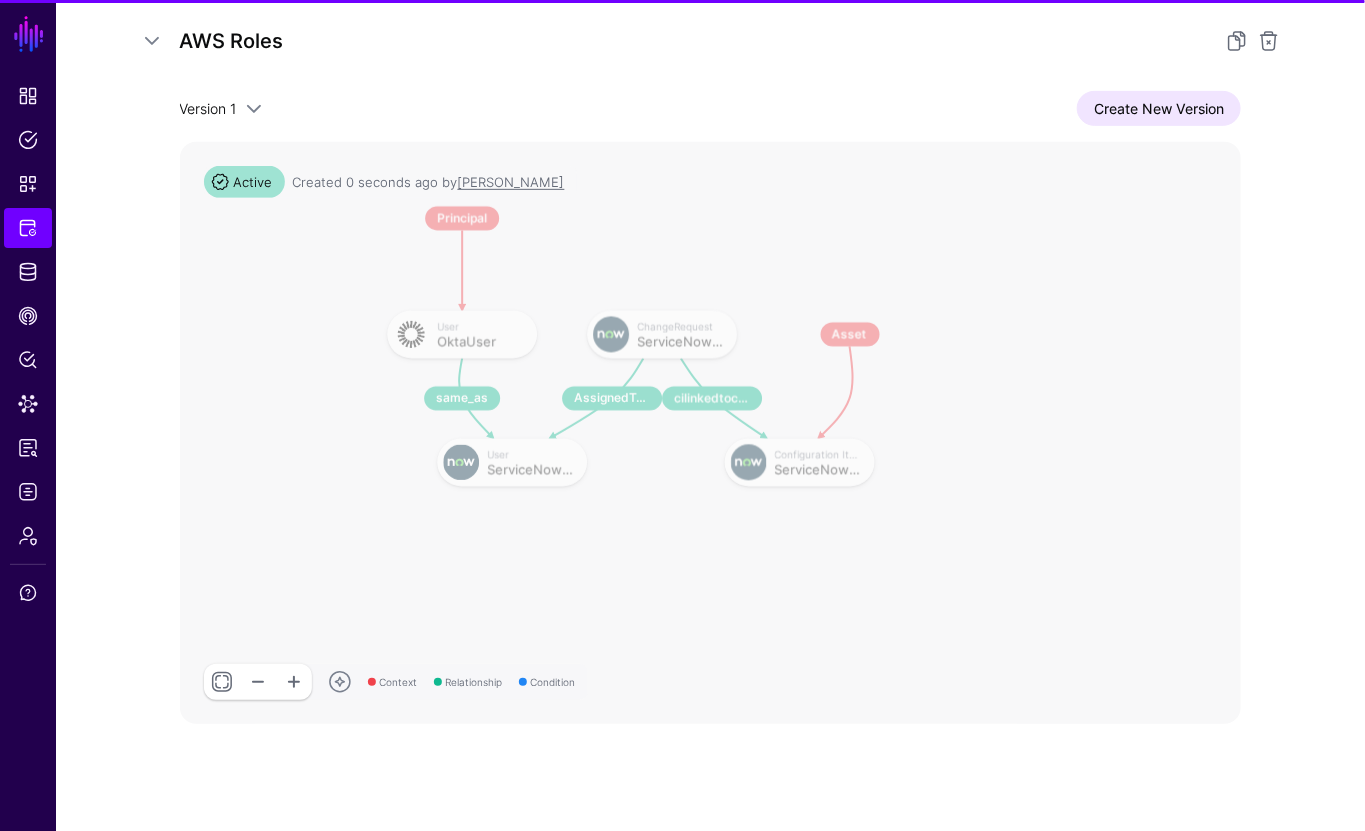 scroll, scrollTop: 318, scrollLeft: 0, axis: vertical 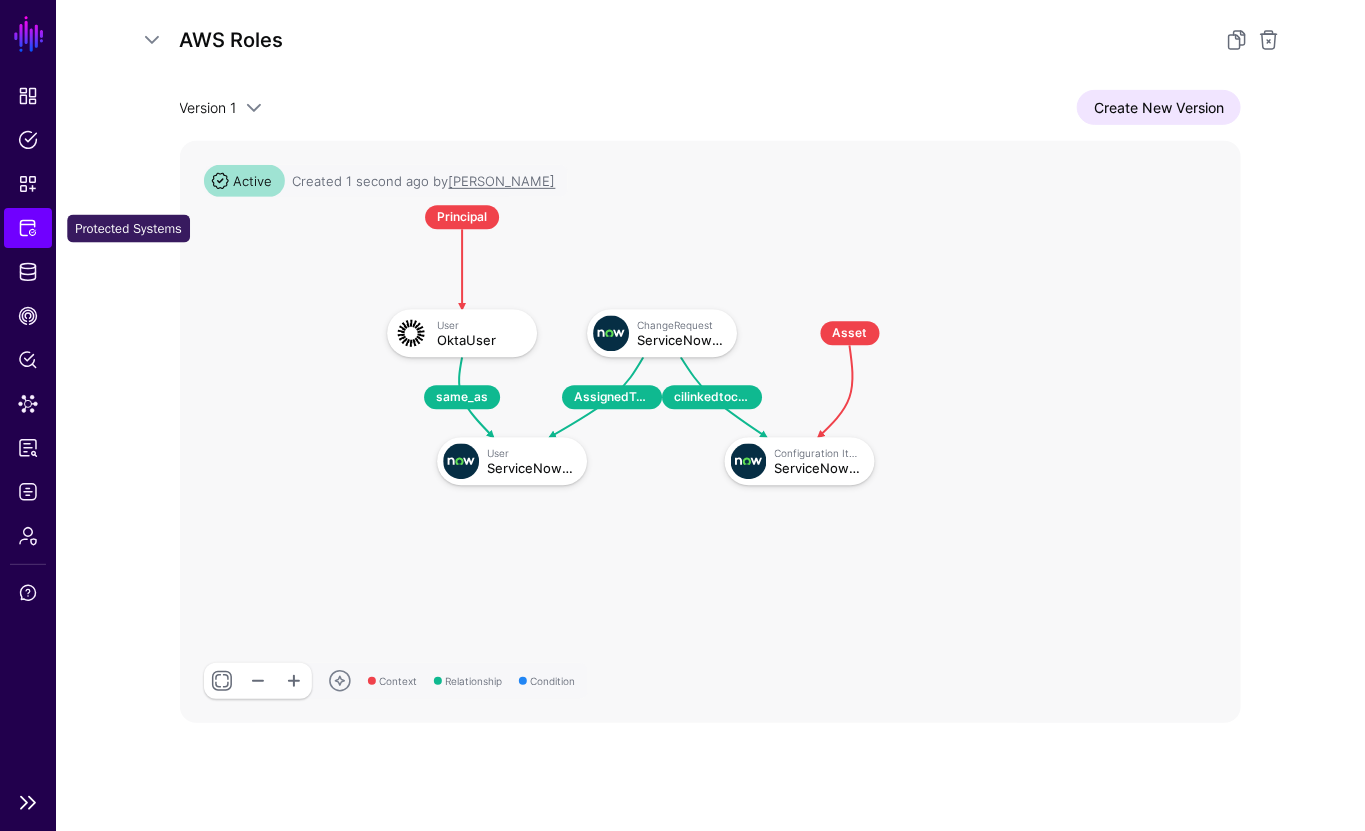 click on "Protected Systems" 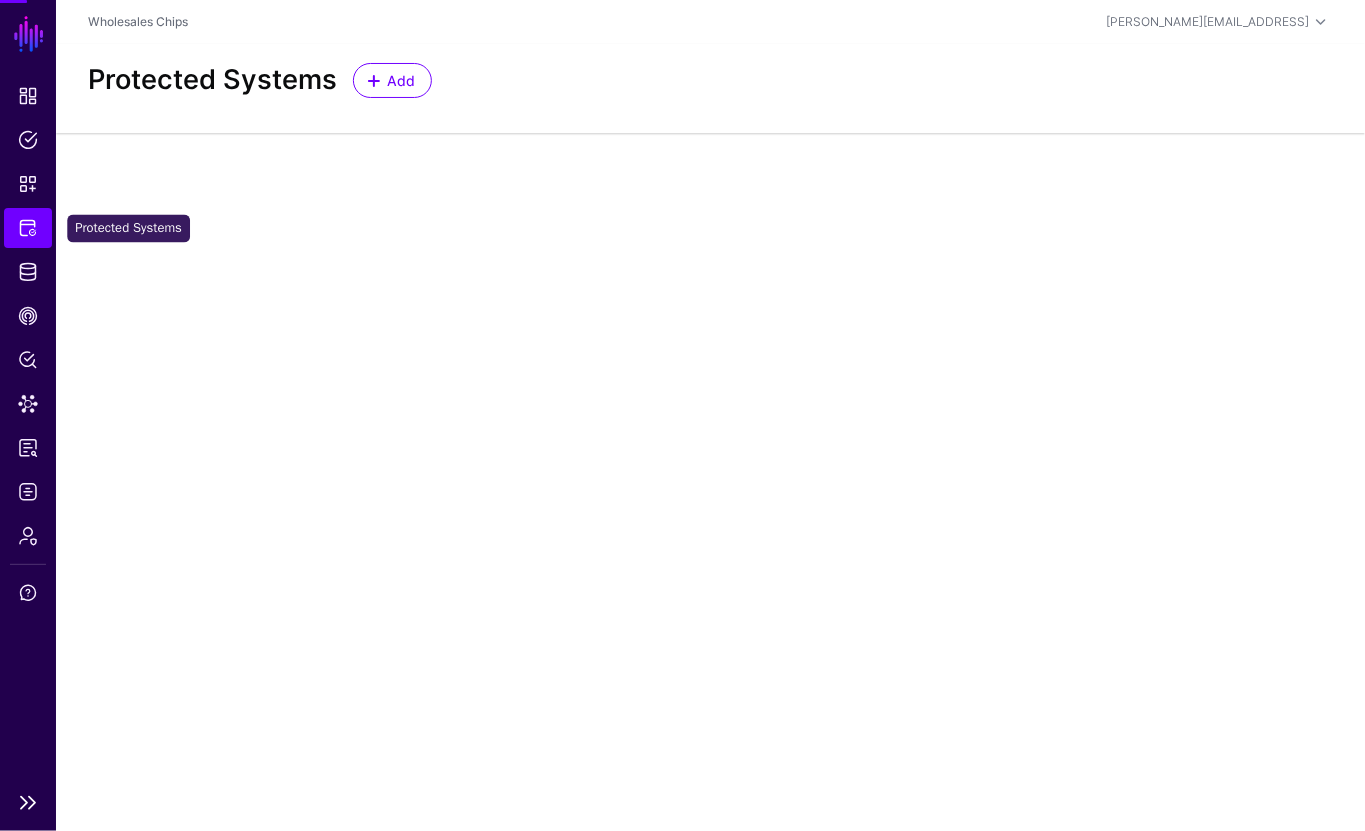 scroll, scrollTop: 0, scrollLeft: 0, axis: both 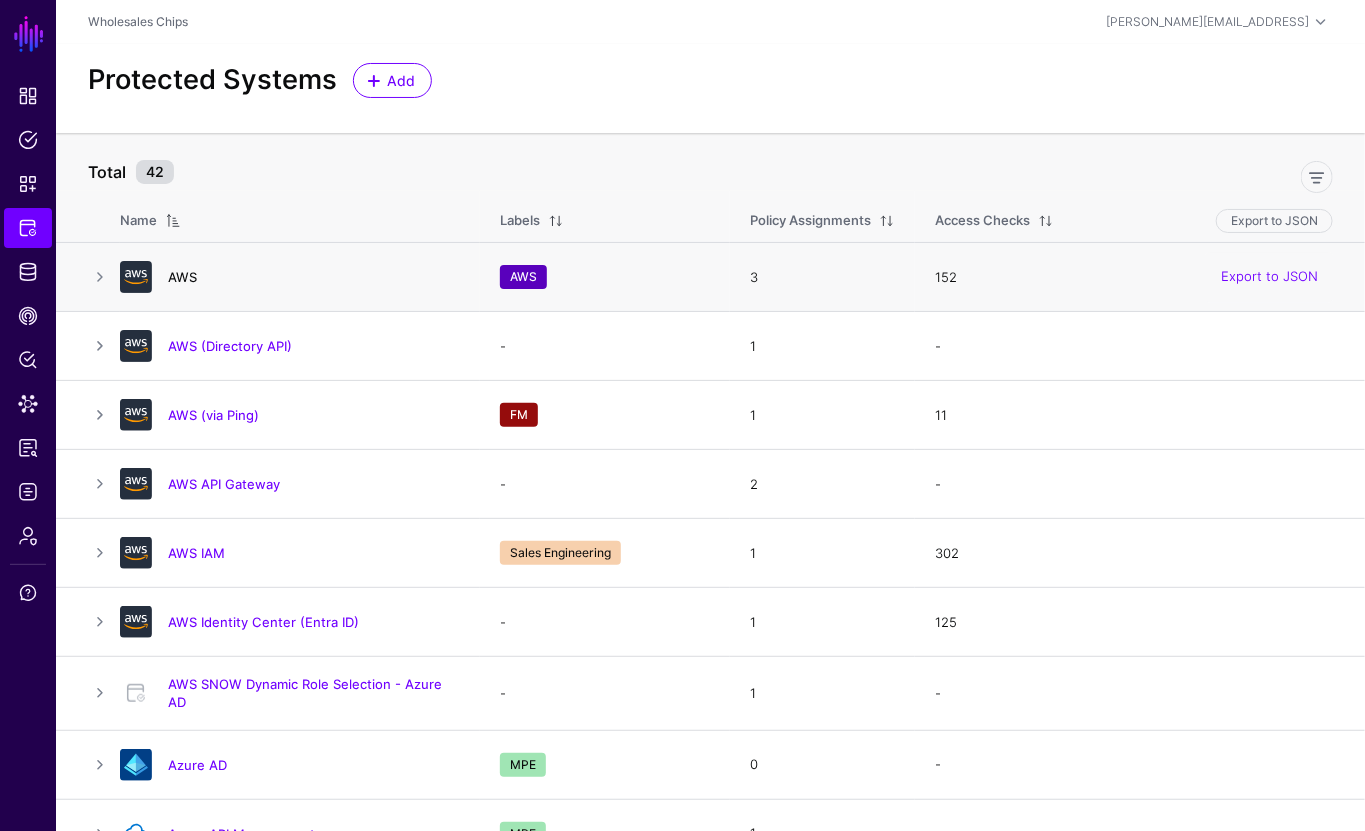 click on "AWS" 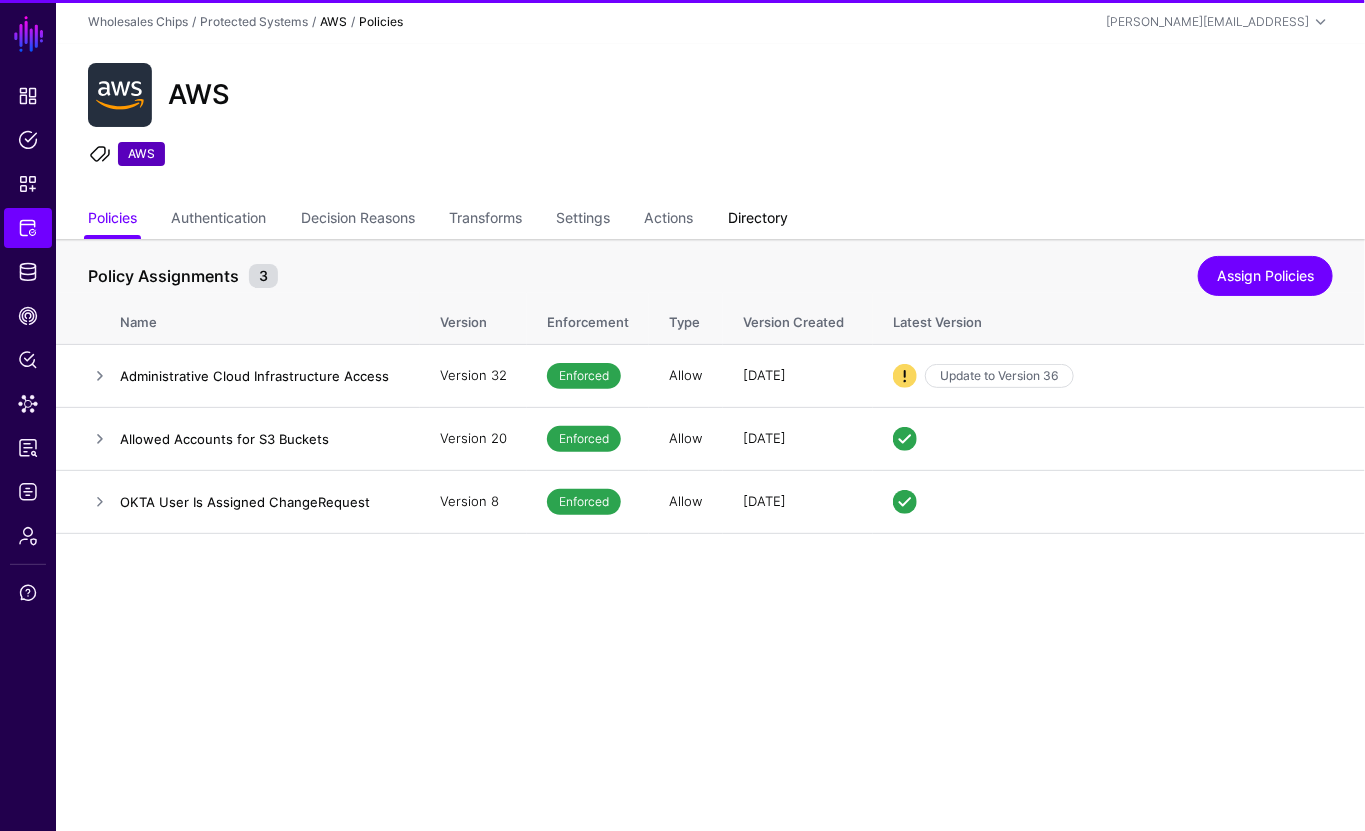 click on "Directory" 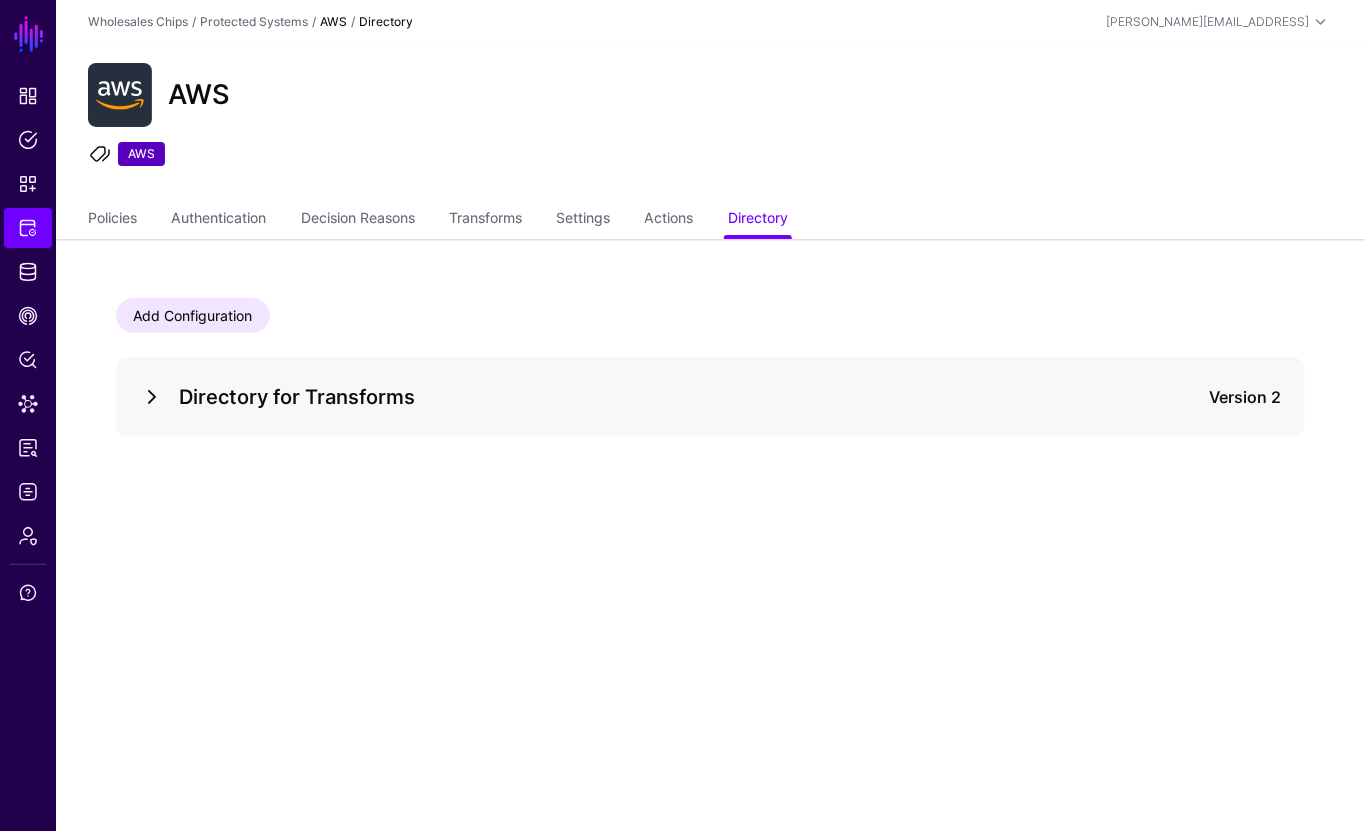 click at bounding box center (152, 397) 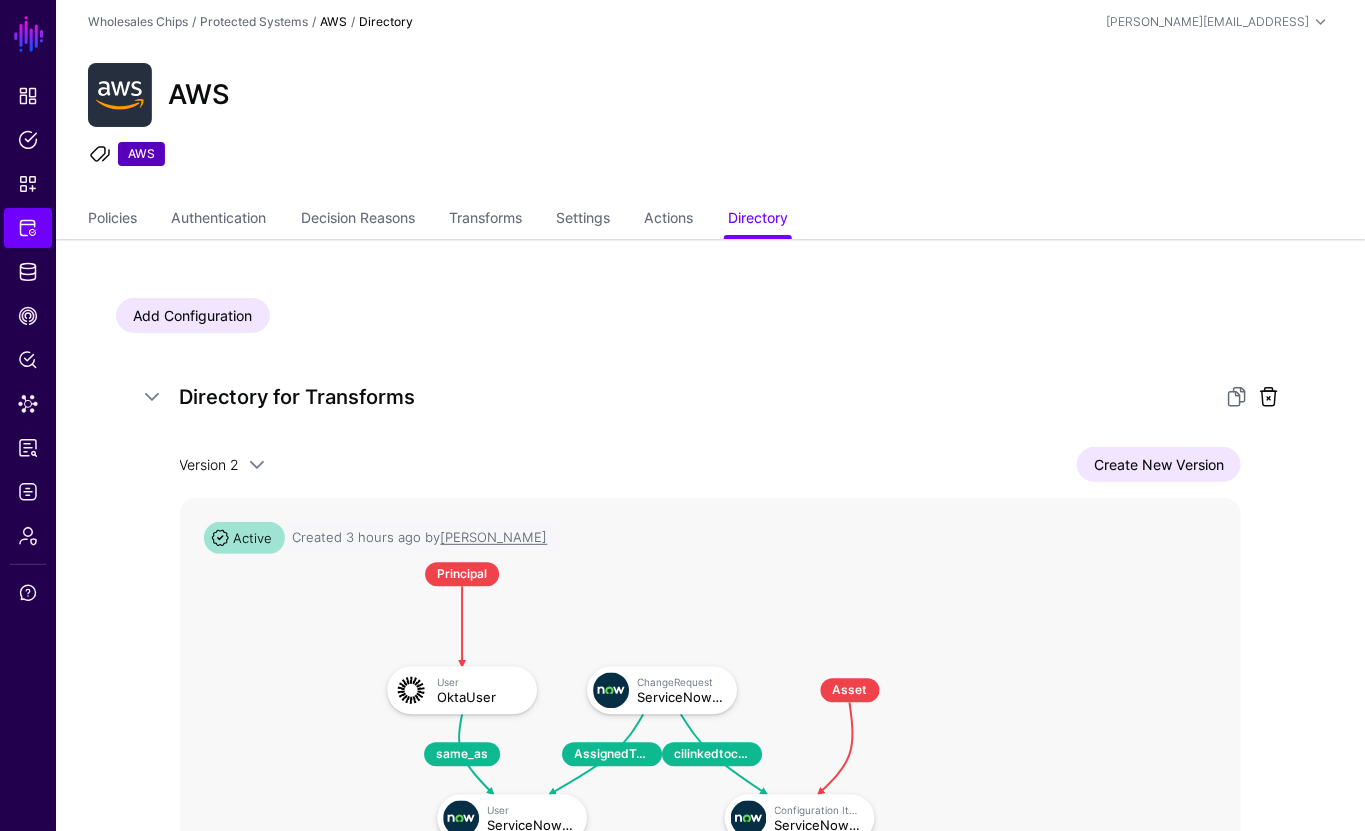 click at bounding box center (1269, 397) 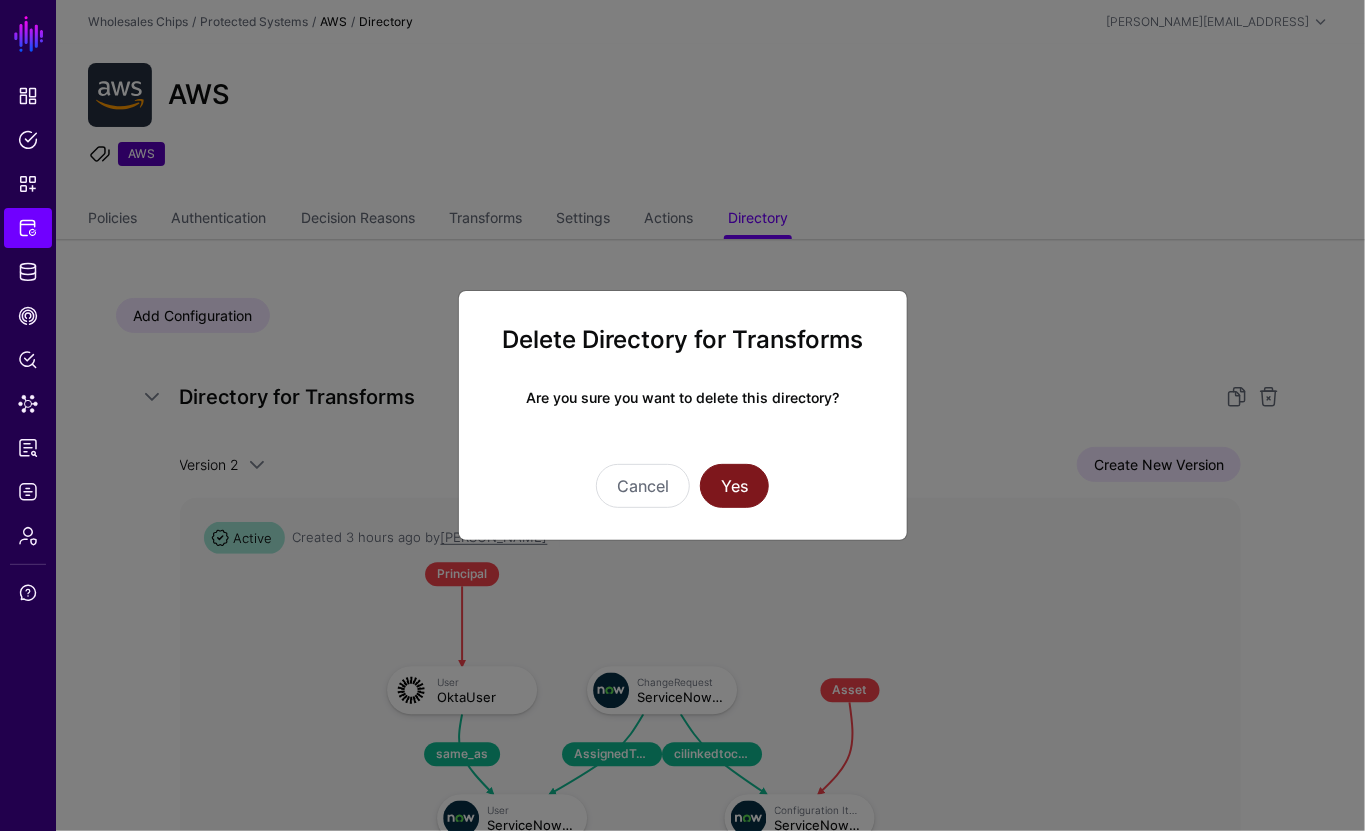 click on "Yes" 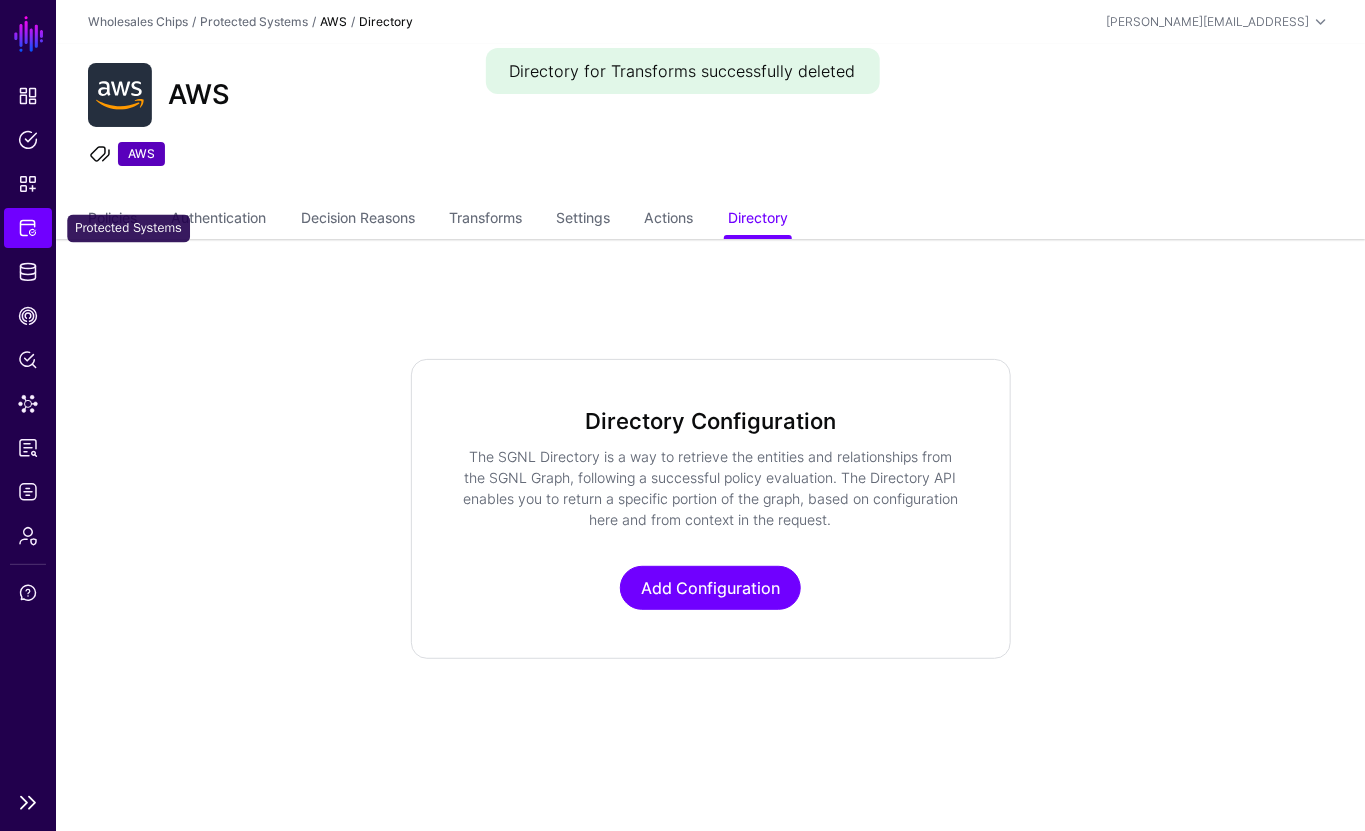 click on "Protected Systems" 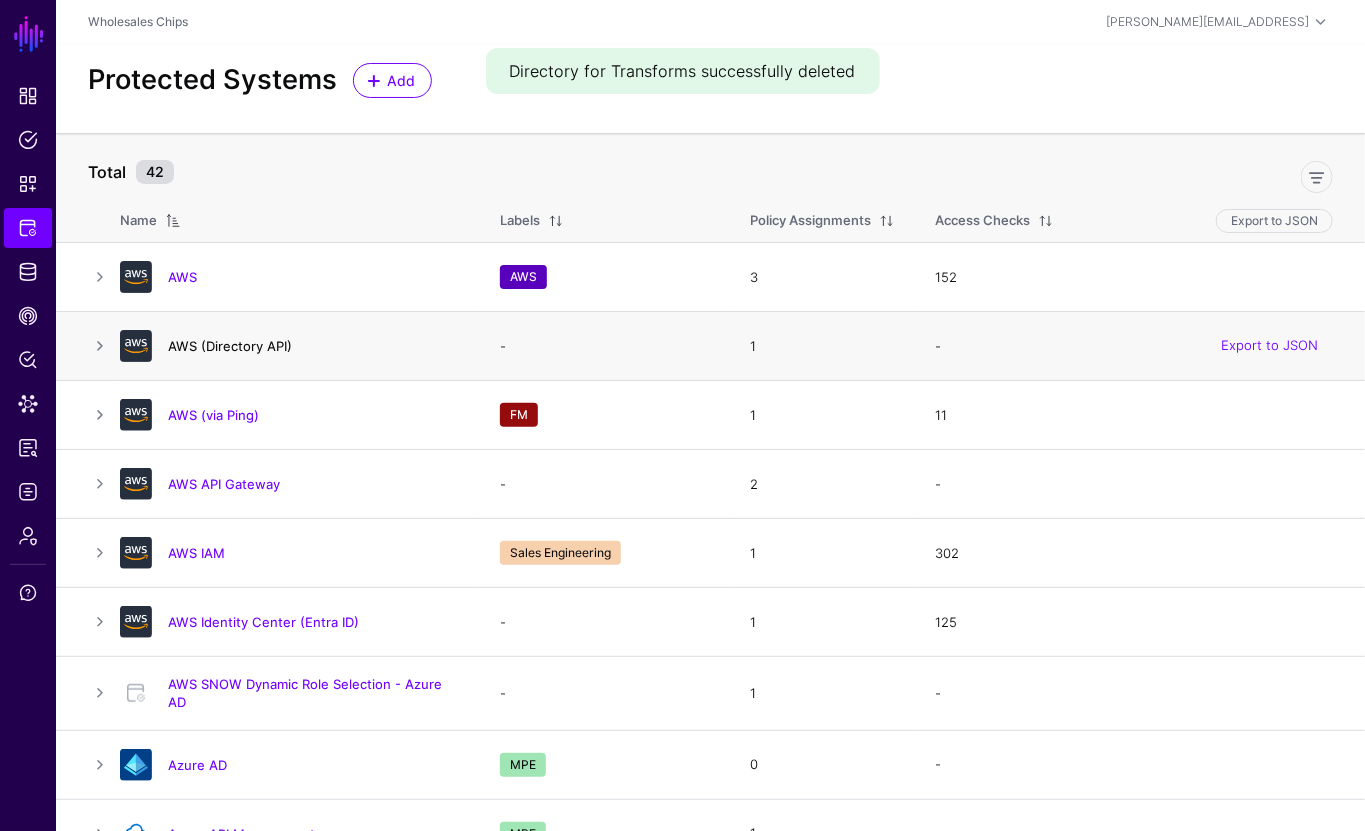 click on "AWS (Directory API)" 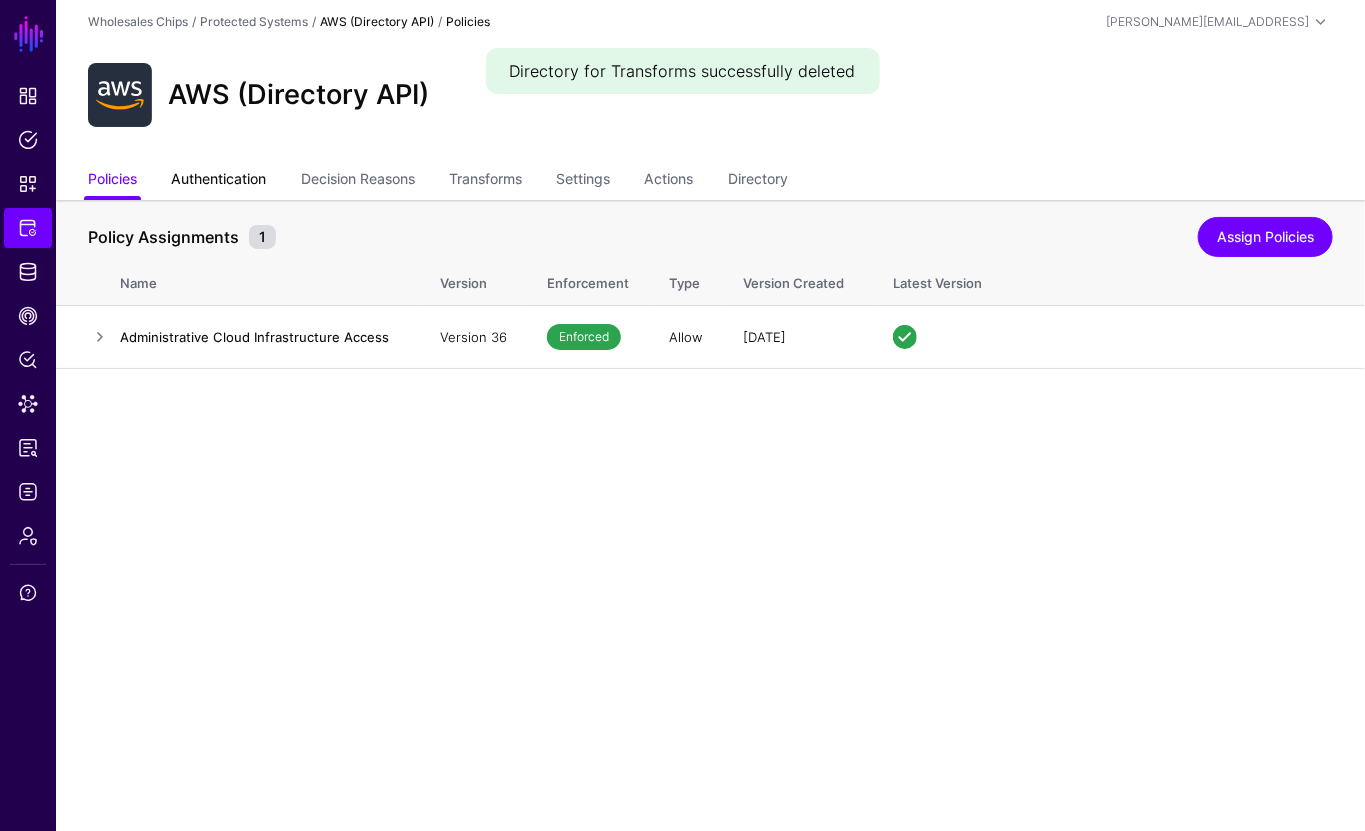 click on "Authentication" 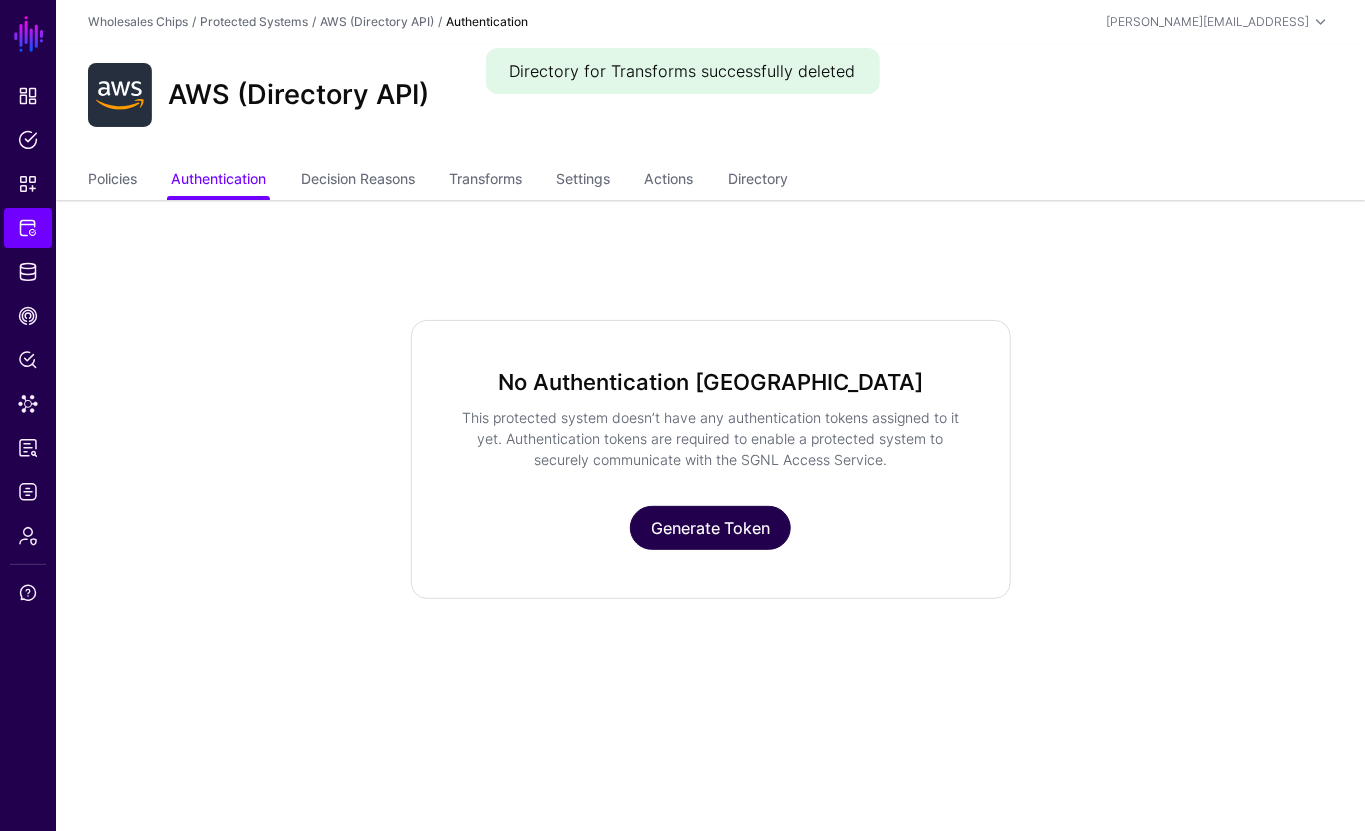 click on "Generate Token" 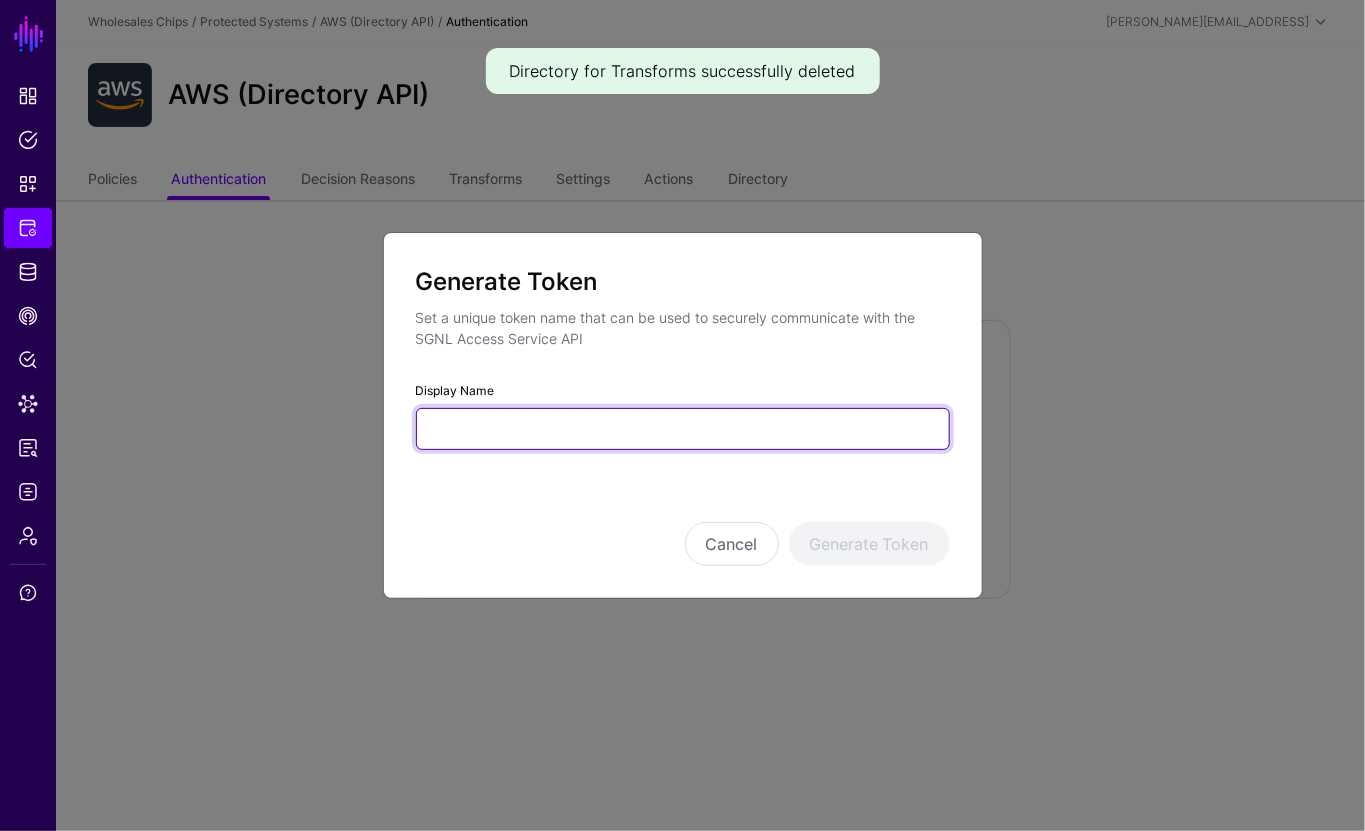 click on "Display Name" at bounding box center (683, 429) 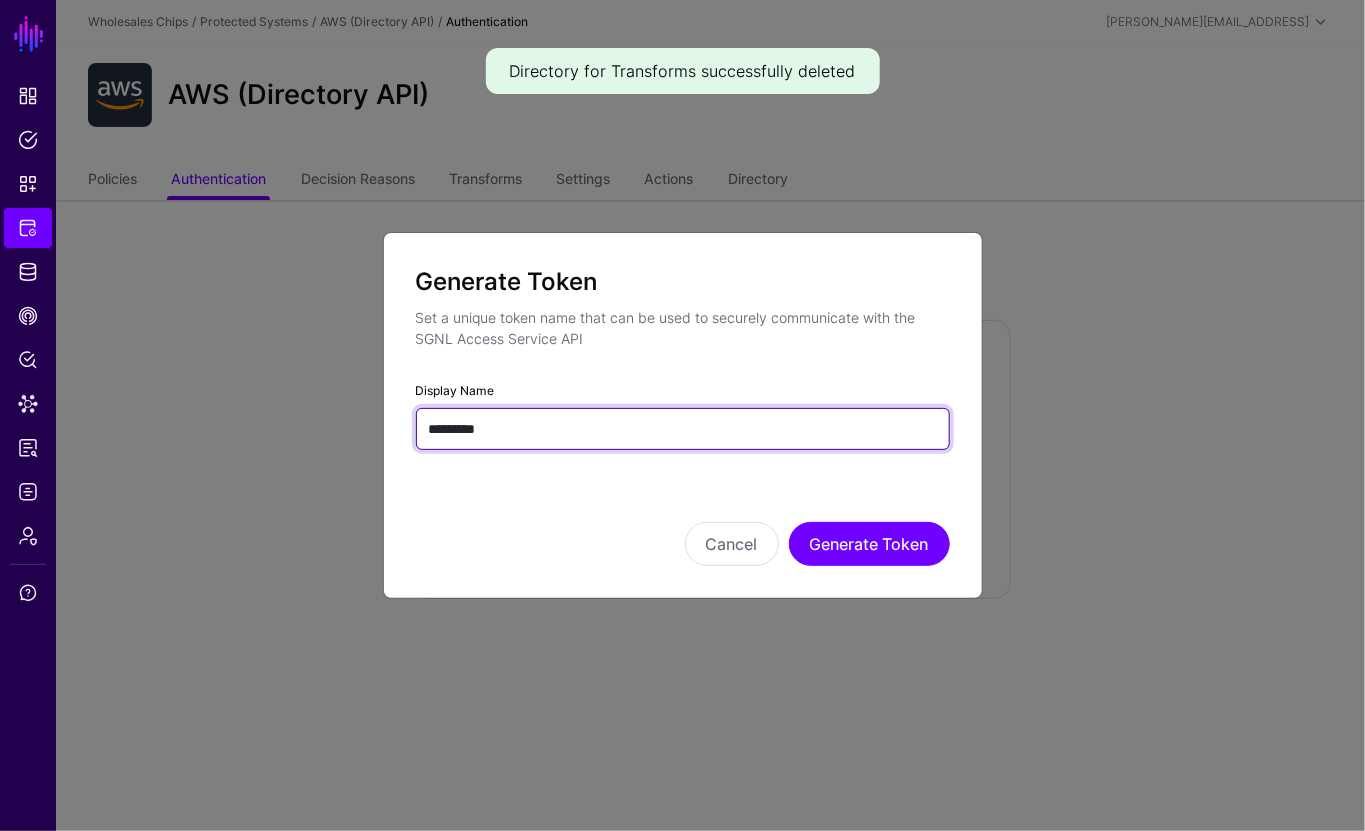 type on "*********" 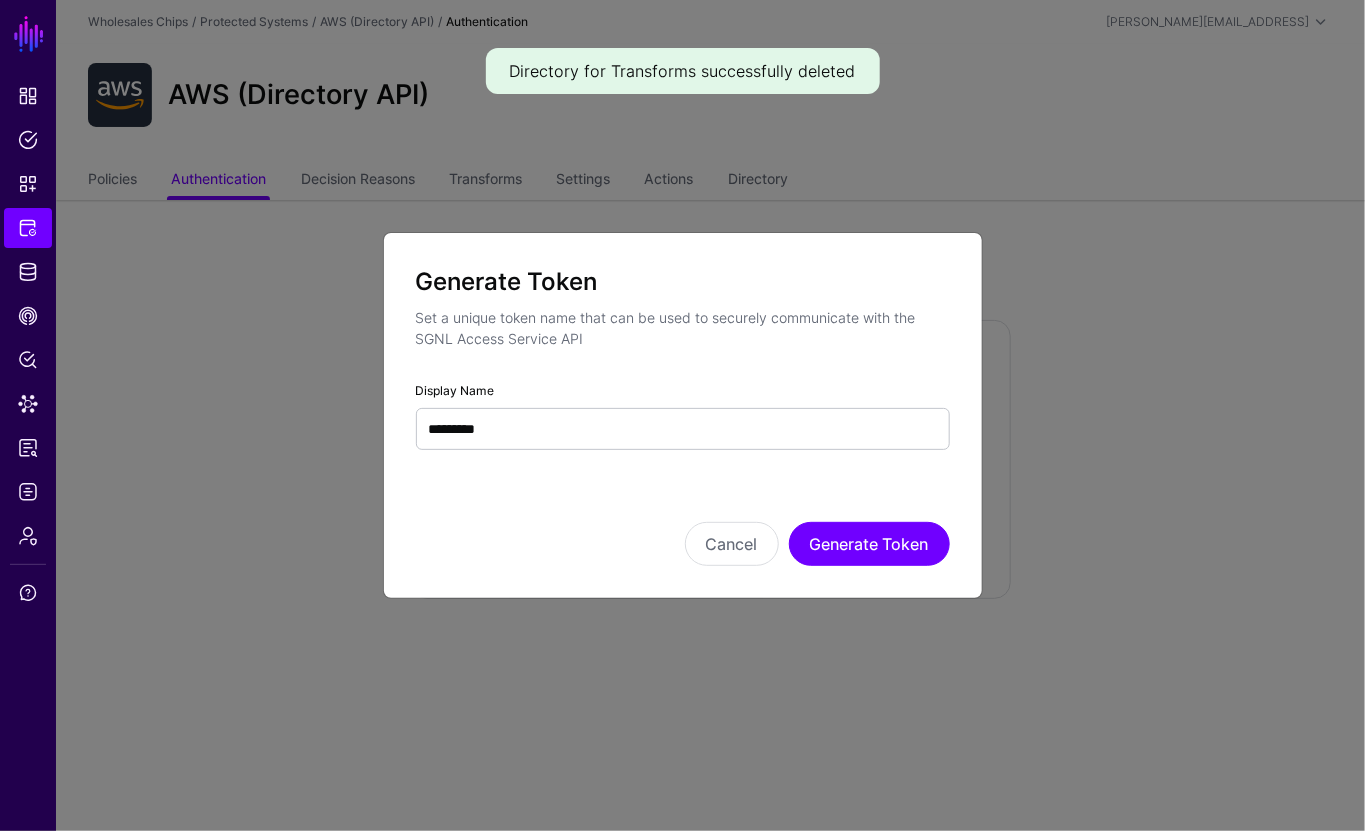 click on "Cancel Generate Token" 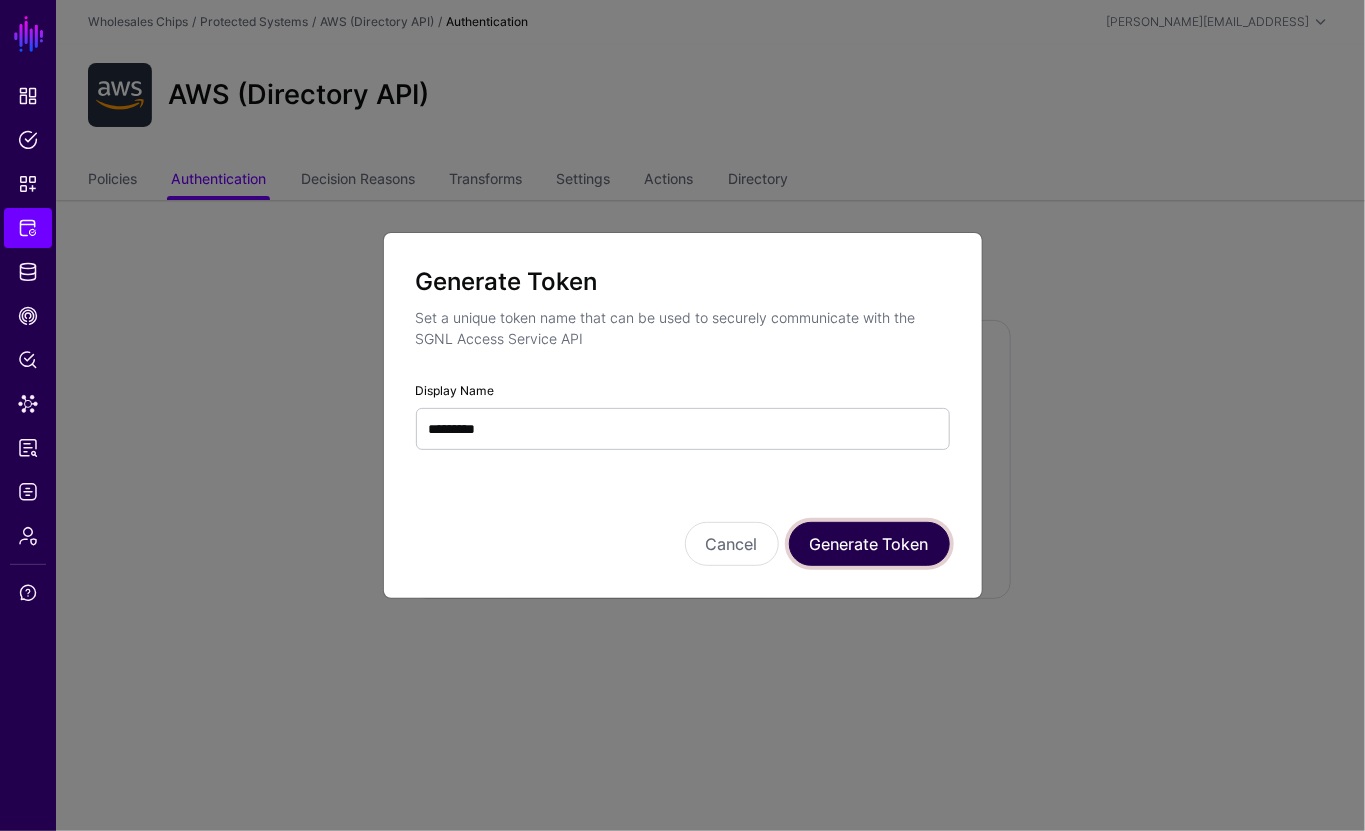 click on "Generate Token" 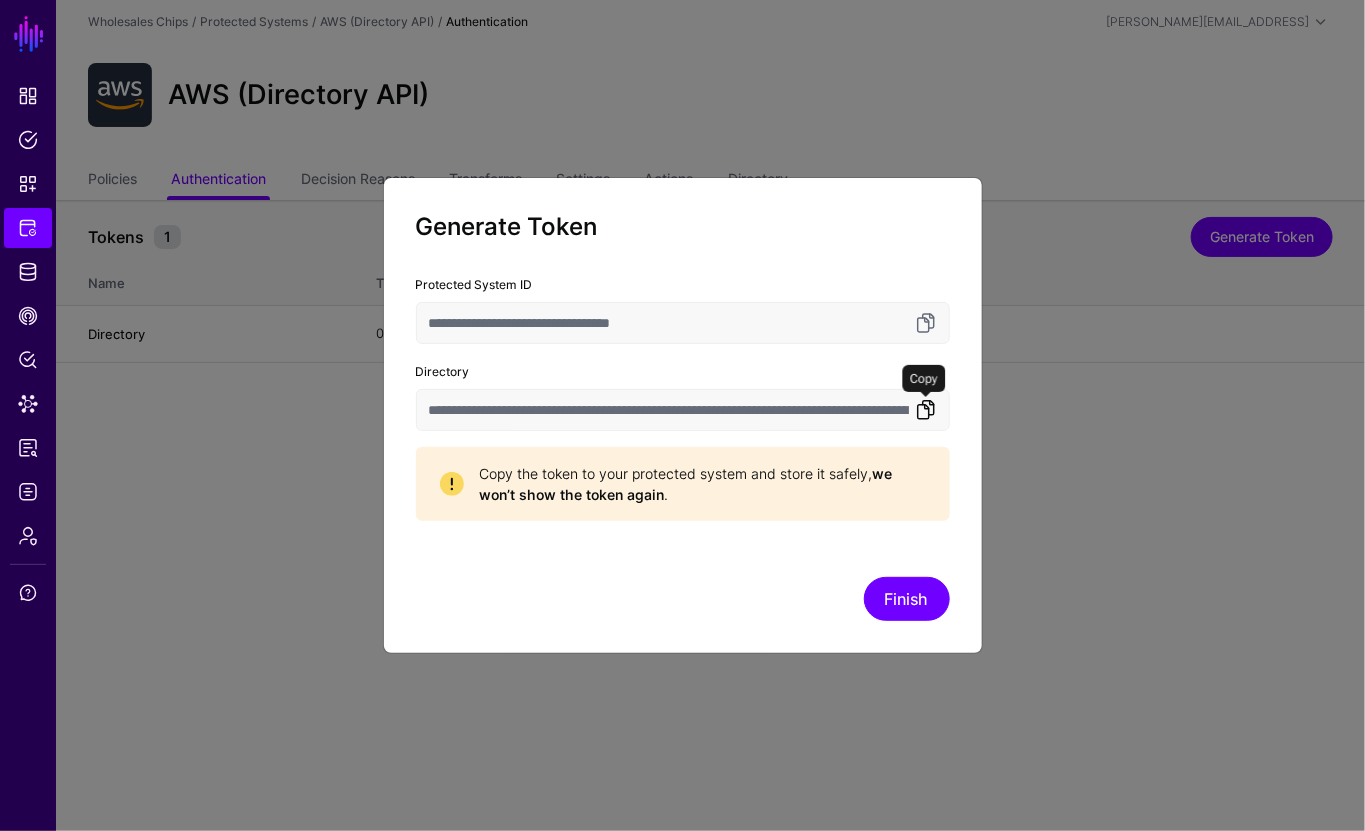 click at bounding box center [926, 410] 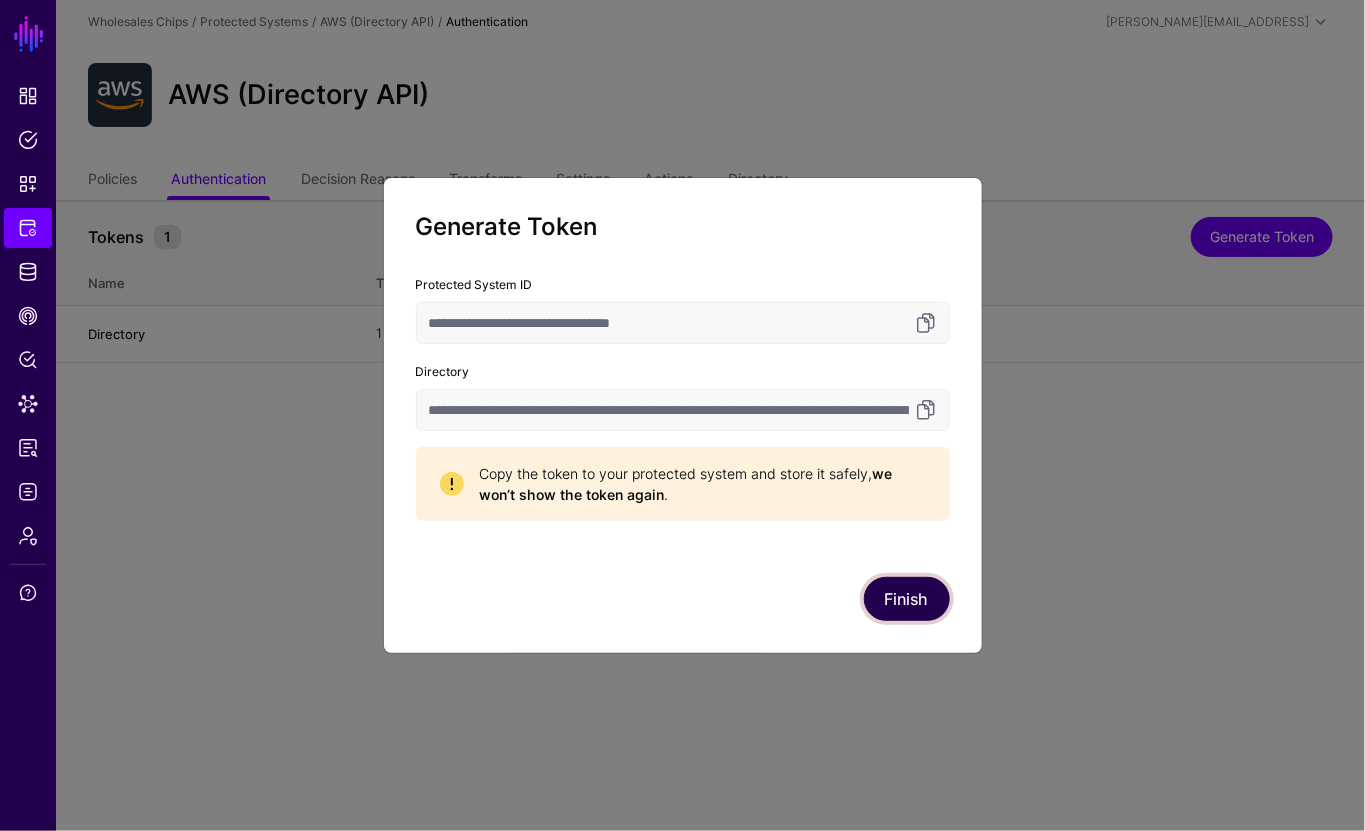 click on "Finish" 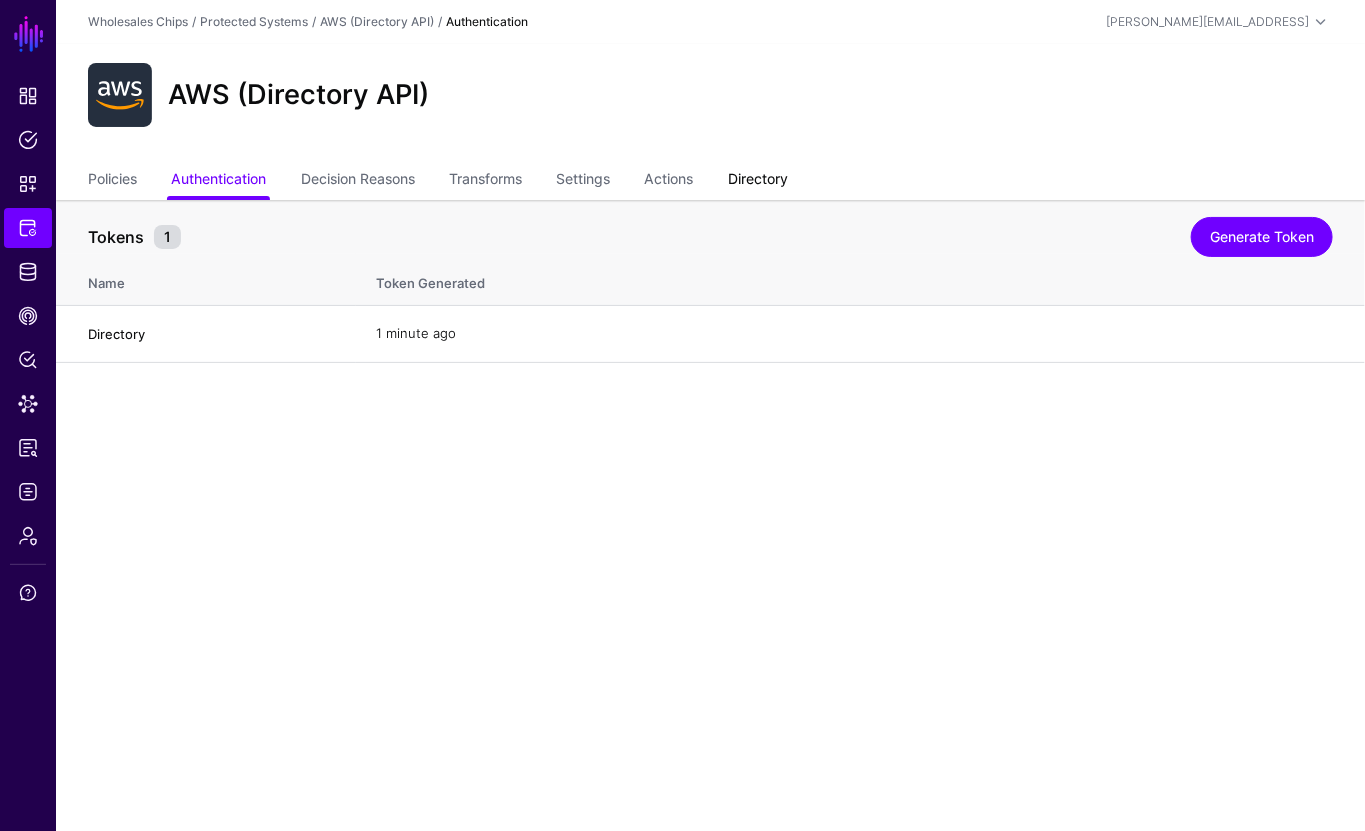 click on "Directory" 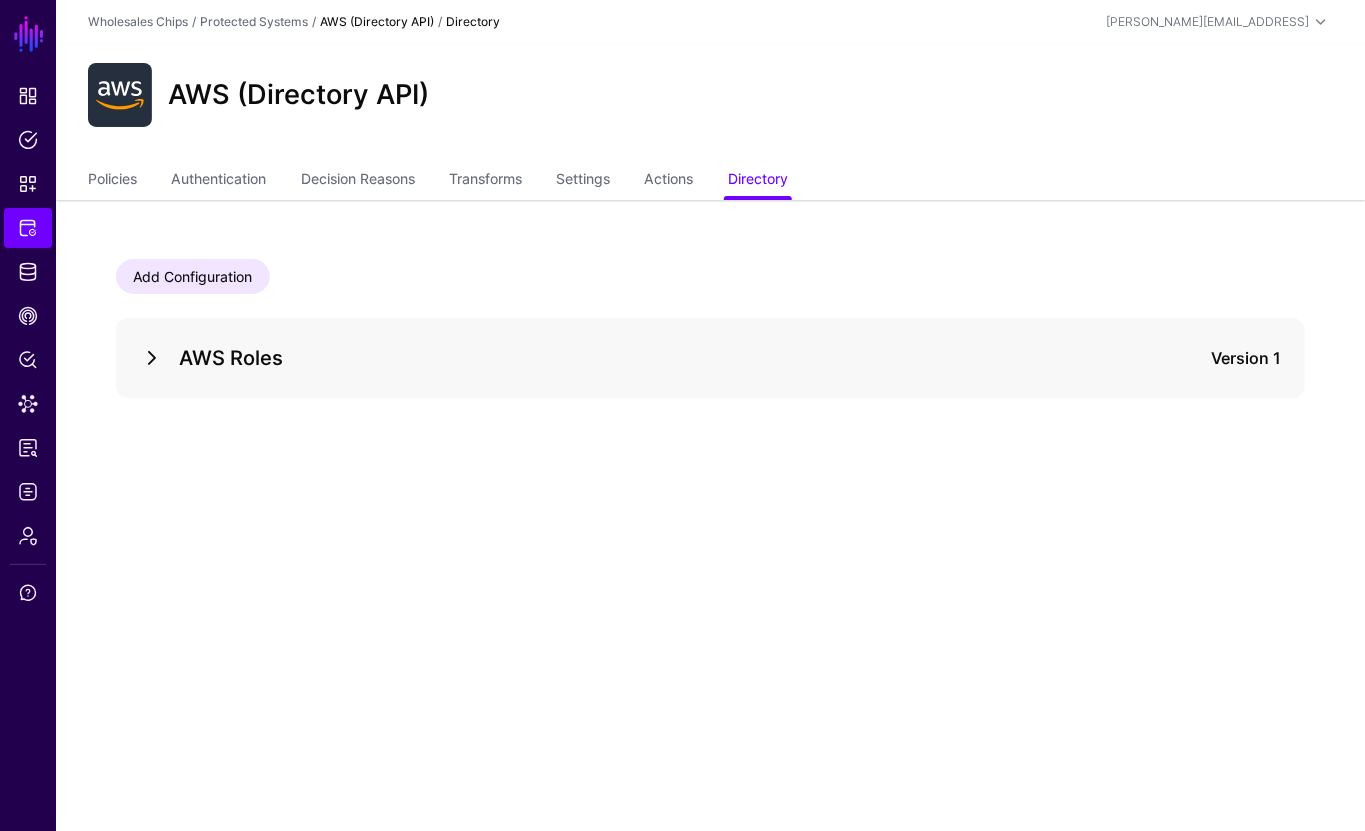 click at bounding box center [152, 358] 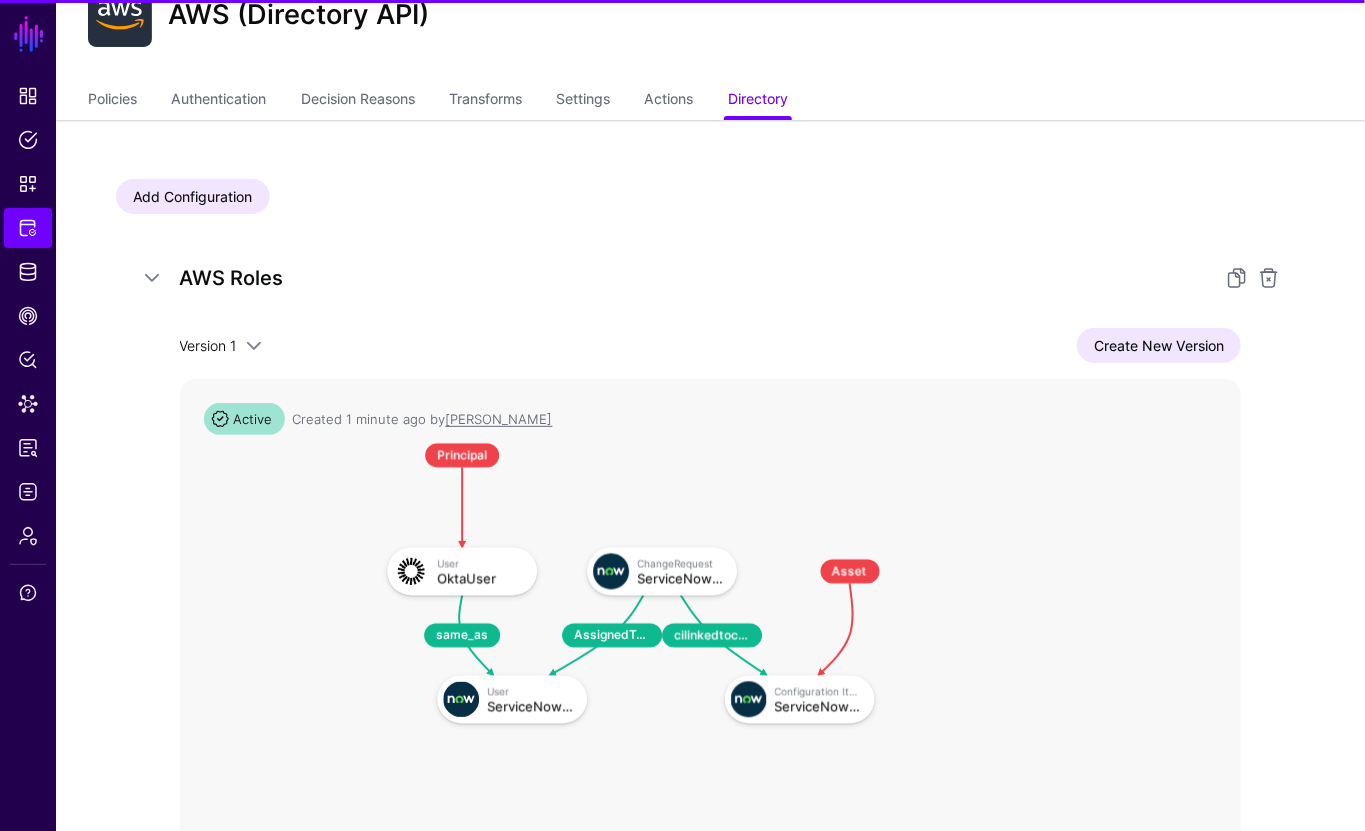scroll, scrollTop: 333, scrollLeft: 0, axis: vertical 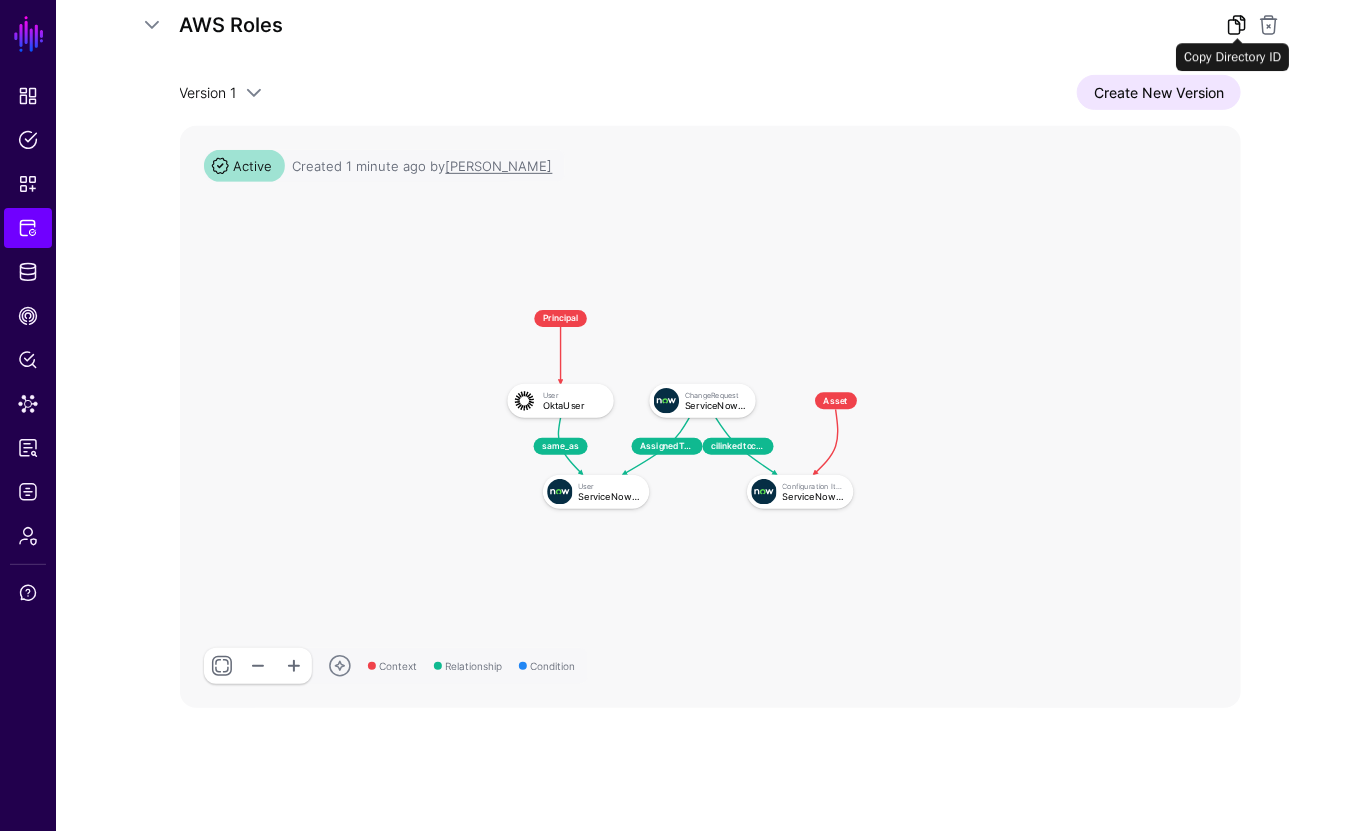 click at bounding box center (1237, 25) 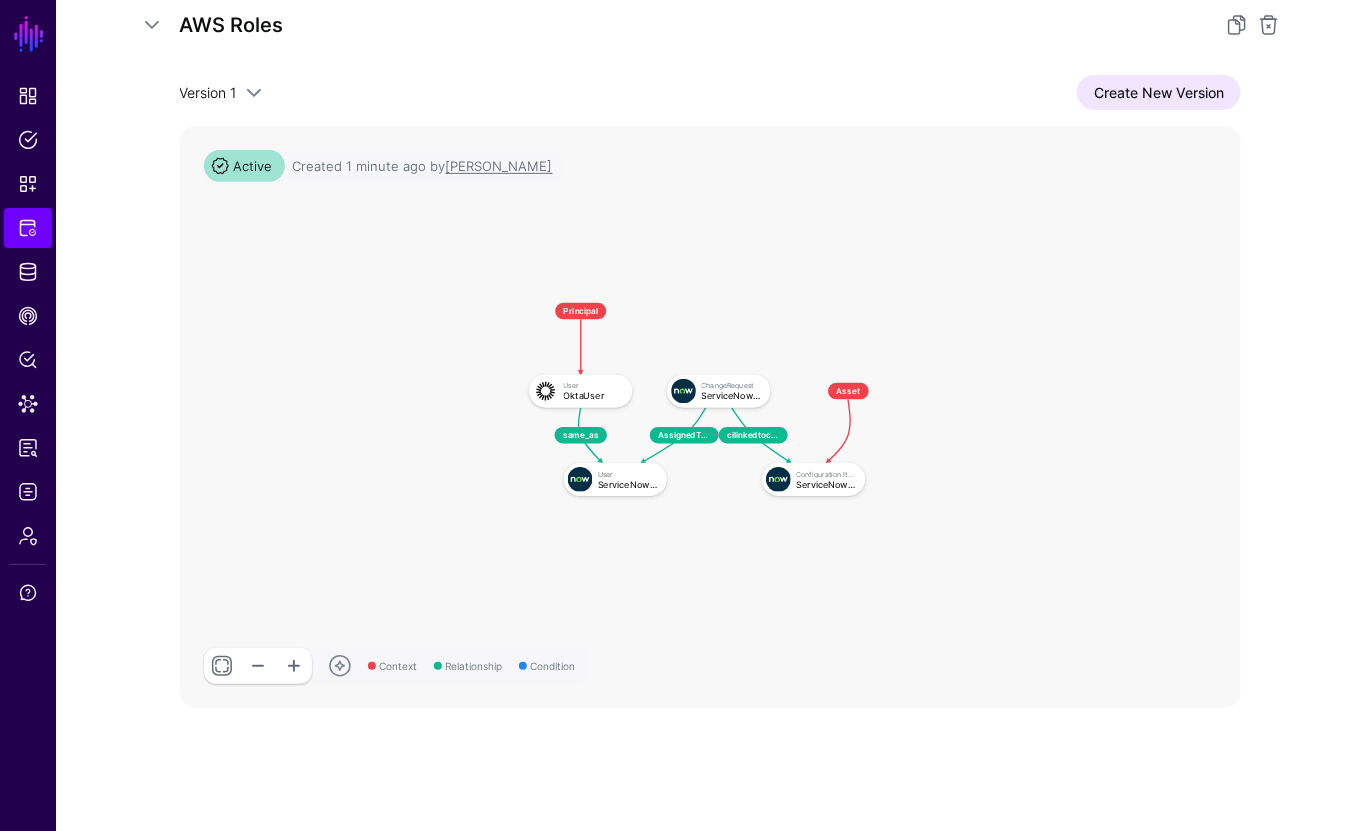 drag, startPoint x: 1208, startPoint y: 379, endPoint x: 1224, endPoint y: 359, distance: 25.612497 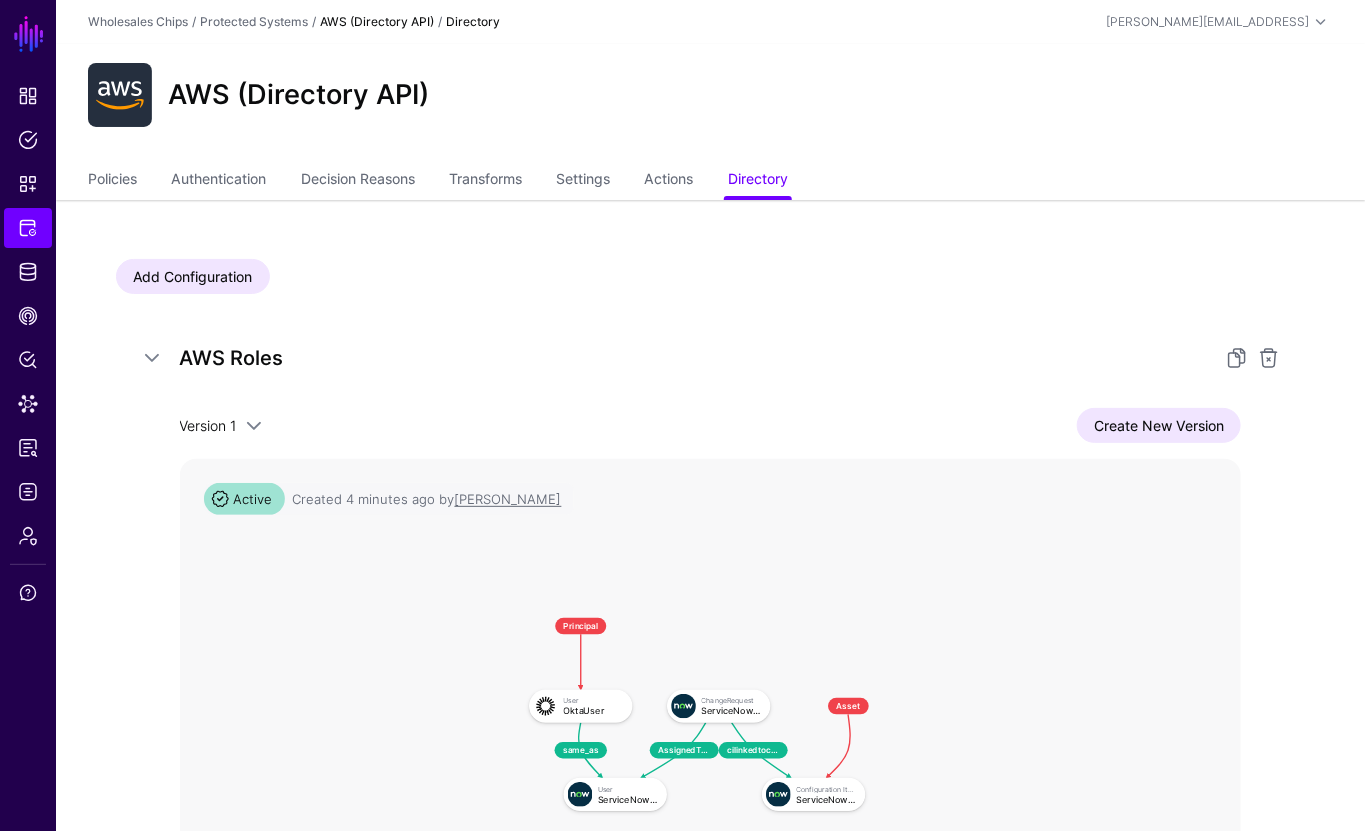 scroll, scrollTop: 333, scrollLeft: 0, axis: vertical 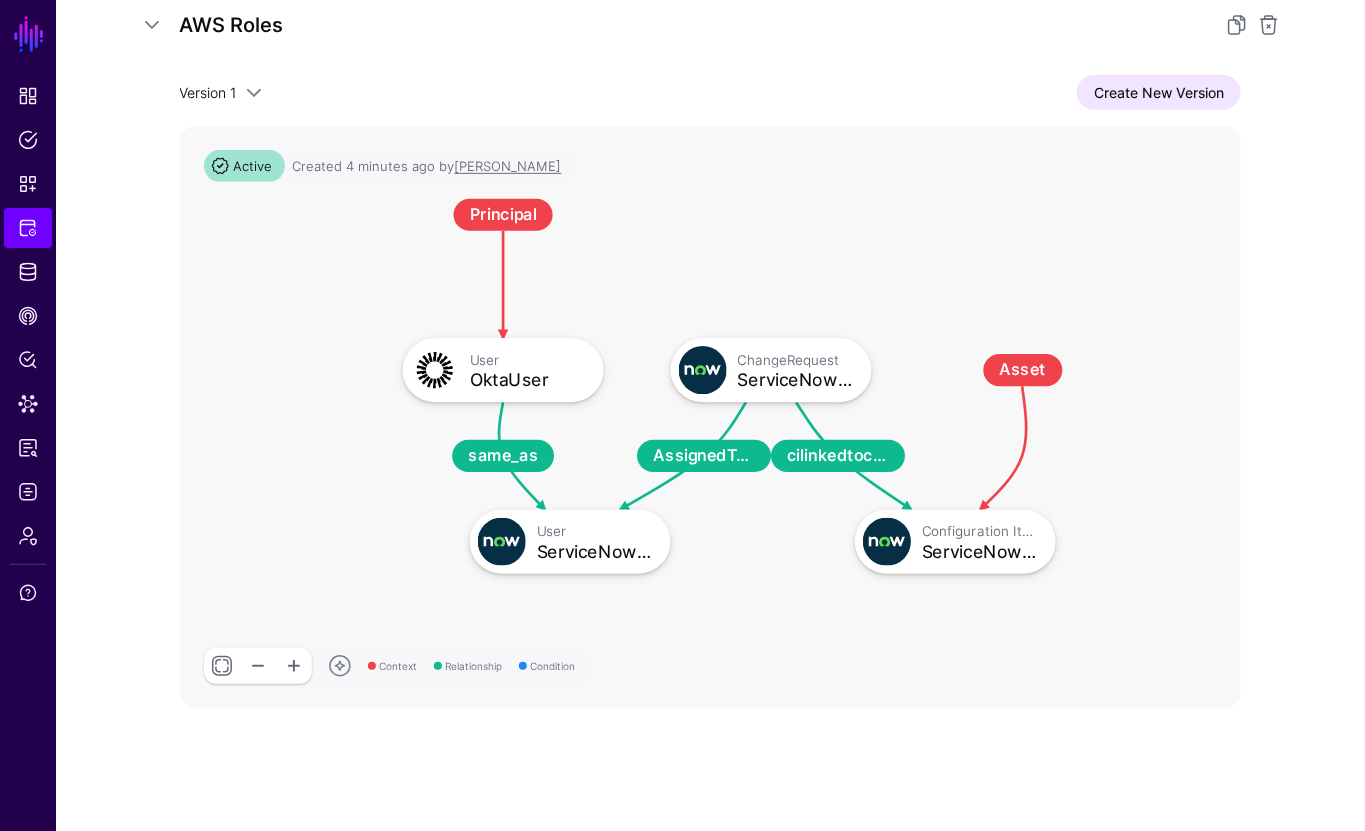drag, startPoint x: 749, startPoint y: 395, endPoint x: 1078, endPoint y: 484, distance: 340.82547 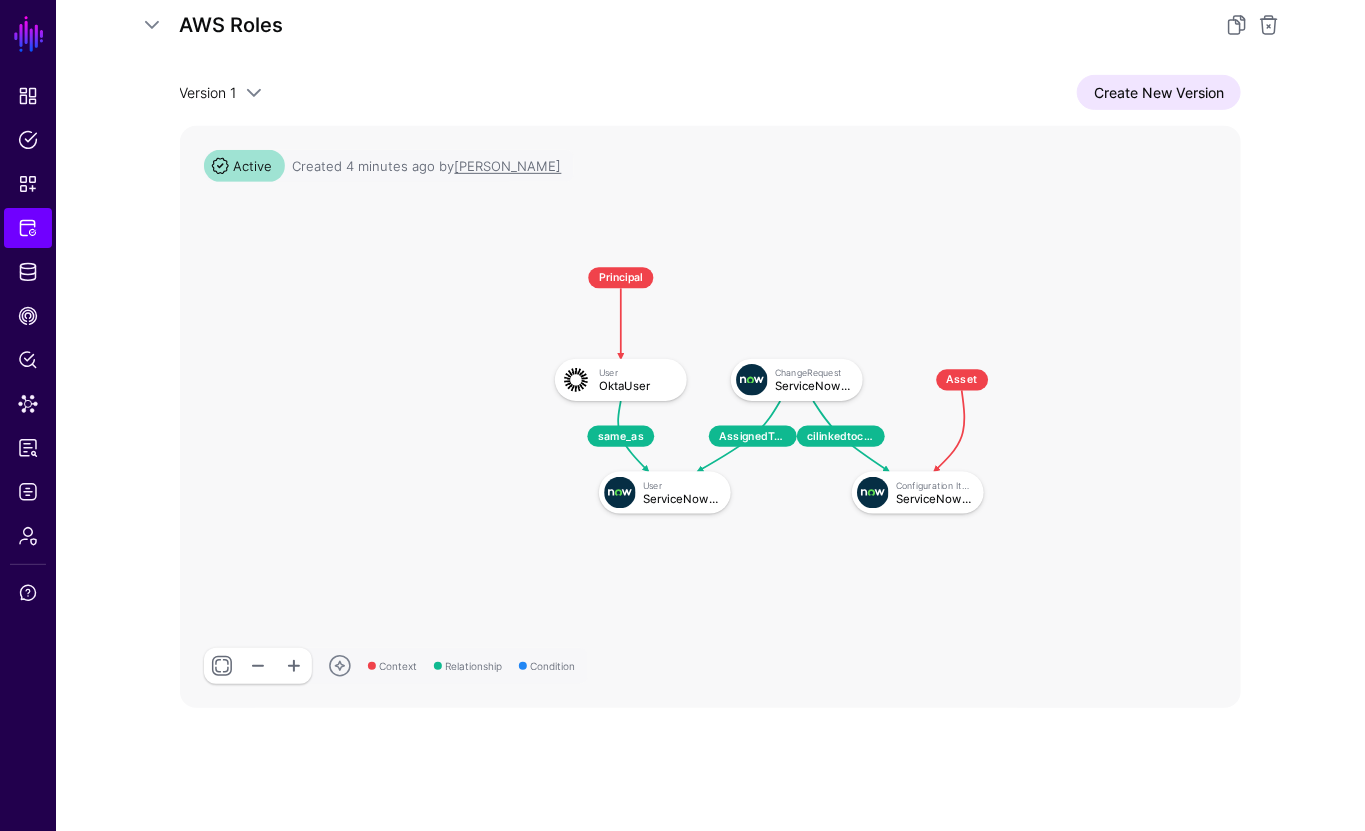 click on "AWS Roles Version 1  Version 1   Create New Version  Context Relationship Condition same_as AssignedToUser cilinkedtochange Principal  User   OktaUser   User   ServiceNowITSMUser   ChangeRequest   ServiceNowITSMChangeRequest  Asset  Configuration Item   ServiceNowITSMConfigurationItem  Active  Created 4 minutes ago by   [PERSON_NAME]" at bounding box center [711, 358] 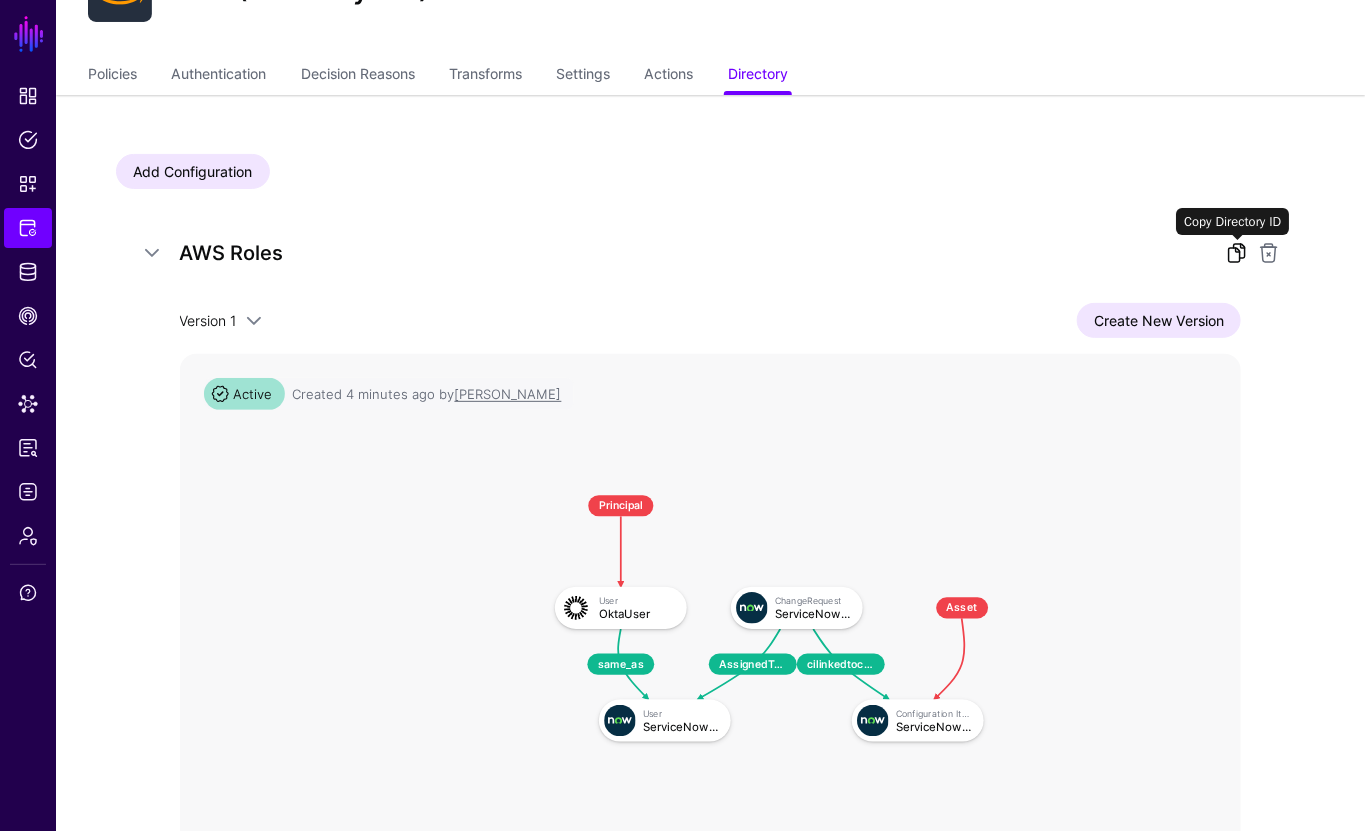 click at bounding box center (1237, 253) 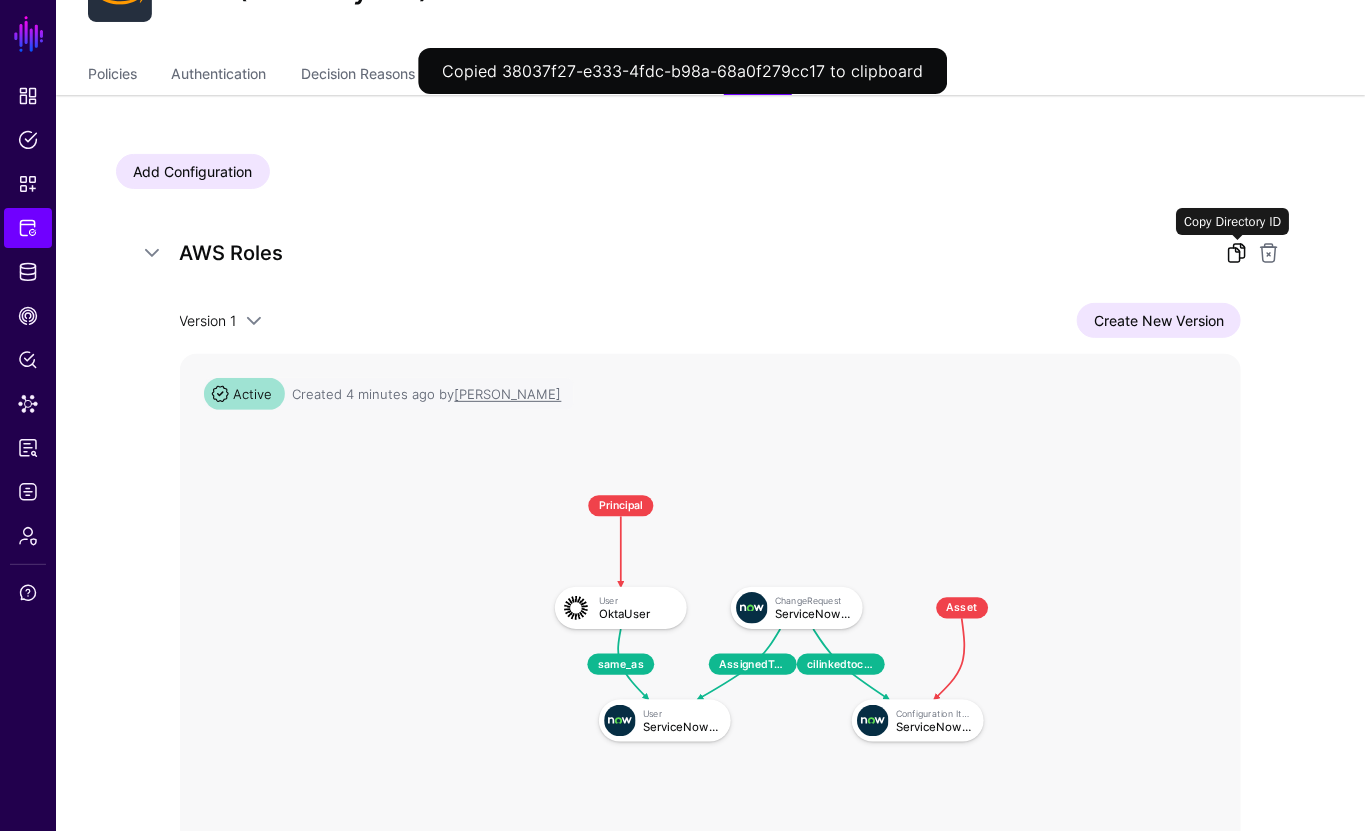 click at bounding box center (1237, 253) 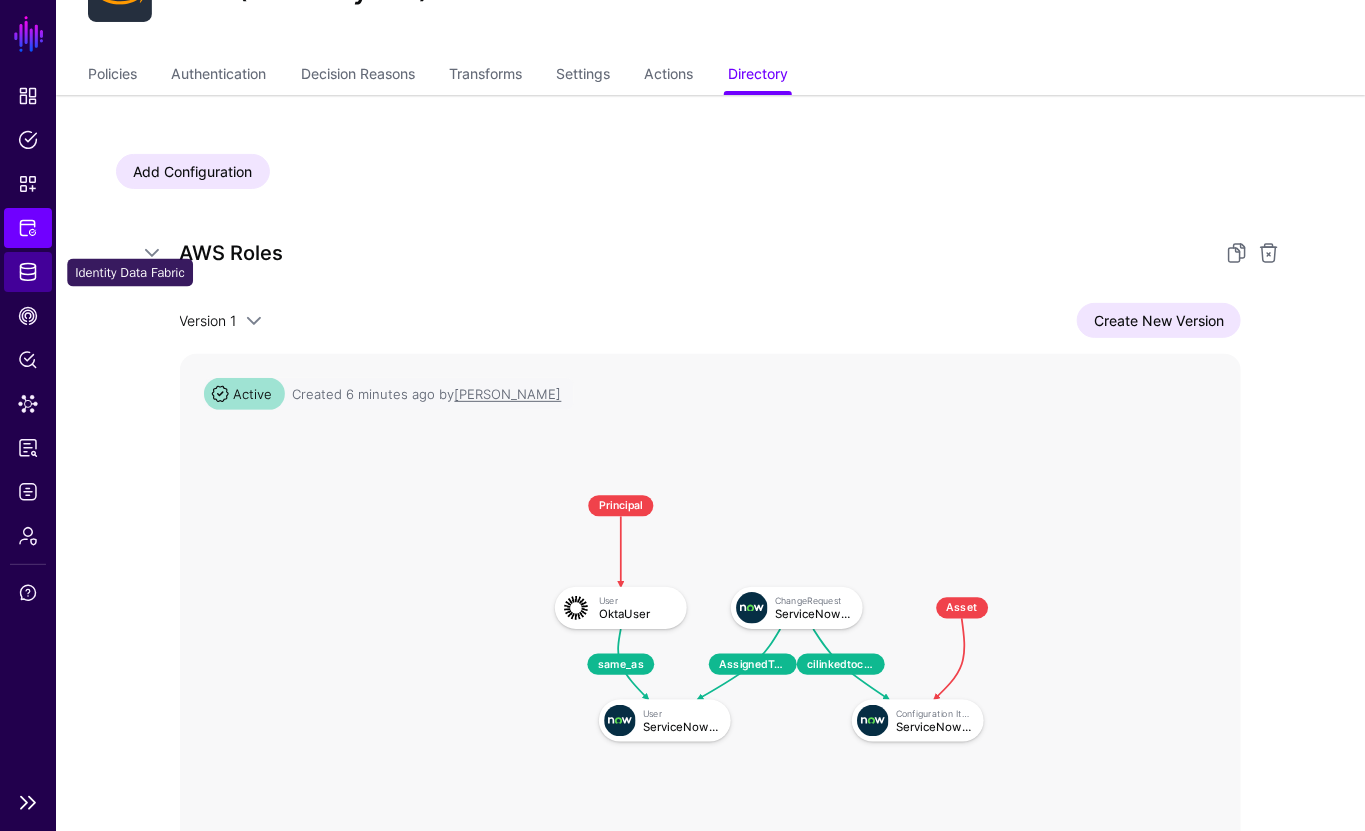 click on "Identity Data Fabric" 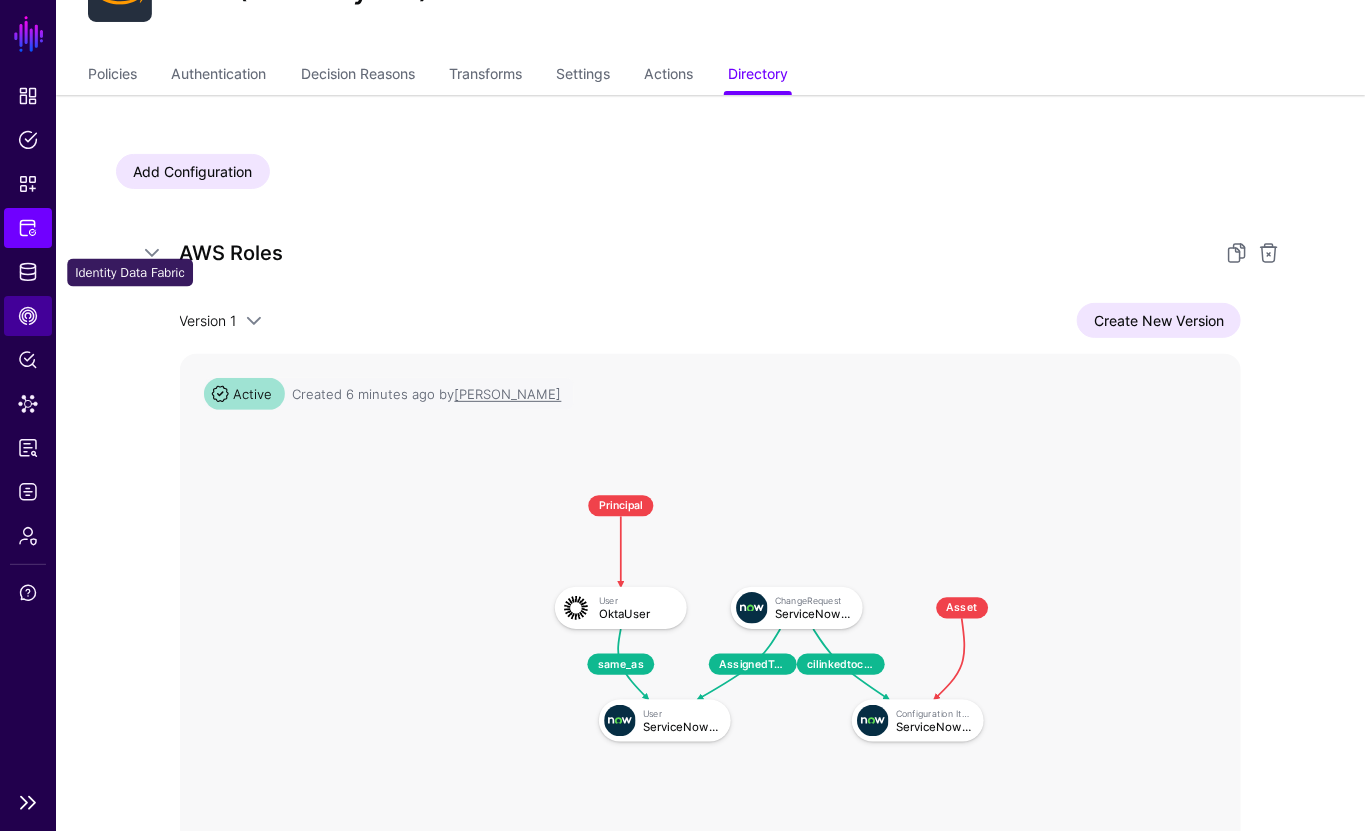scroll, scrollTop: 0, scrollLeft: 0, axis: both 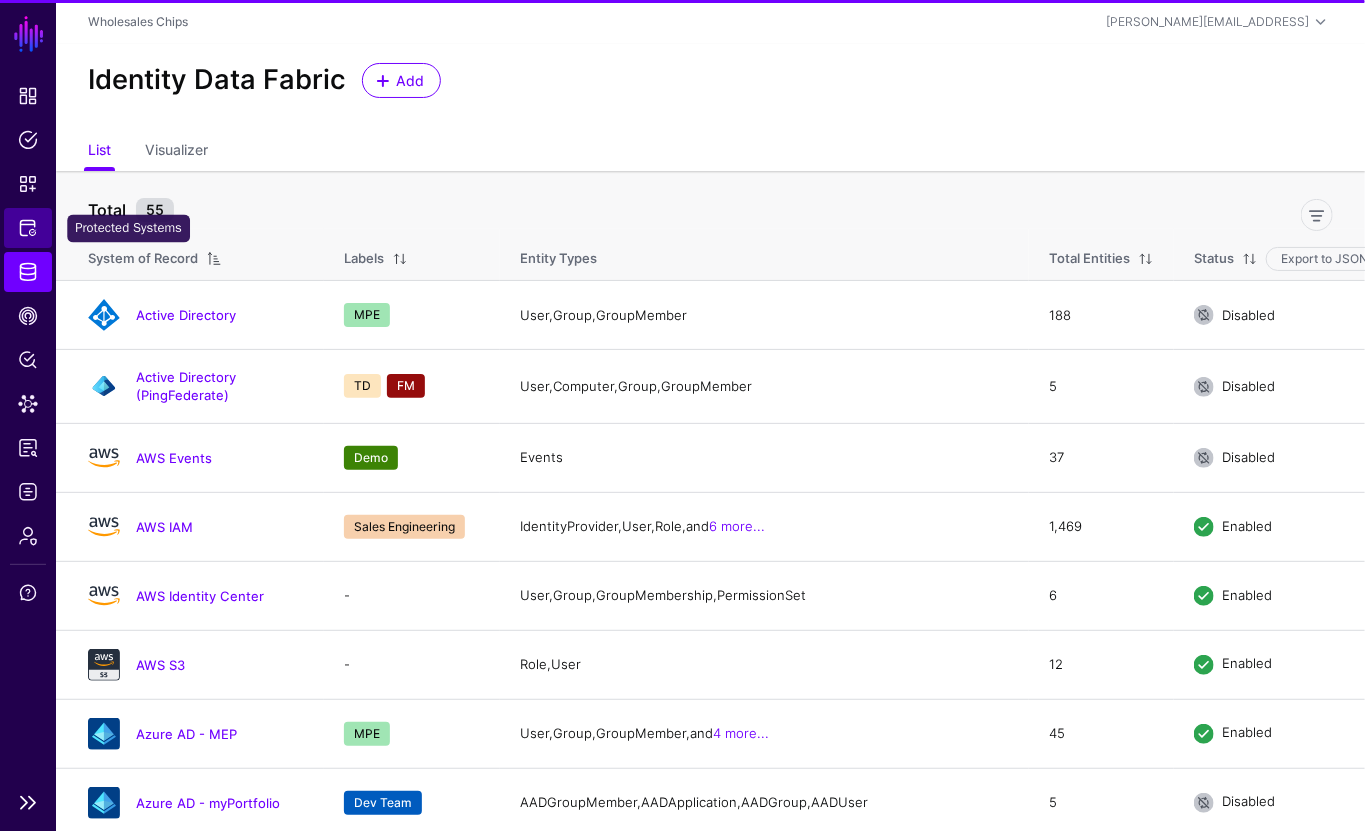 click on "Protected Systems" 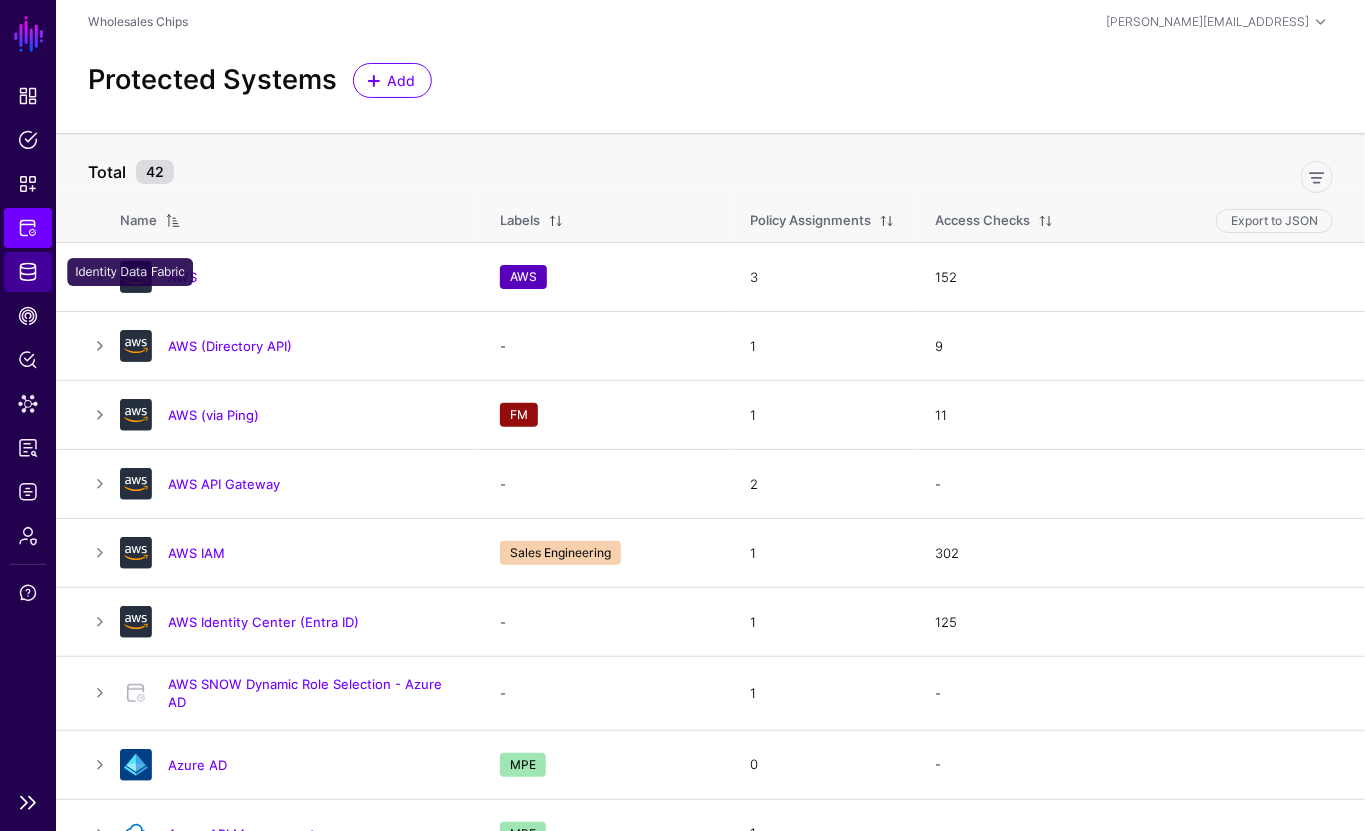 click on "Identity Data Fabric" 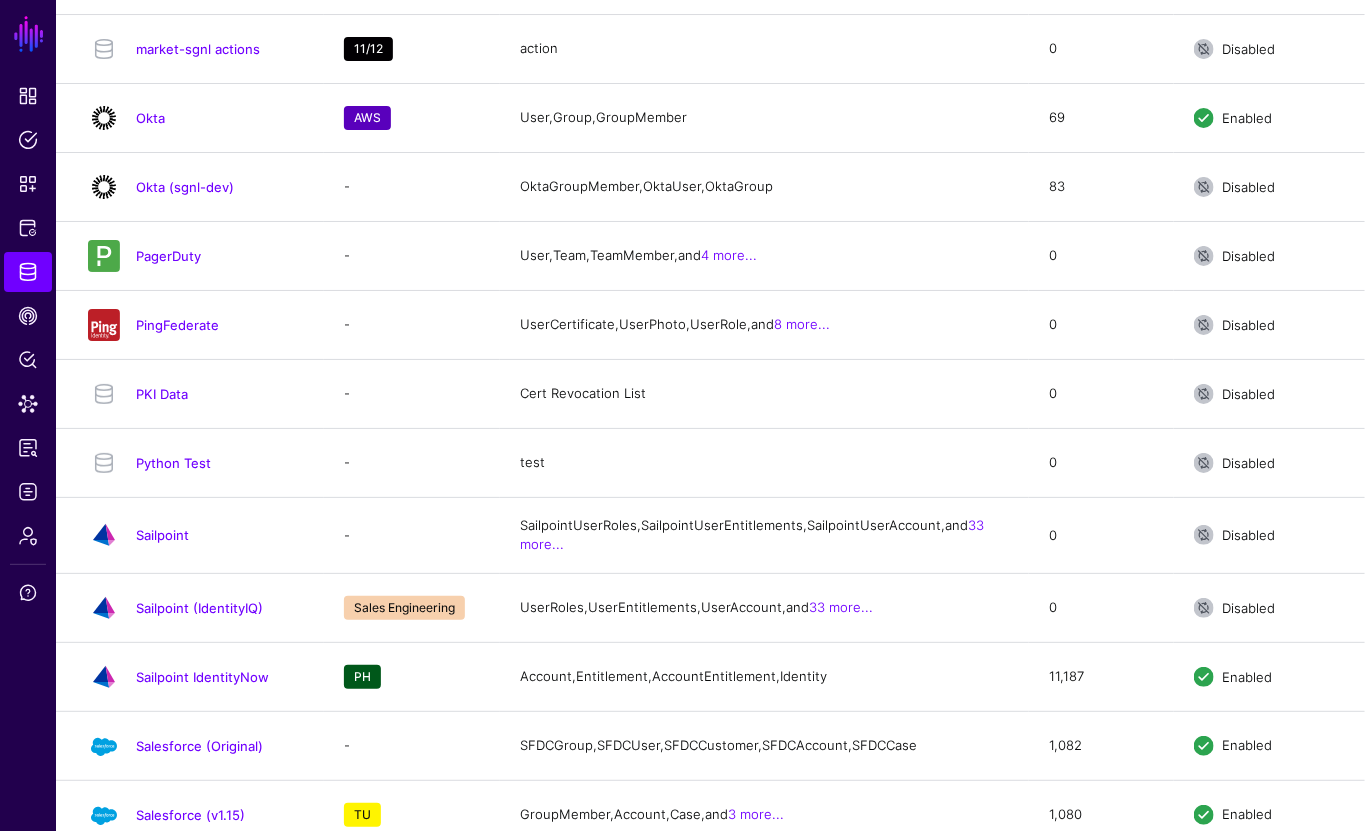 scroll, scrollTop: 3478, scrollLeft: 0, axis: vertical 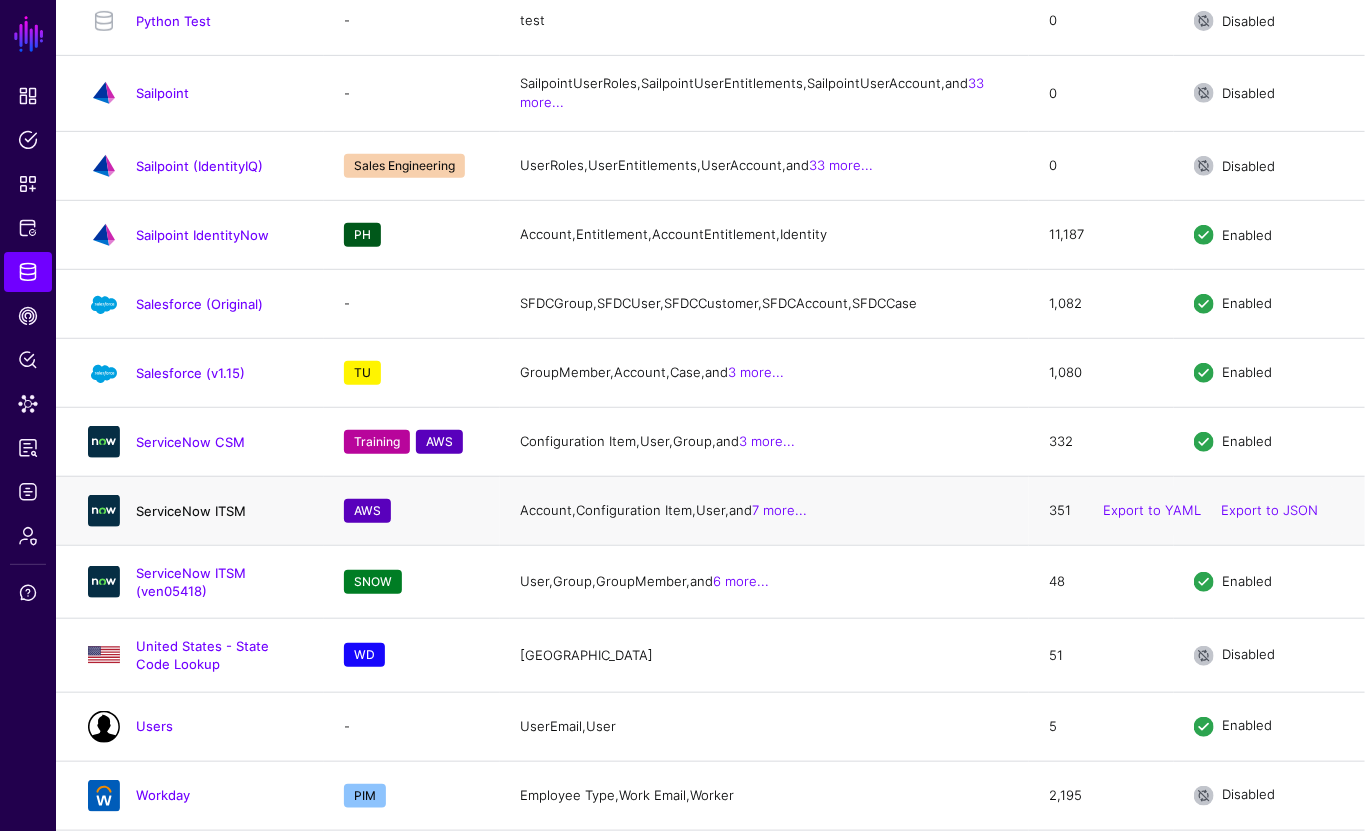 click on "ServiceNow ITSM" 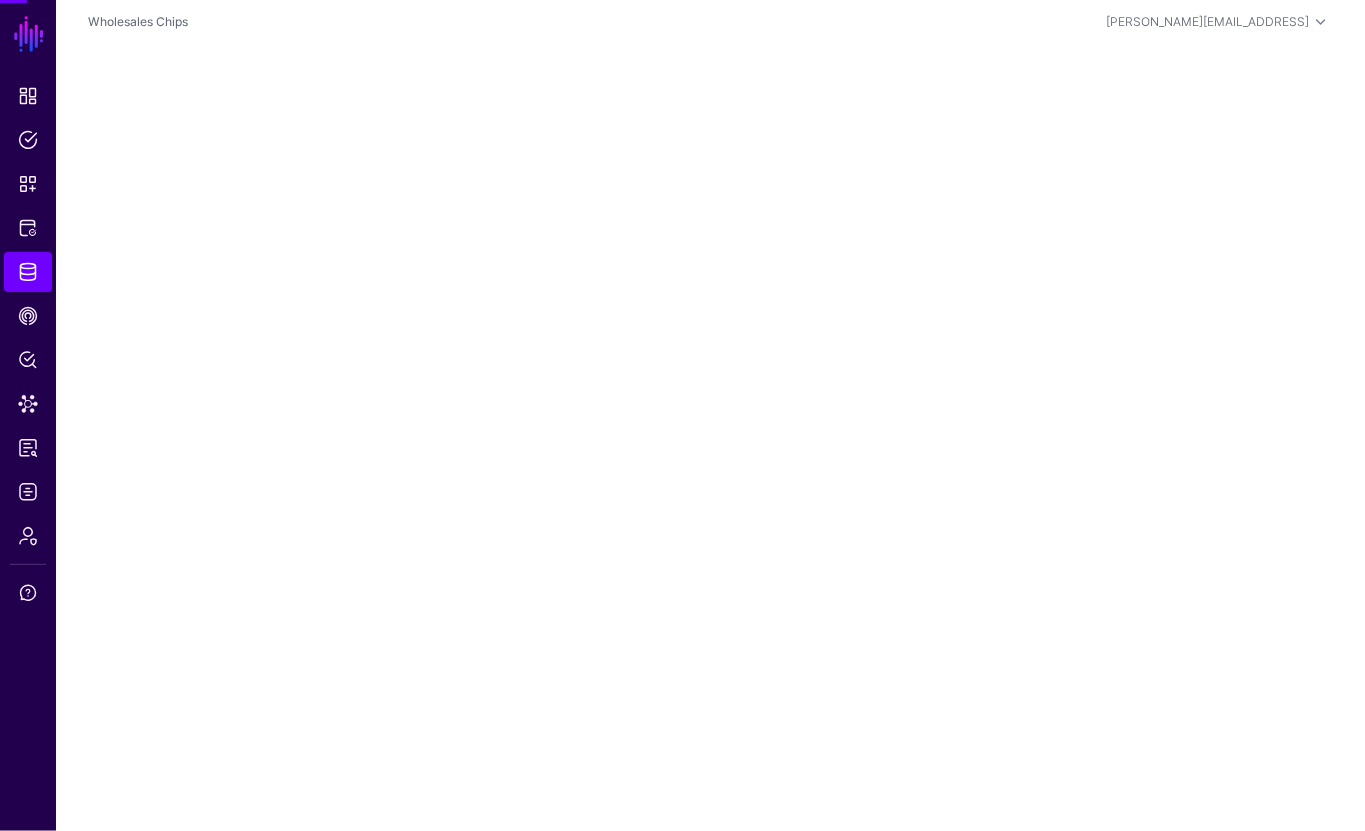 scroll, scrollTop: 0, scrollLeft: 0, axis: both 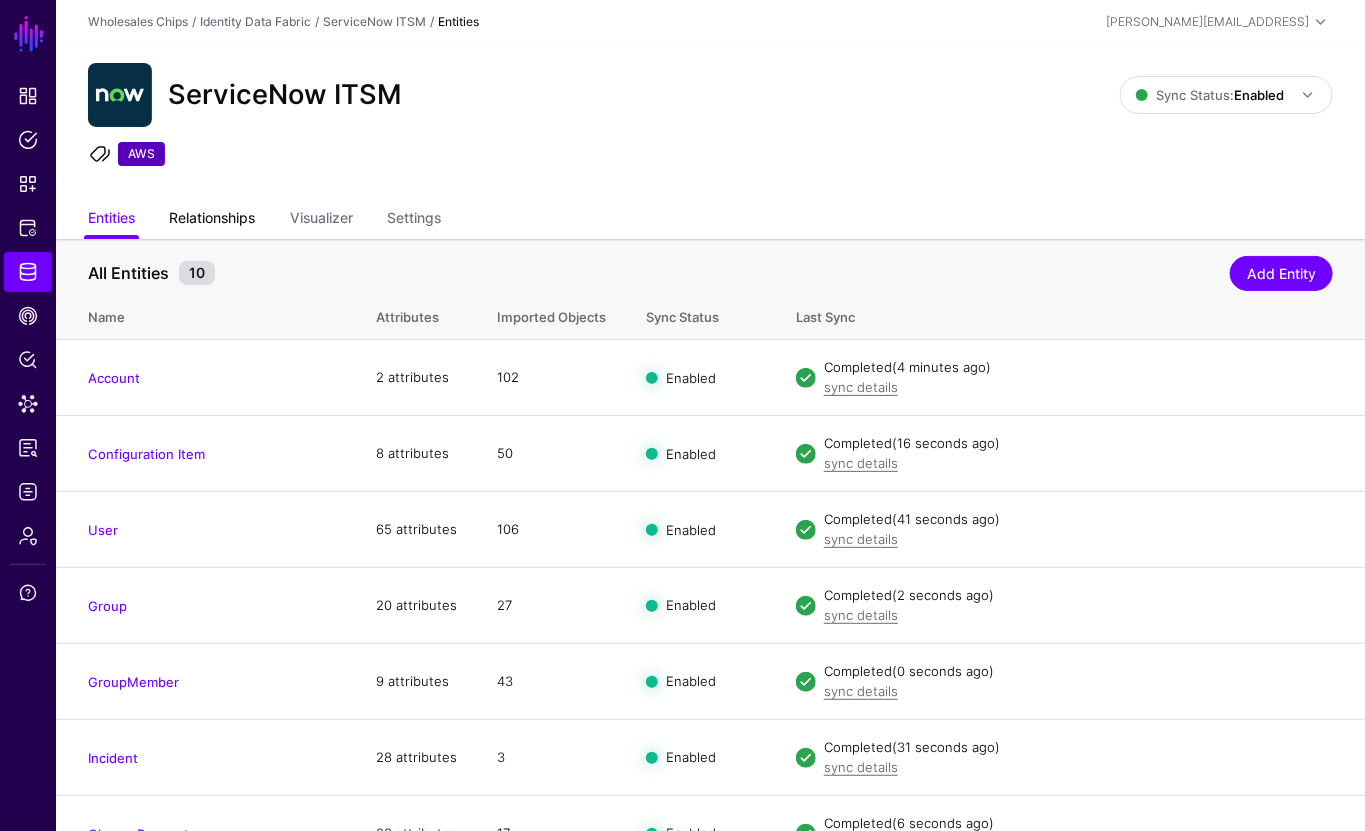 click on "Relationships" 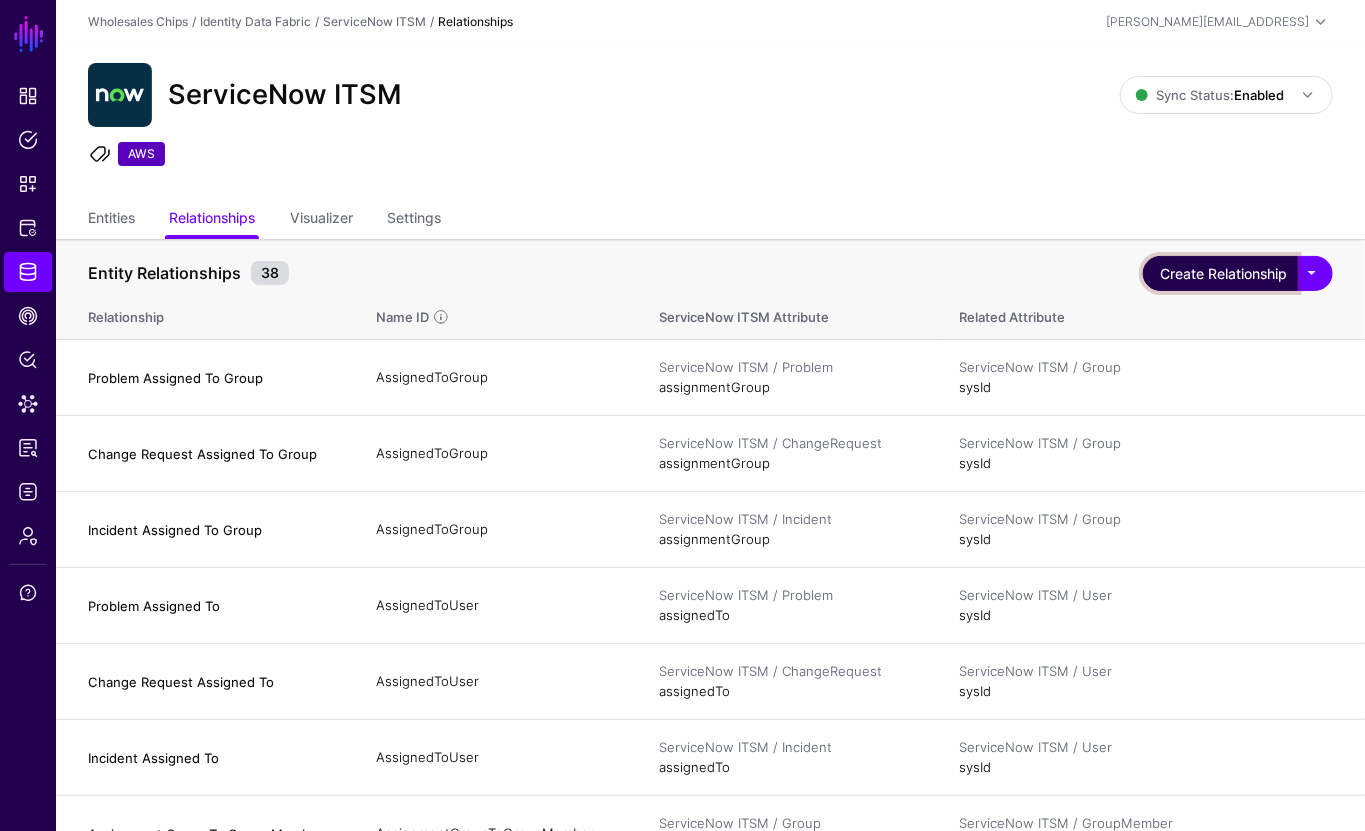 click on "Create Relationship" 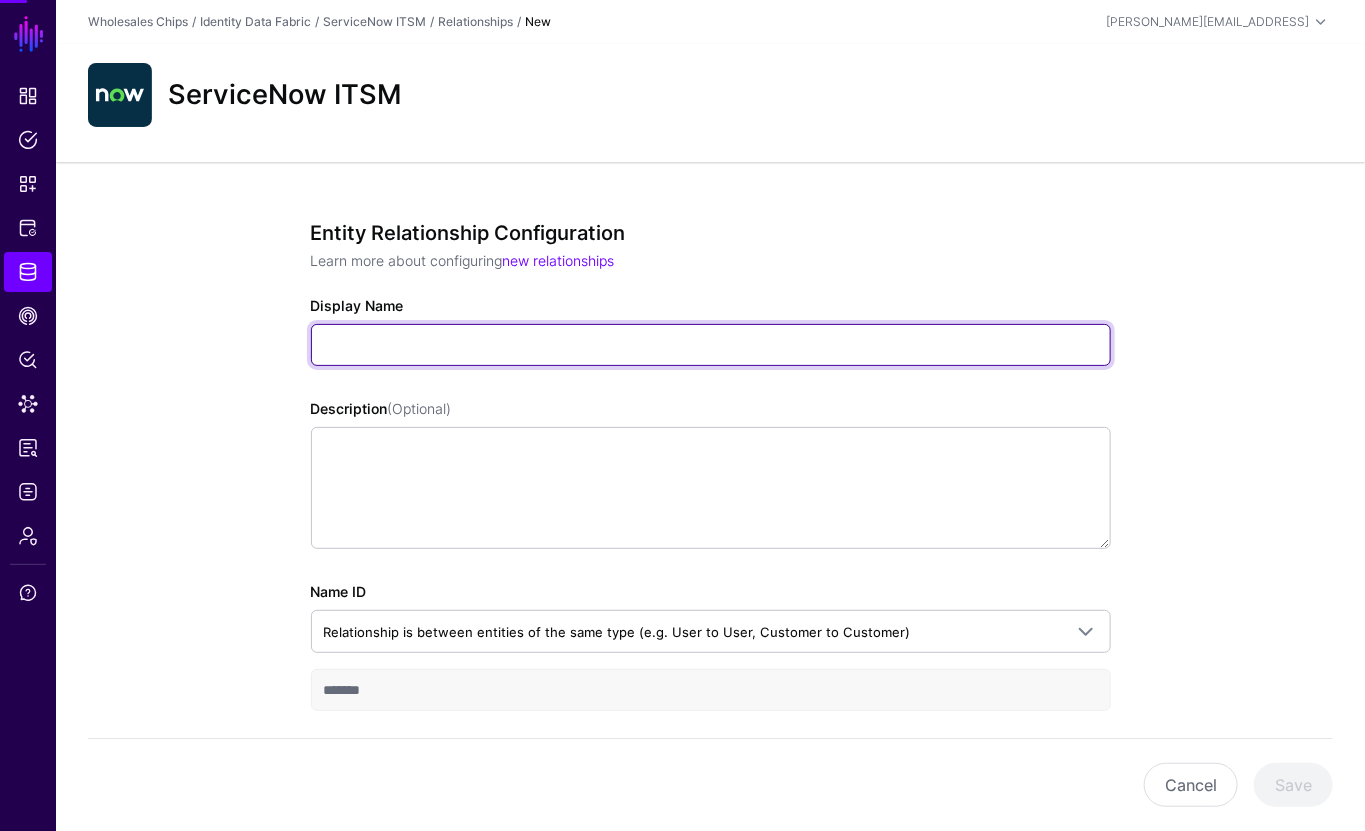 click on "Display Name" at bounding box center (711, 345) 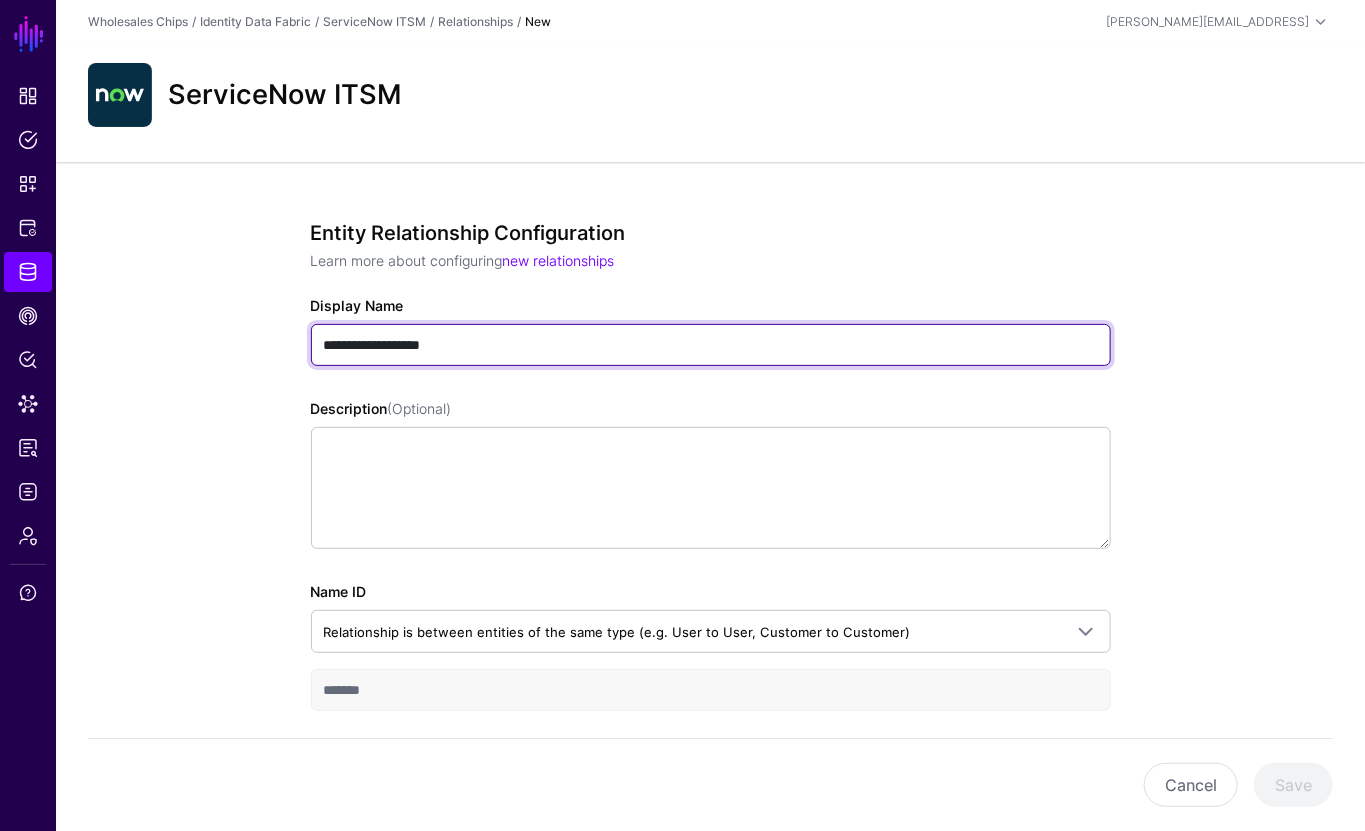 type on "**********" 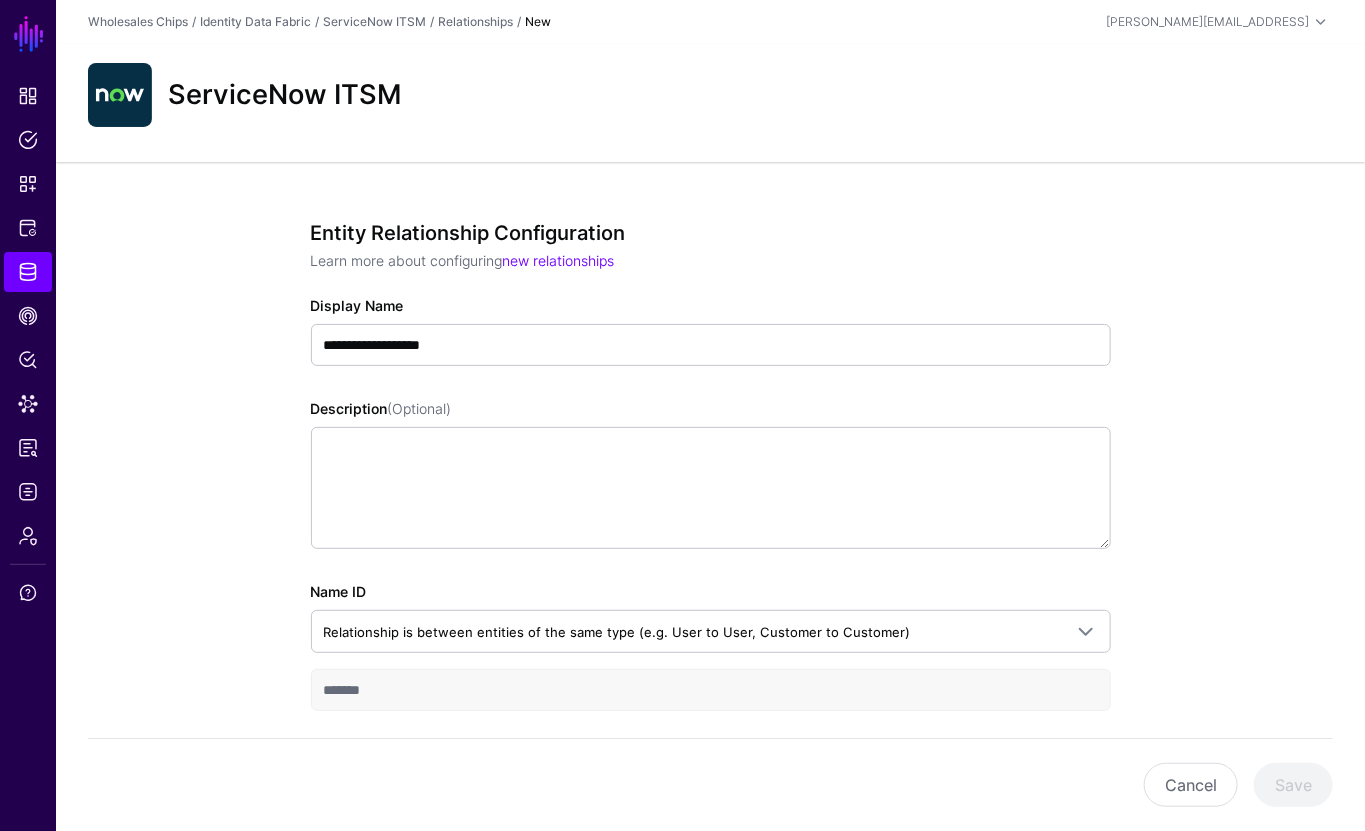 scroll, scrollTop: 291, scrollLeft: 0, axis: vertical 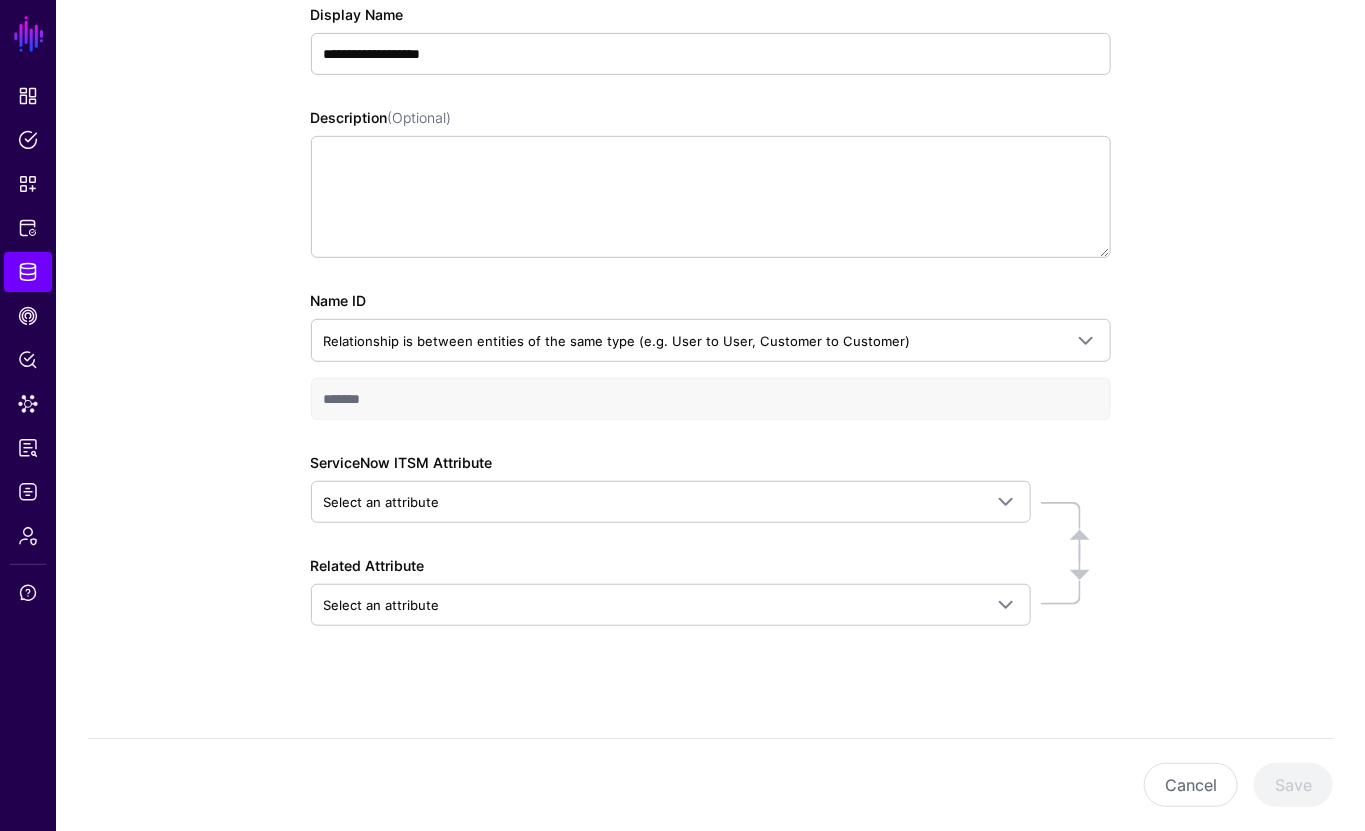click on "Name ID Relationship is between entities of the same type (e.g. User to User, Customer to Customer)  Relationship is between entities of the same type (e.g. User to User, Customer to Customer)   Relationship is between entities of different types (e.g. User to Group, Customer to Case)  *******" 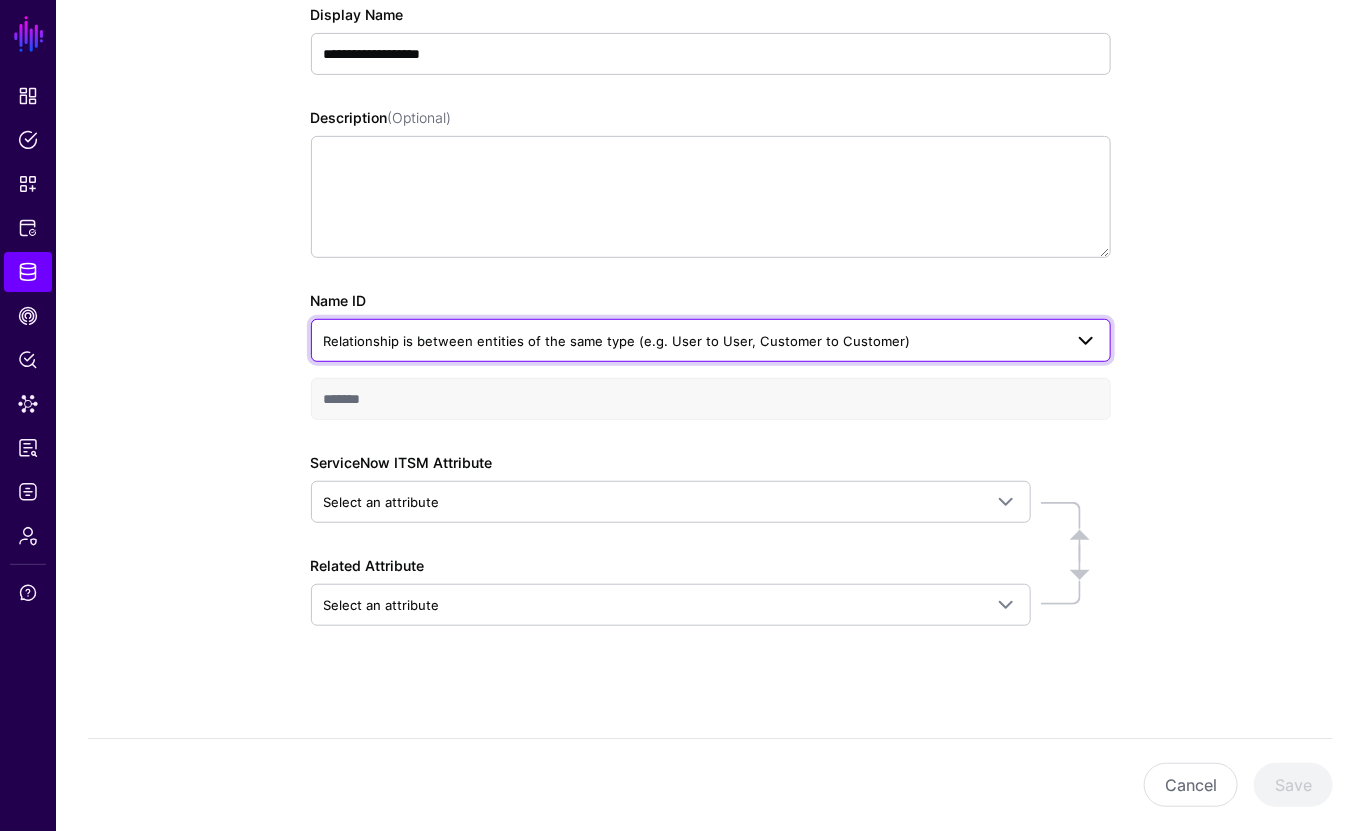 click on "Relationship is between entities of the same type (e.g. User to User, Customer to Customer)" at bounding box center [617, 341] 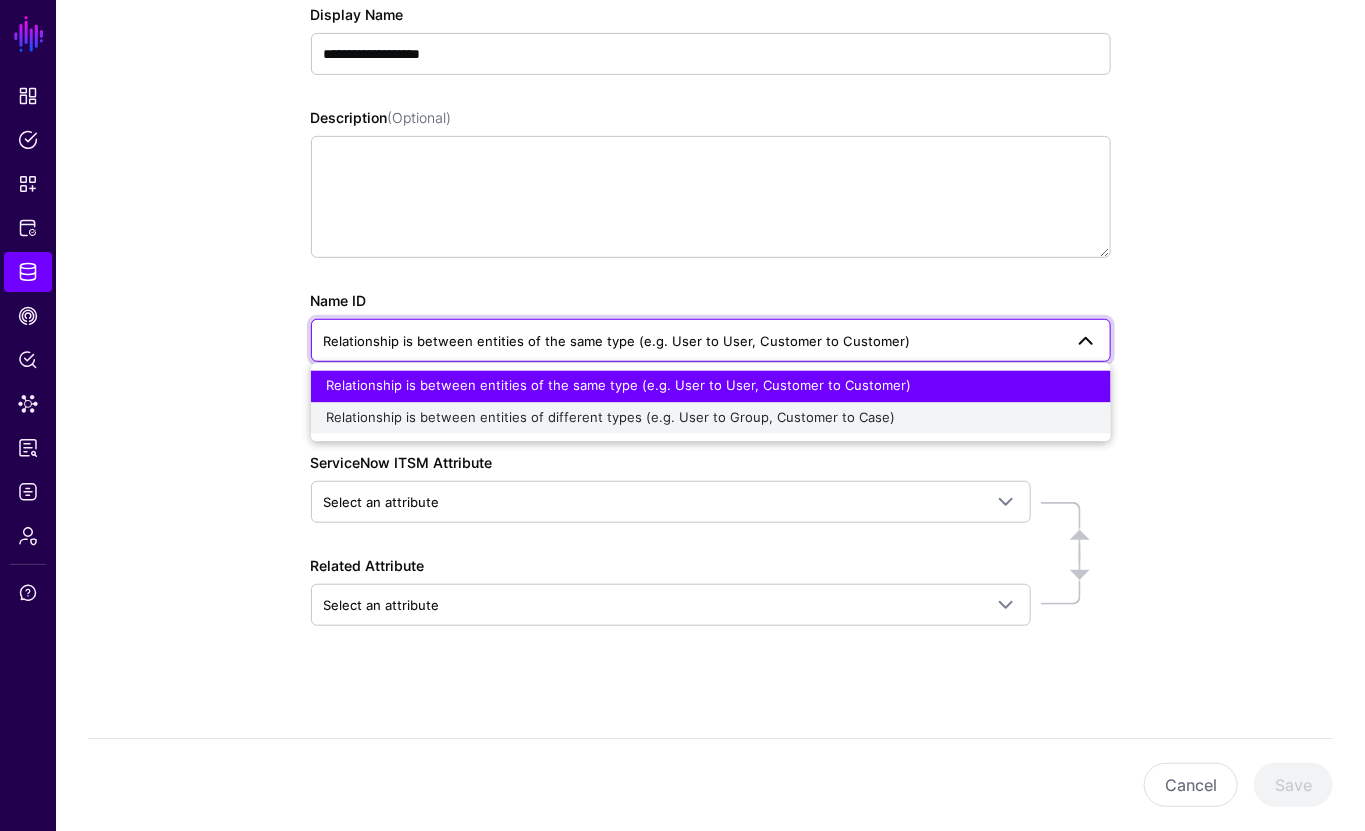 click on "Relationship is between entities of different types (e.g. User to Group, Customer to Case)" 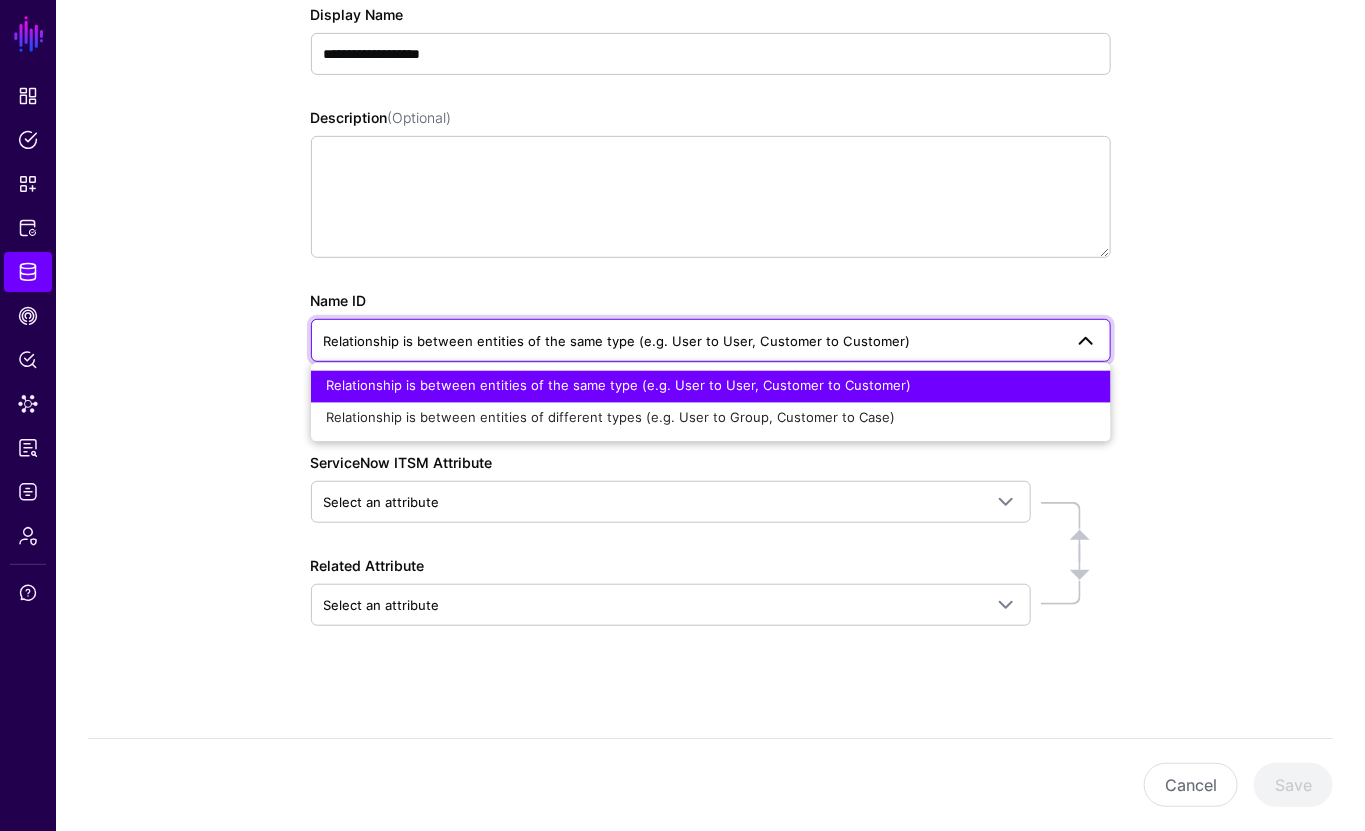 type on "**********" 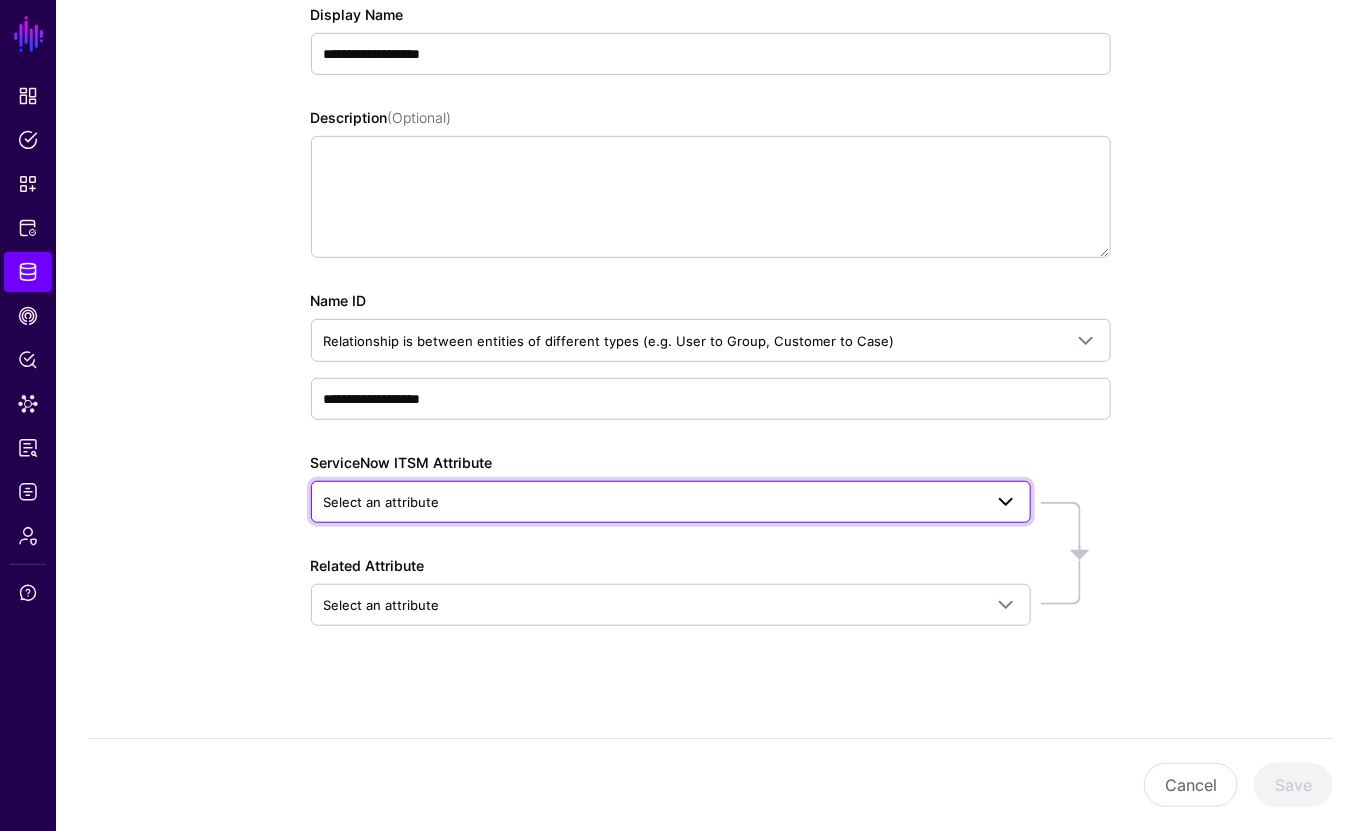 click on "Select an attribute" at bounding box center [653, 502] 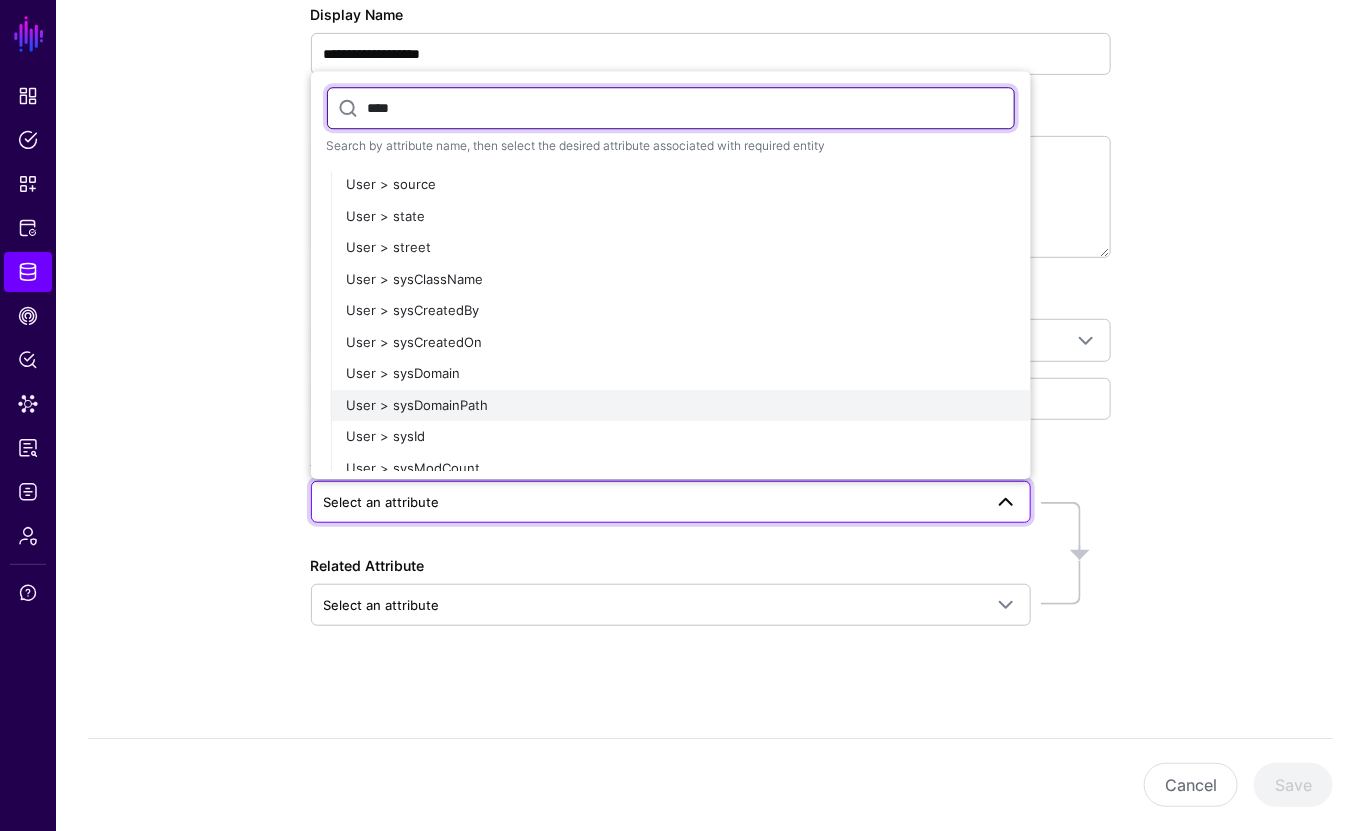 scroll, scrollTop: 1677, scrollLeft: 0, axis: vertical 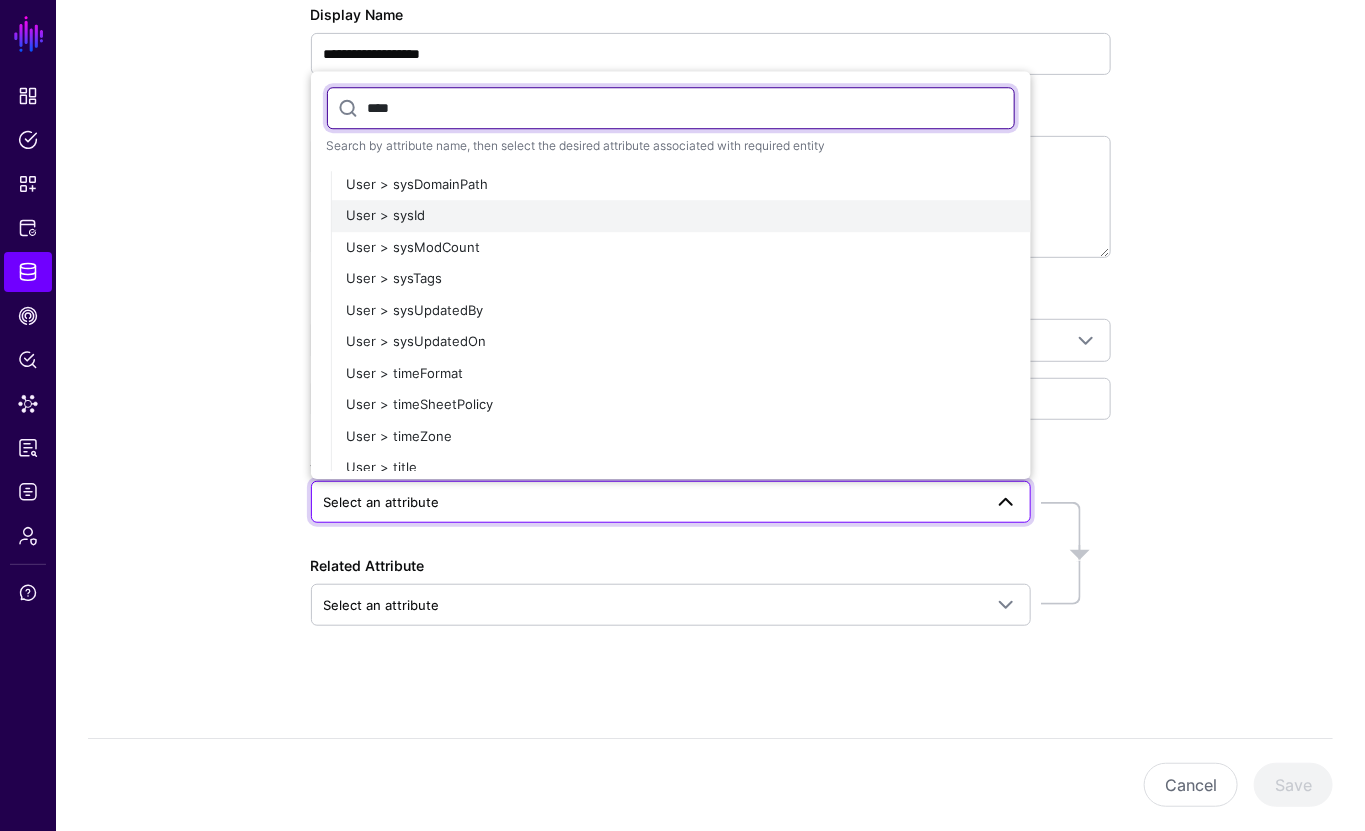 type on "****" 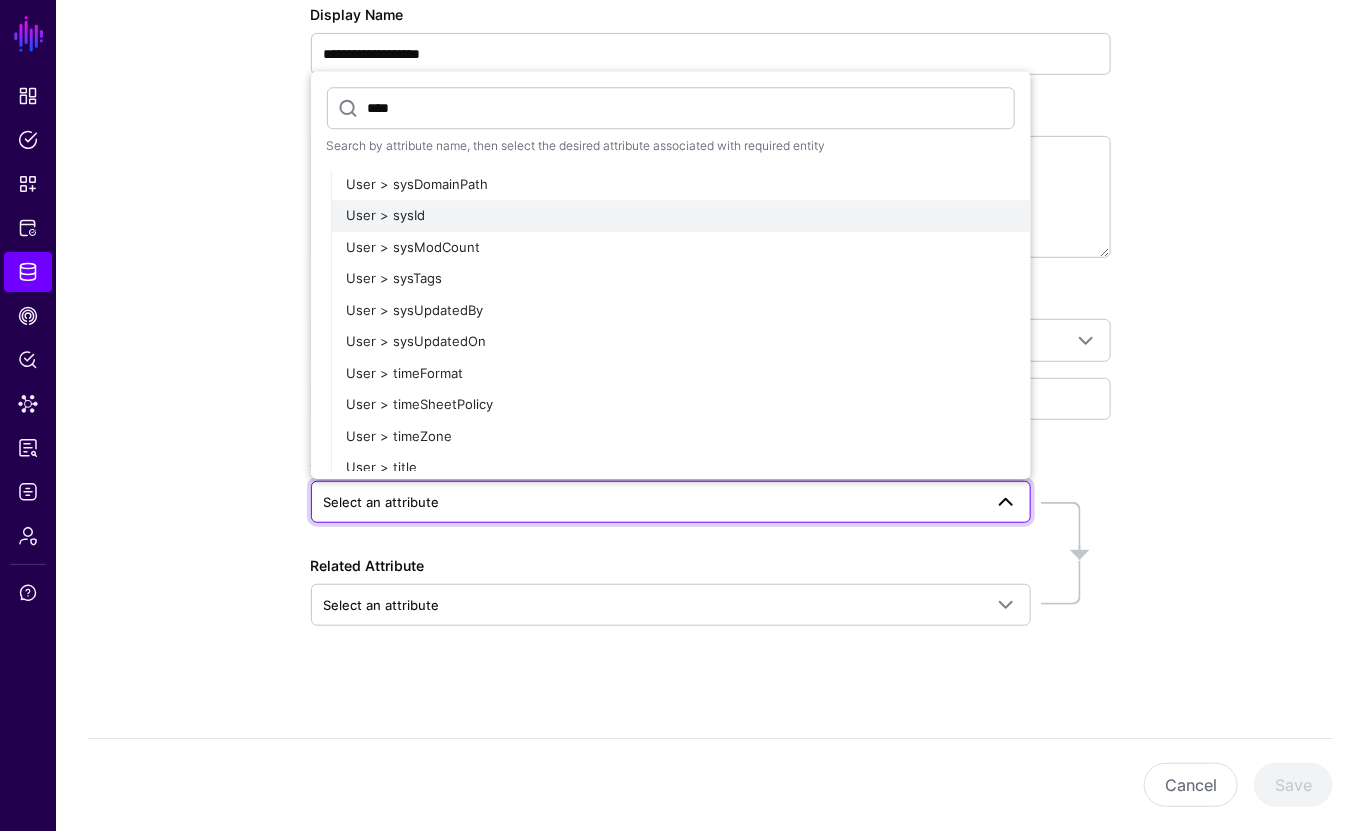 click on "User > sysId" 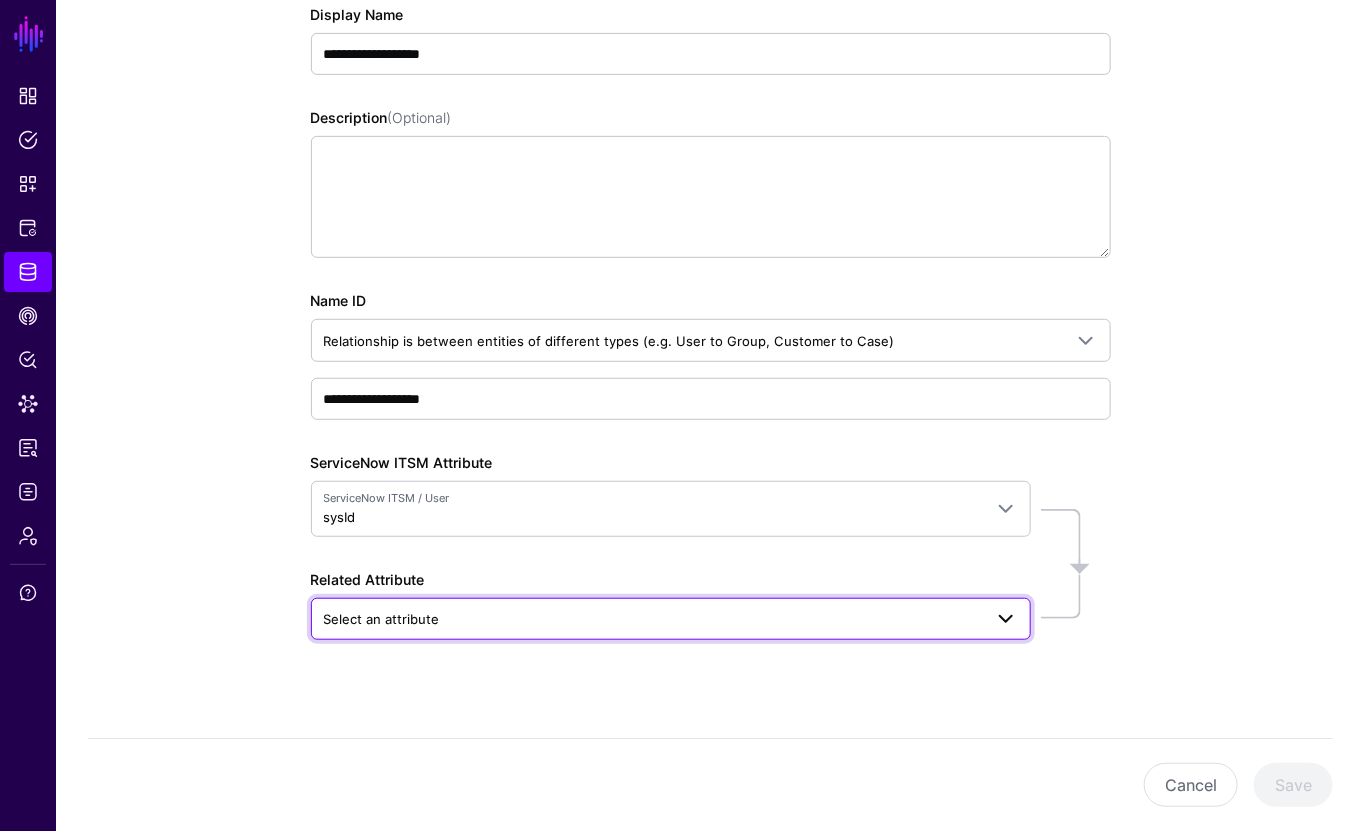 click on "Select an attribute" at bounding box center (653, 619) 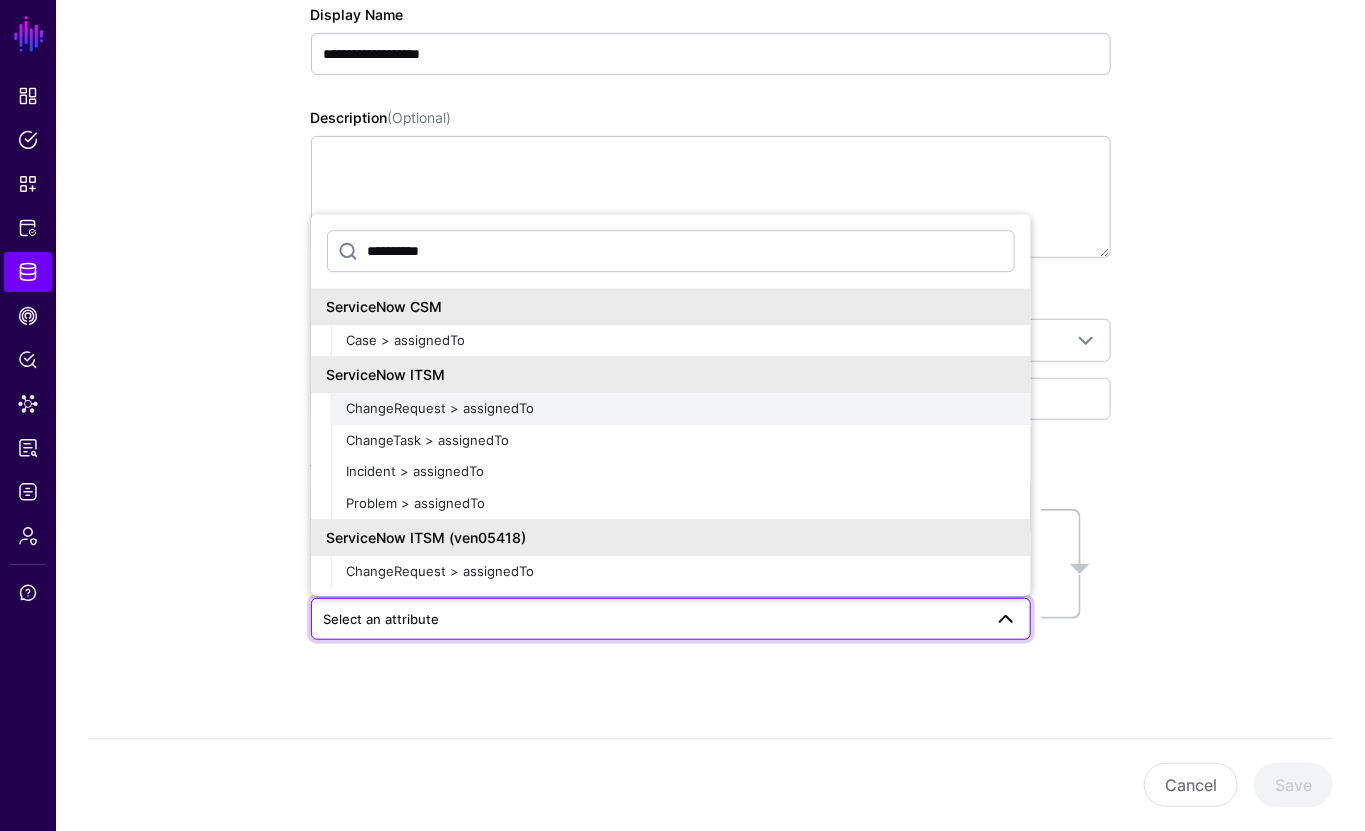 type on "**********" 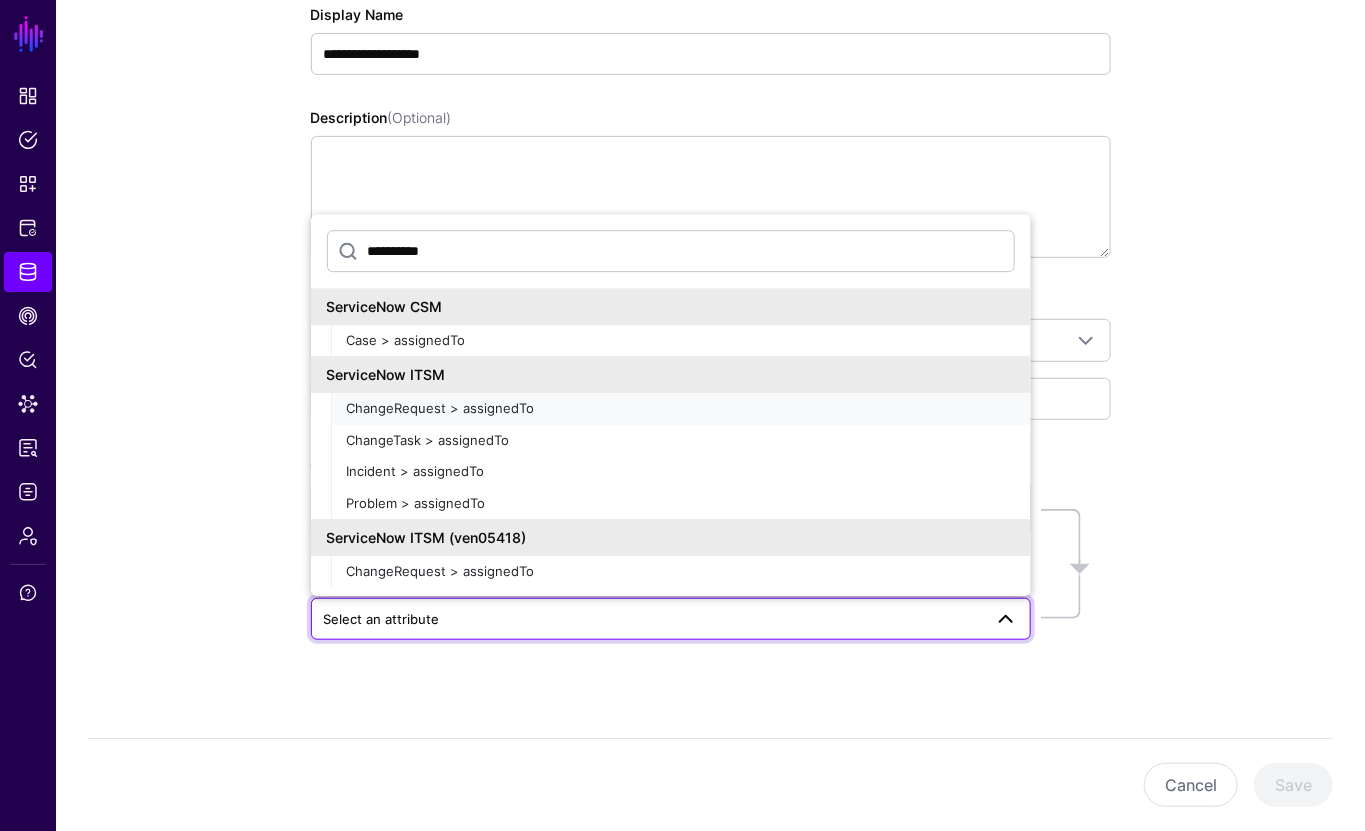 drag, startPoint x: 526, startPoint y: 400, endPoint x: 634, endPoint y: 416, distance: 109.17875 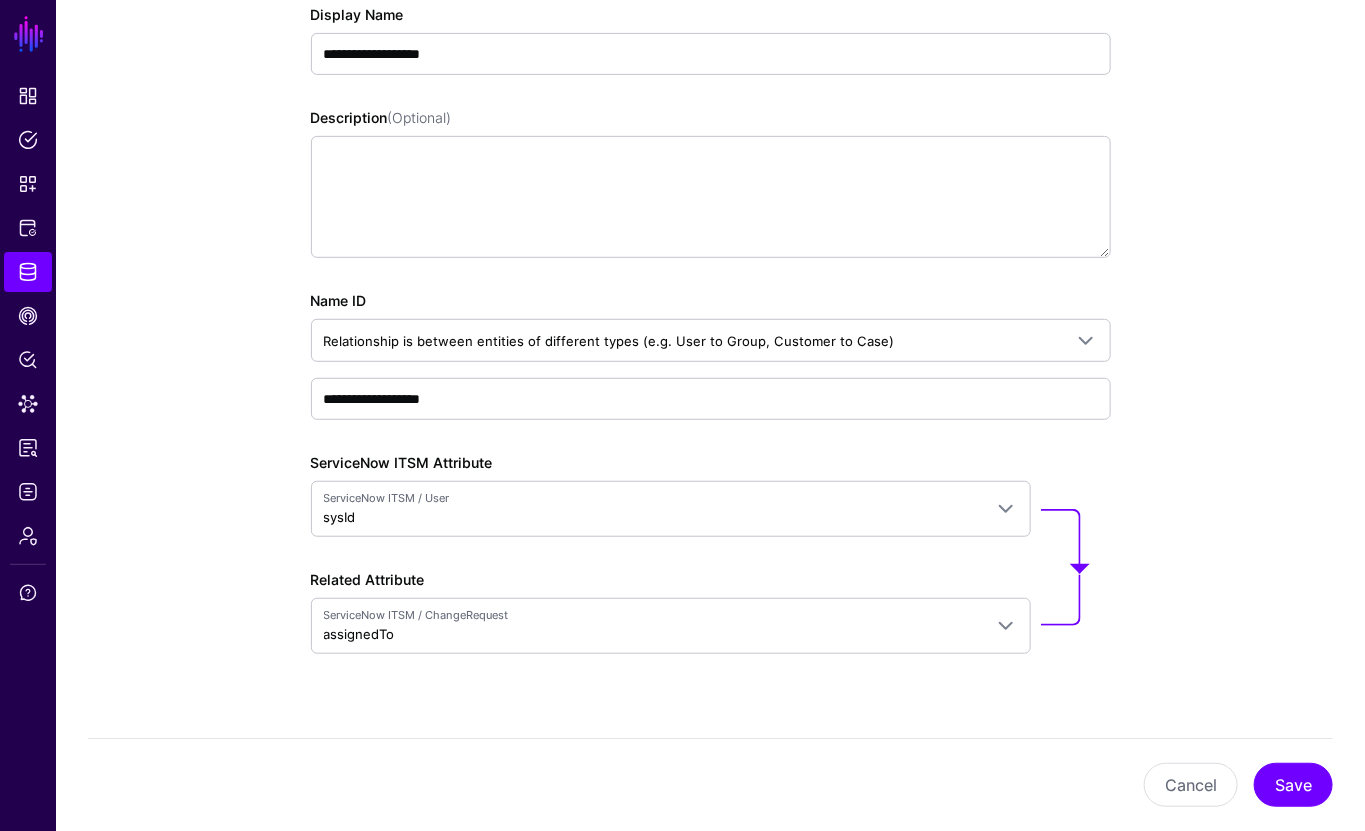 scroll, scrollTop: 163, scrollLeft: 0, axis: vertical 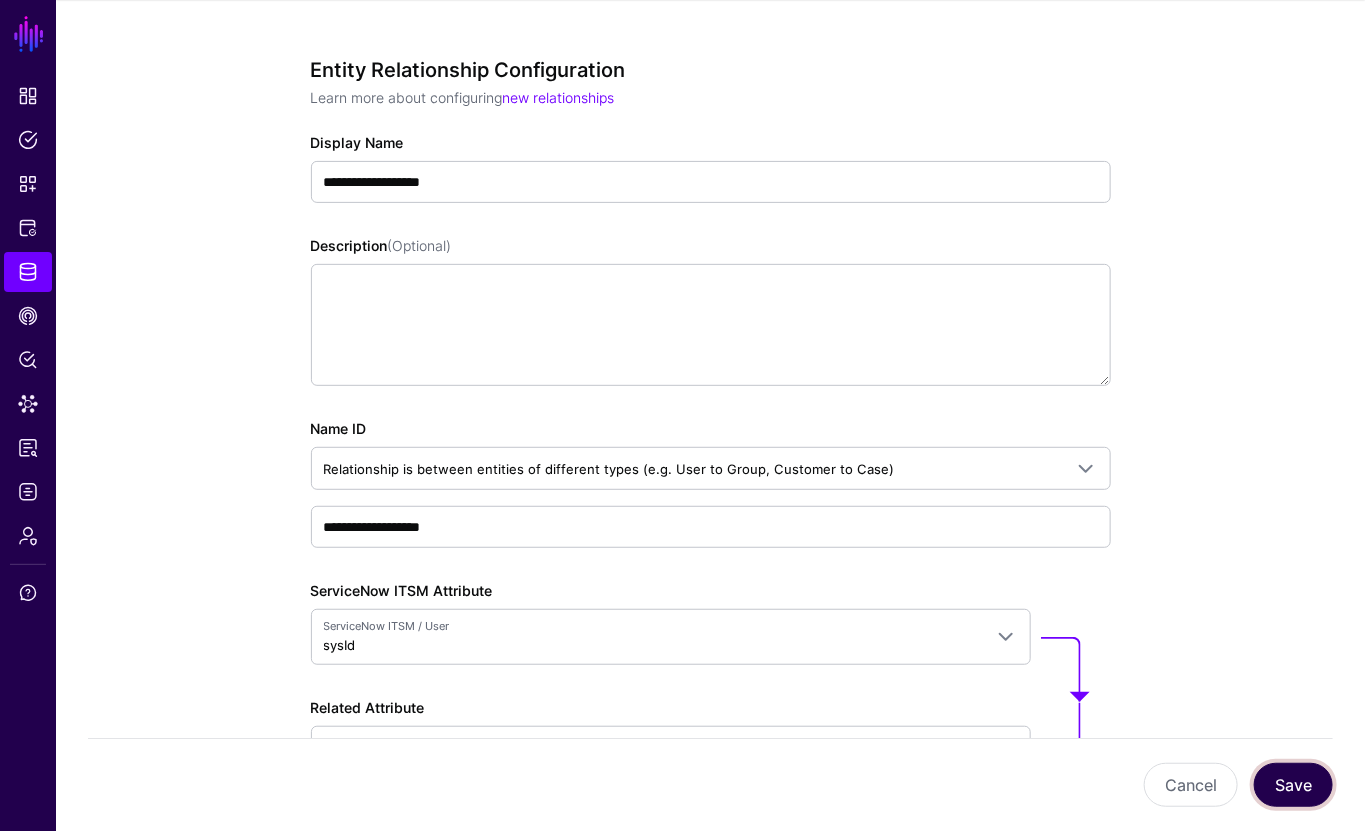 click on "Save" 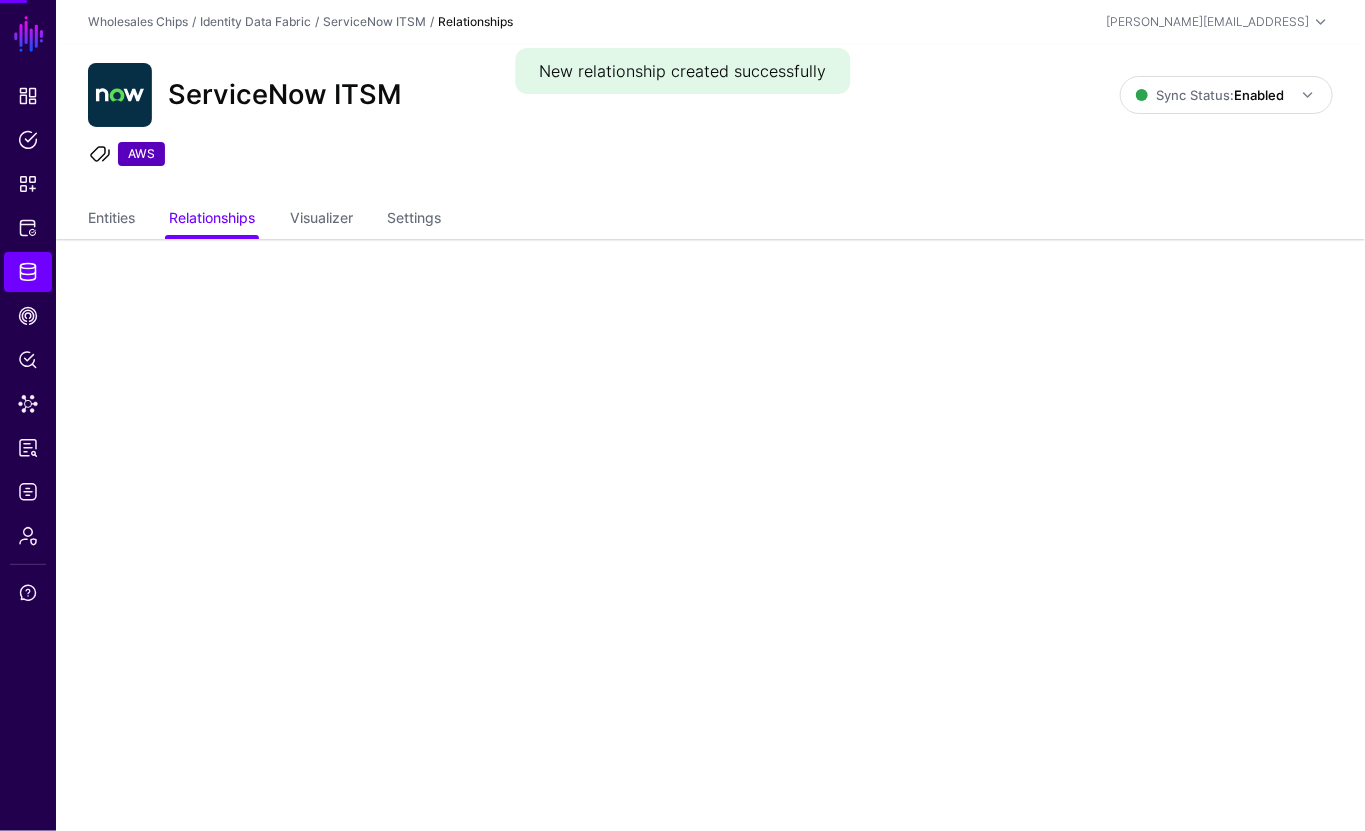 scroll, scrollTop: 0, scrollLeft: 0, axis: both 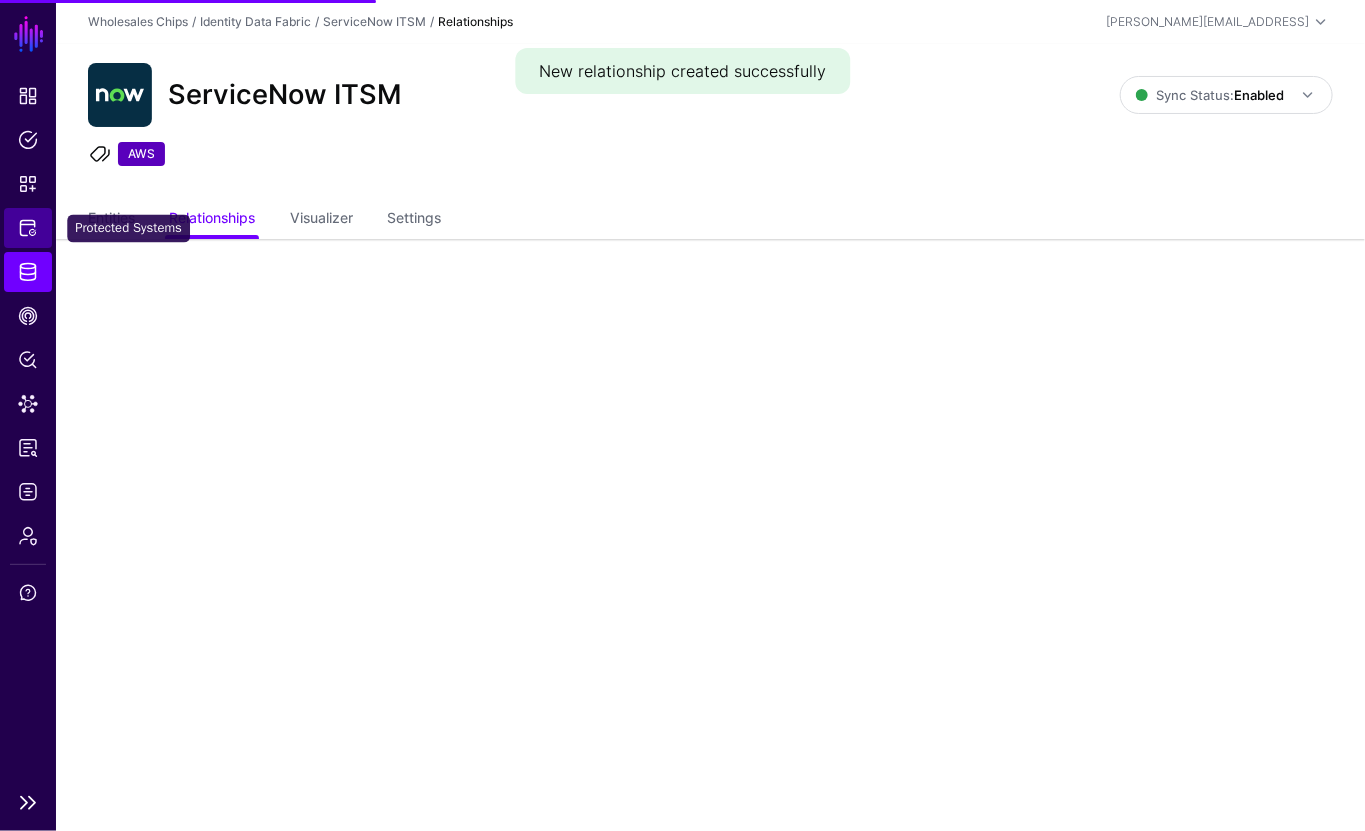 click on "Protected Systems" 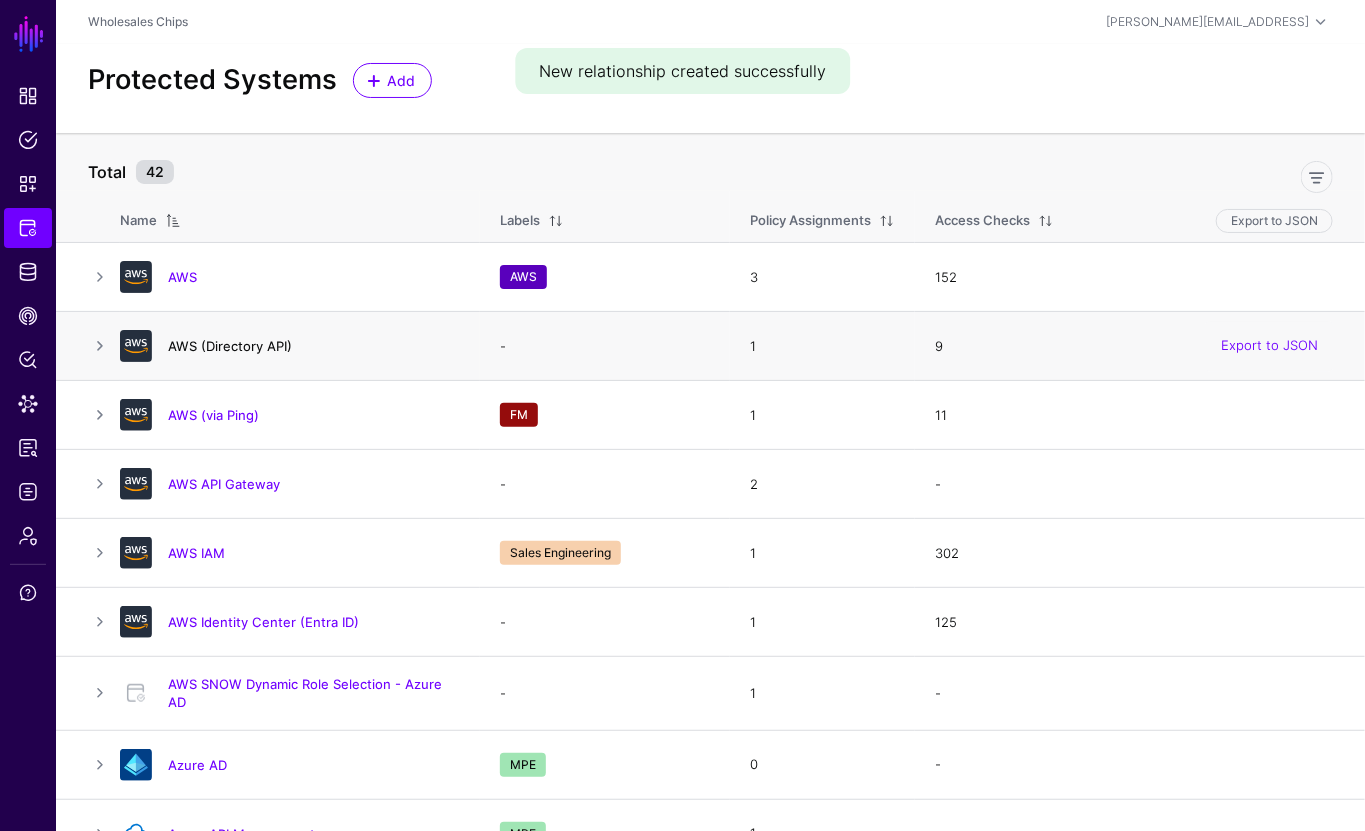 click on "AWS (Directory API)" 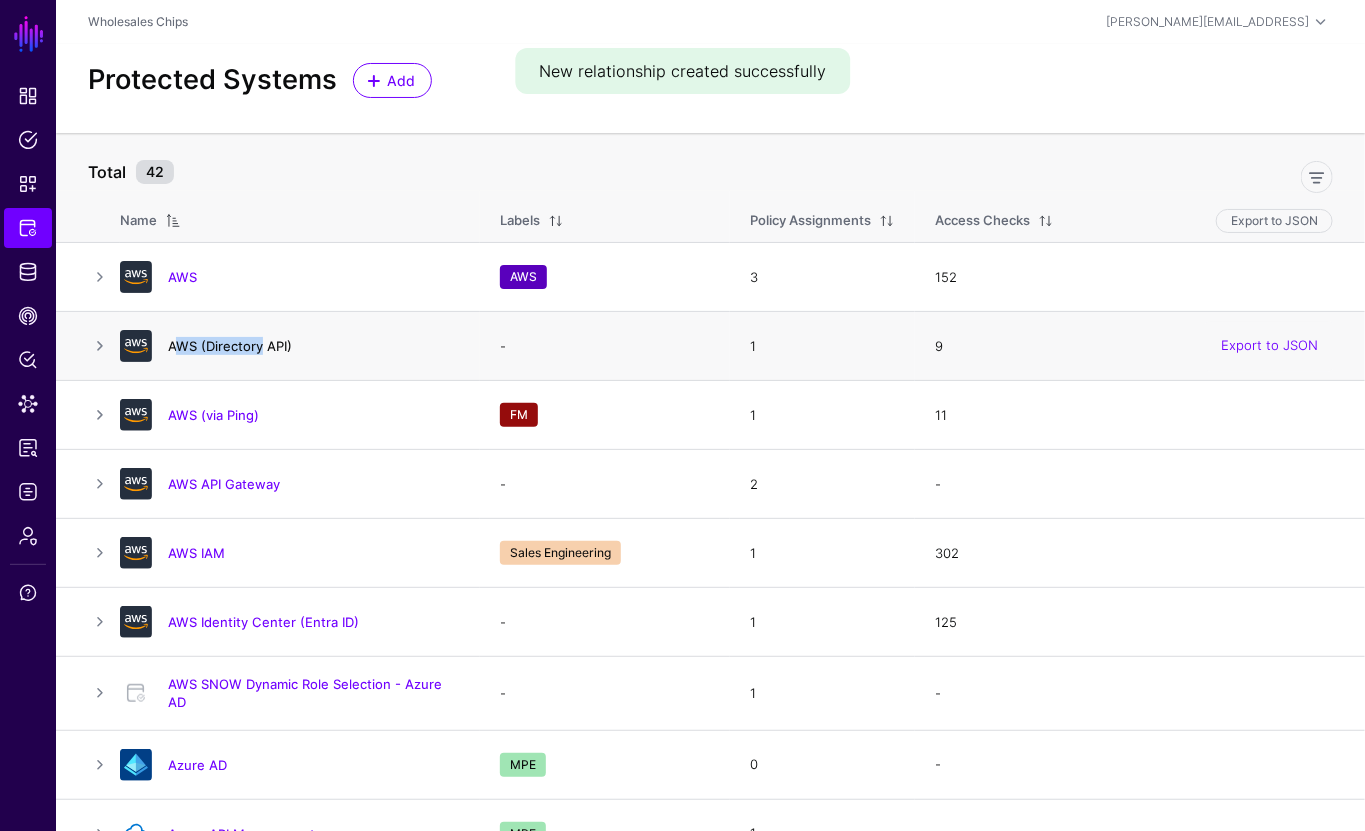 click on "AWS (Directory API)" 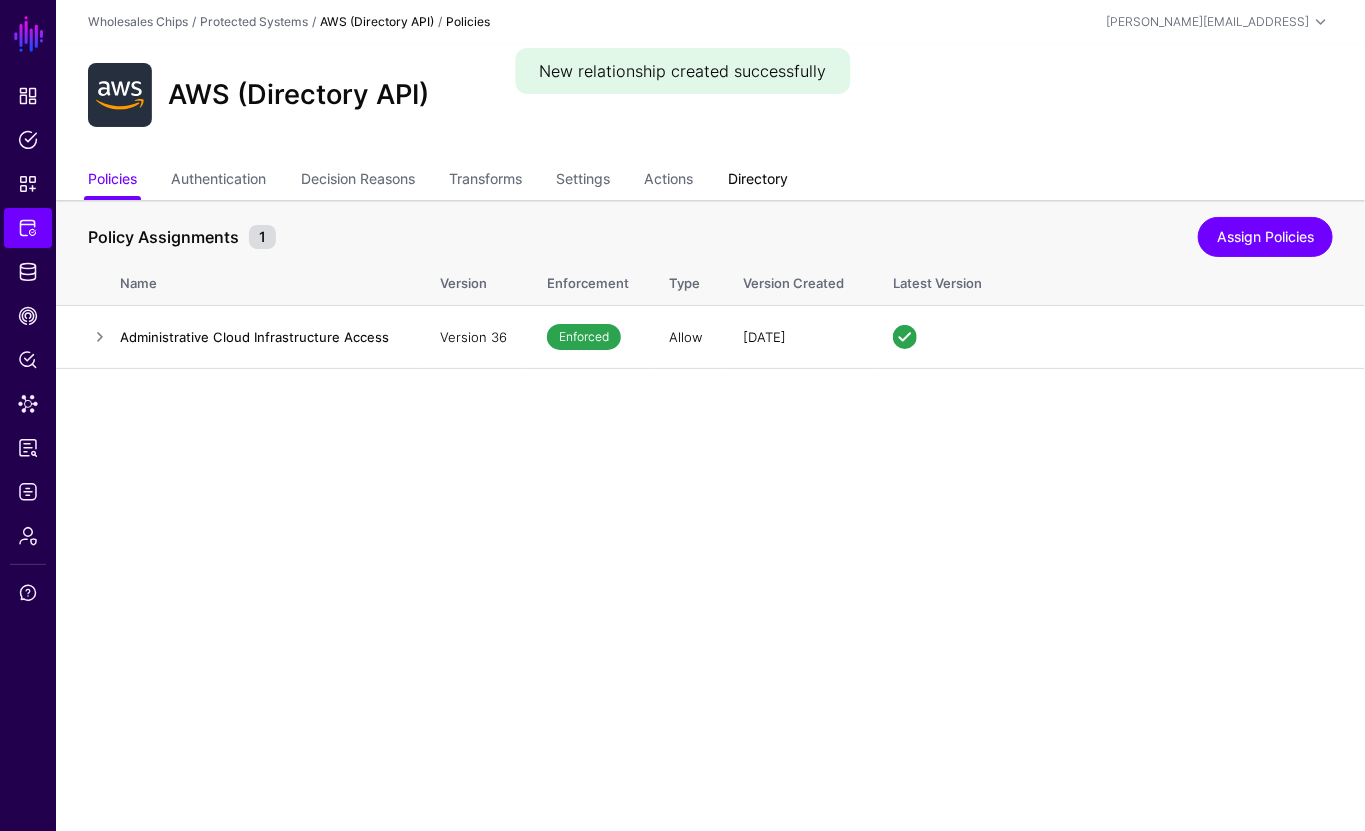 click on "Directory" 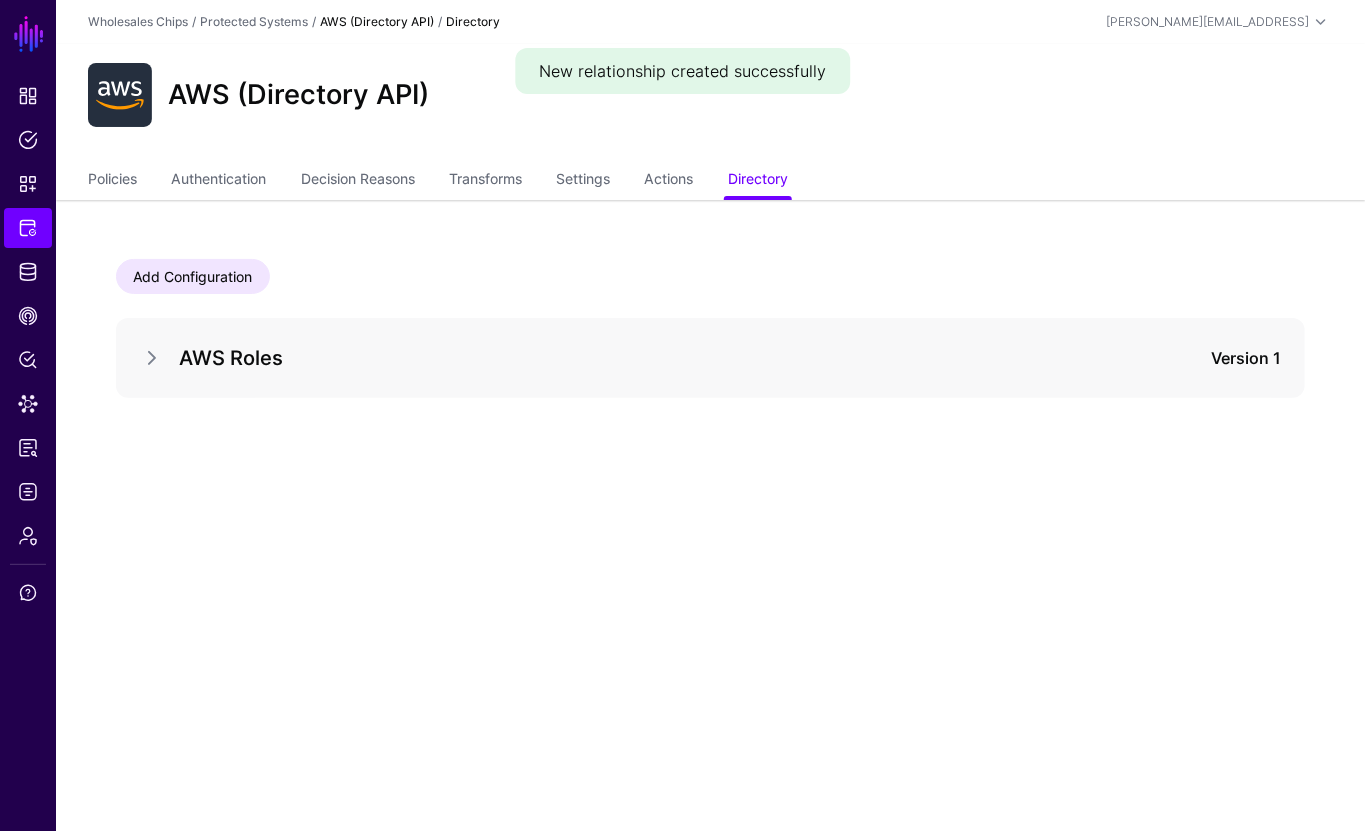 drag, startPoint x: 157, startPoint y: 360, endPoint x: 175, endPoint y: 358, distance: 18.110771 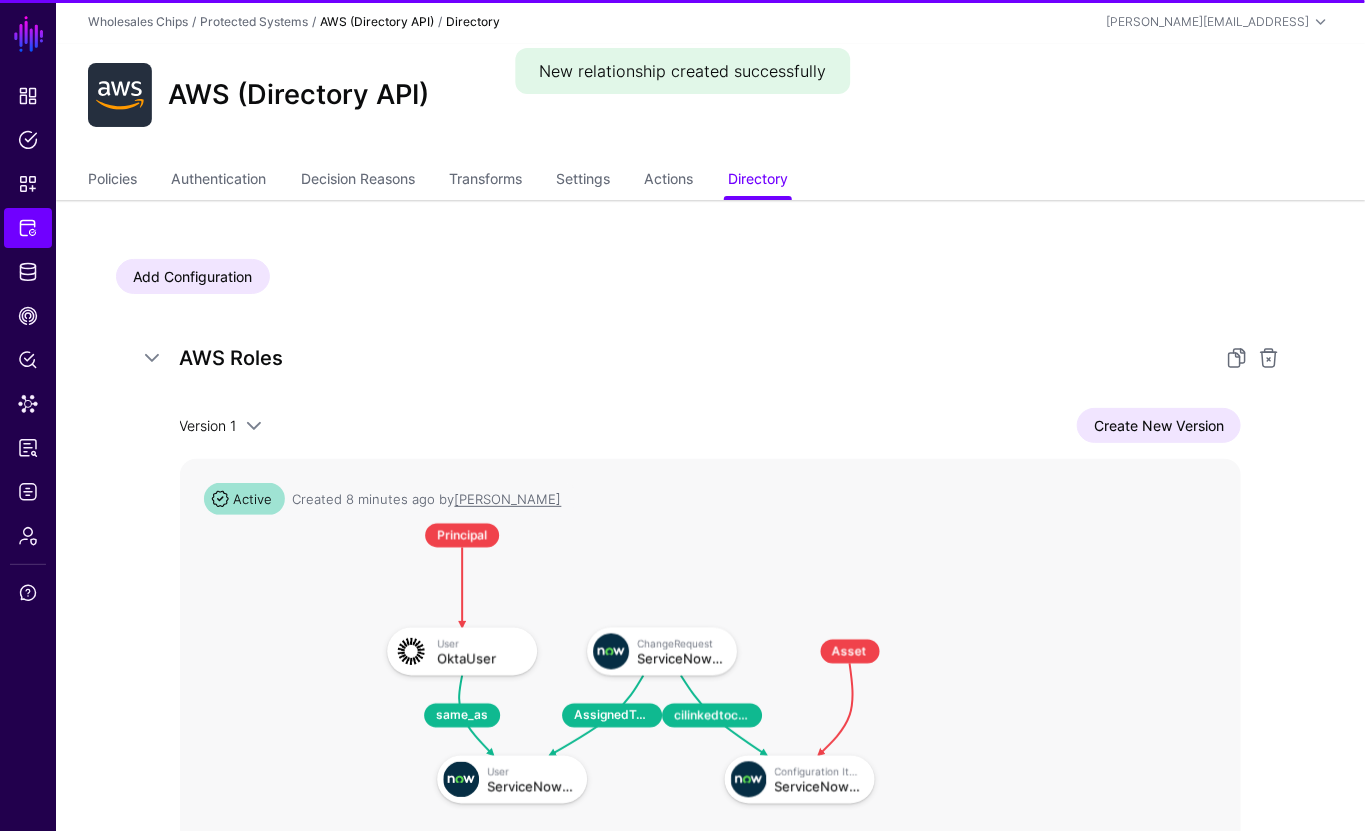 scroll, scrollTop: 168, scrollLeft: 0, axis: vertical 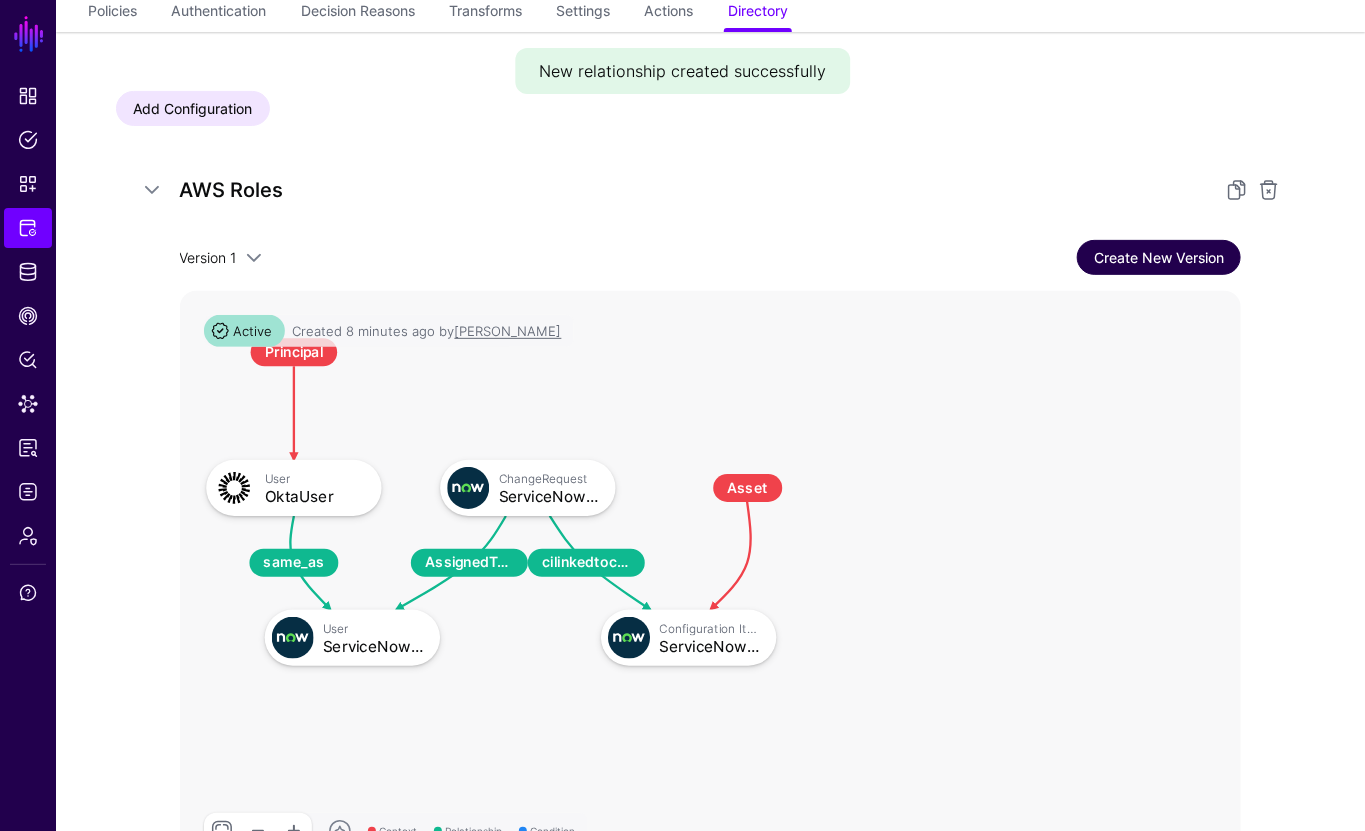click on "Create New Version" at bounding box center [1159, 257] 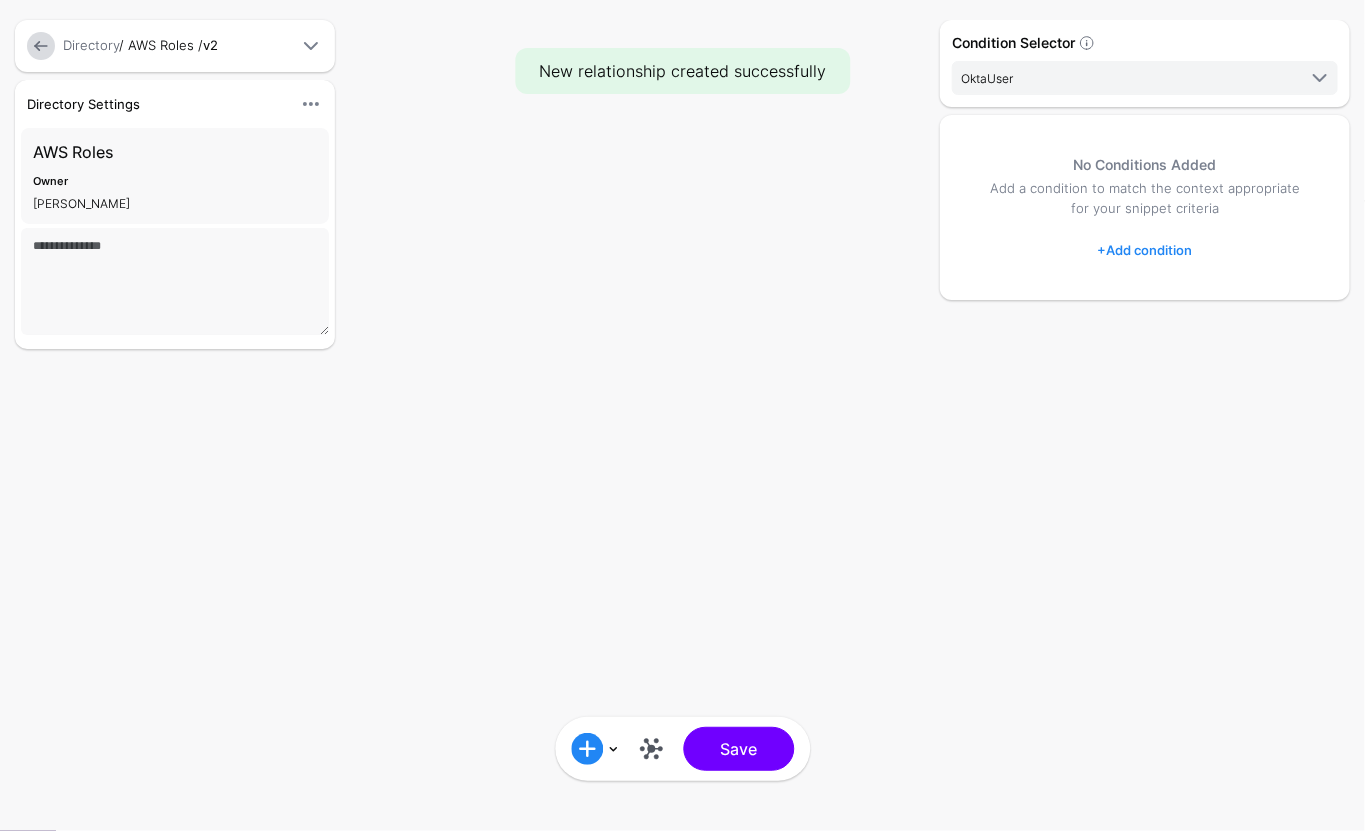 scroll, scrollTop: 0, scrollLeft: 0, axis: both 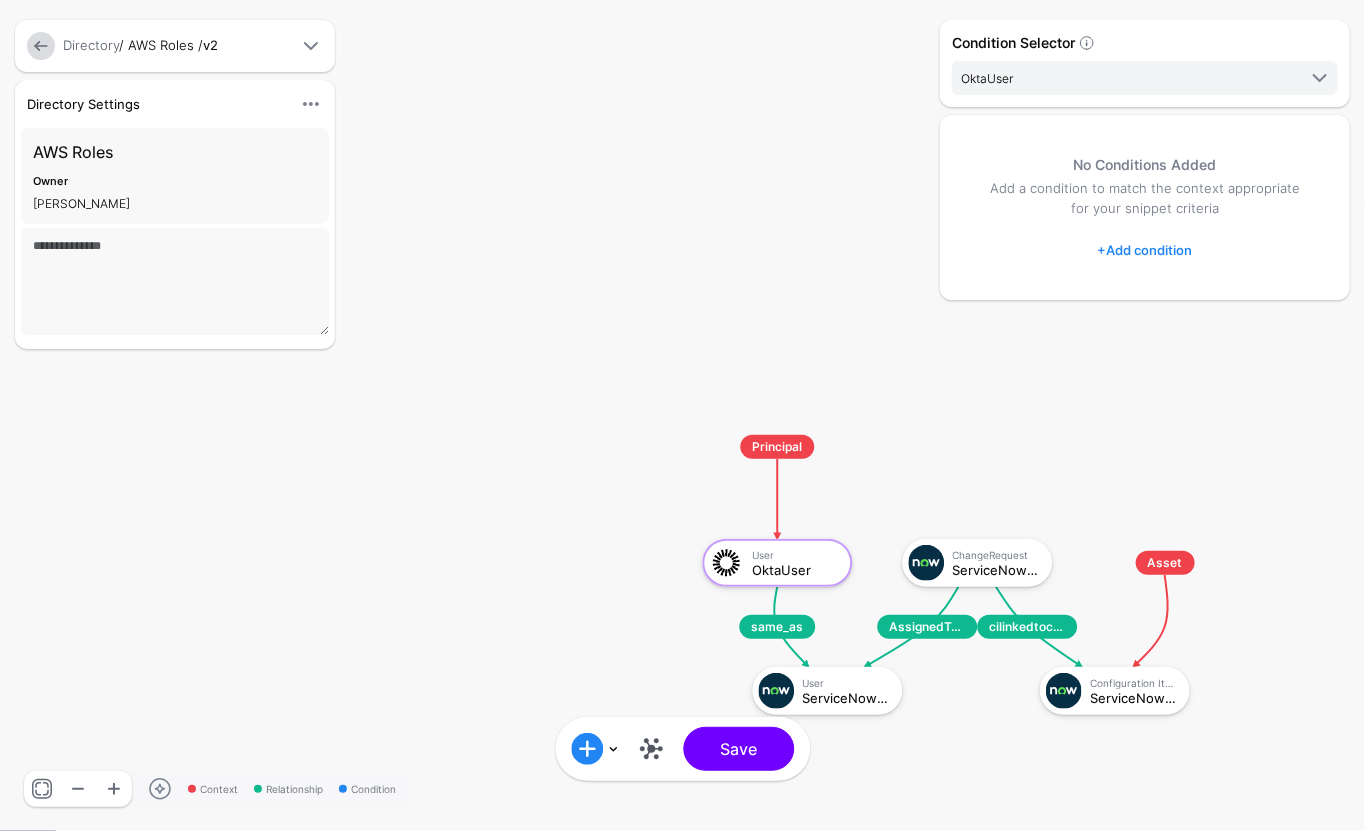 click on "Condition Selector OktaUser  OktaUser   ServiceNowITSMUser   ServiceNowITSMChangeRequest   ServiceNowITSMConfigurationItem  No Conditions Added Add a condition to match the context appropriate for your snippet criteria +  Add condition  Add Condition Graph Condition Add Condition Group" at bounding box center [1145, 415] 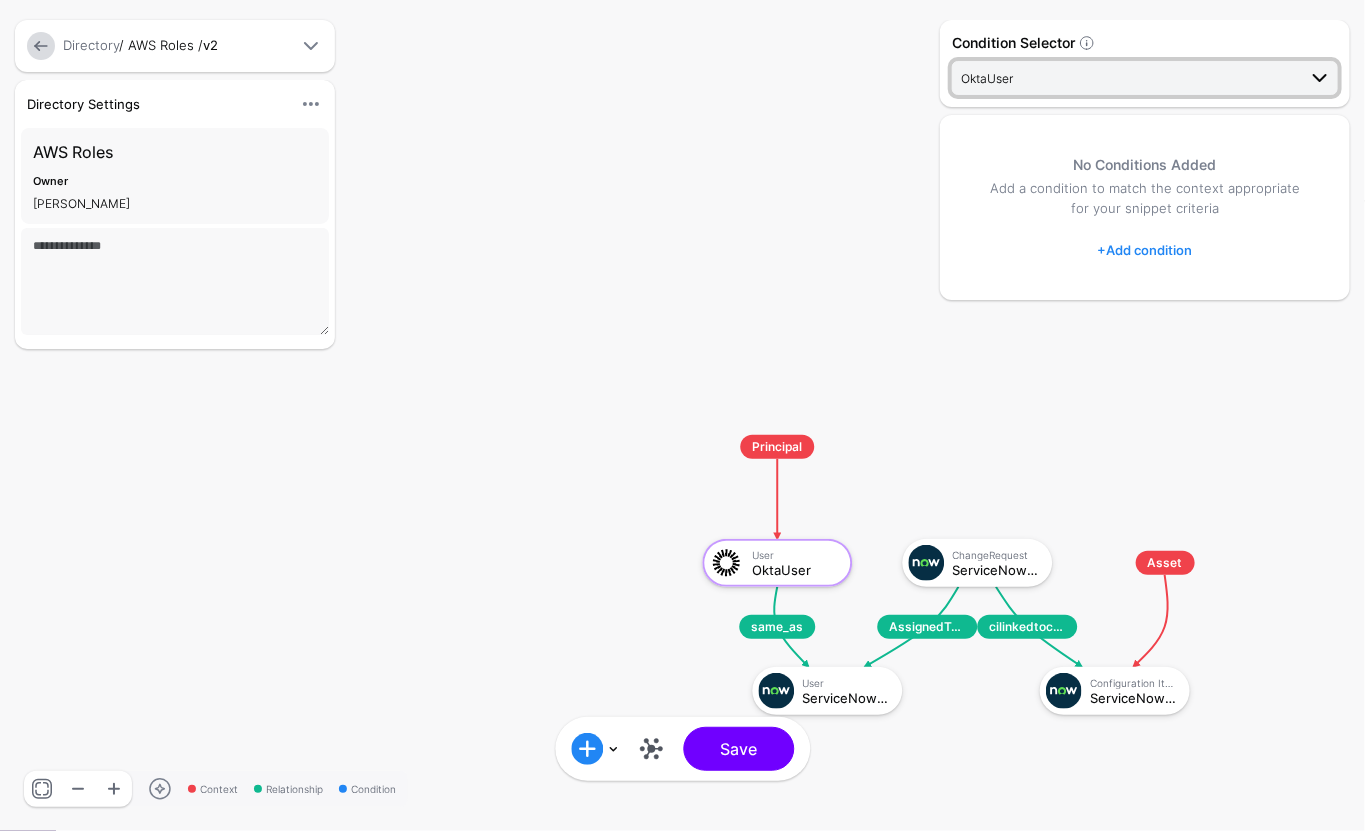 click on "OktaUser" at bounding box center (1128, 78) 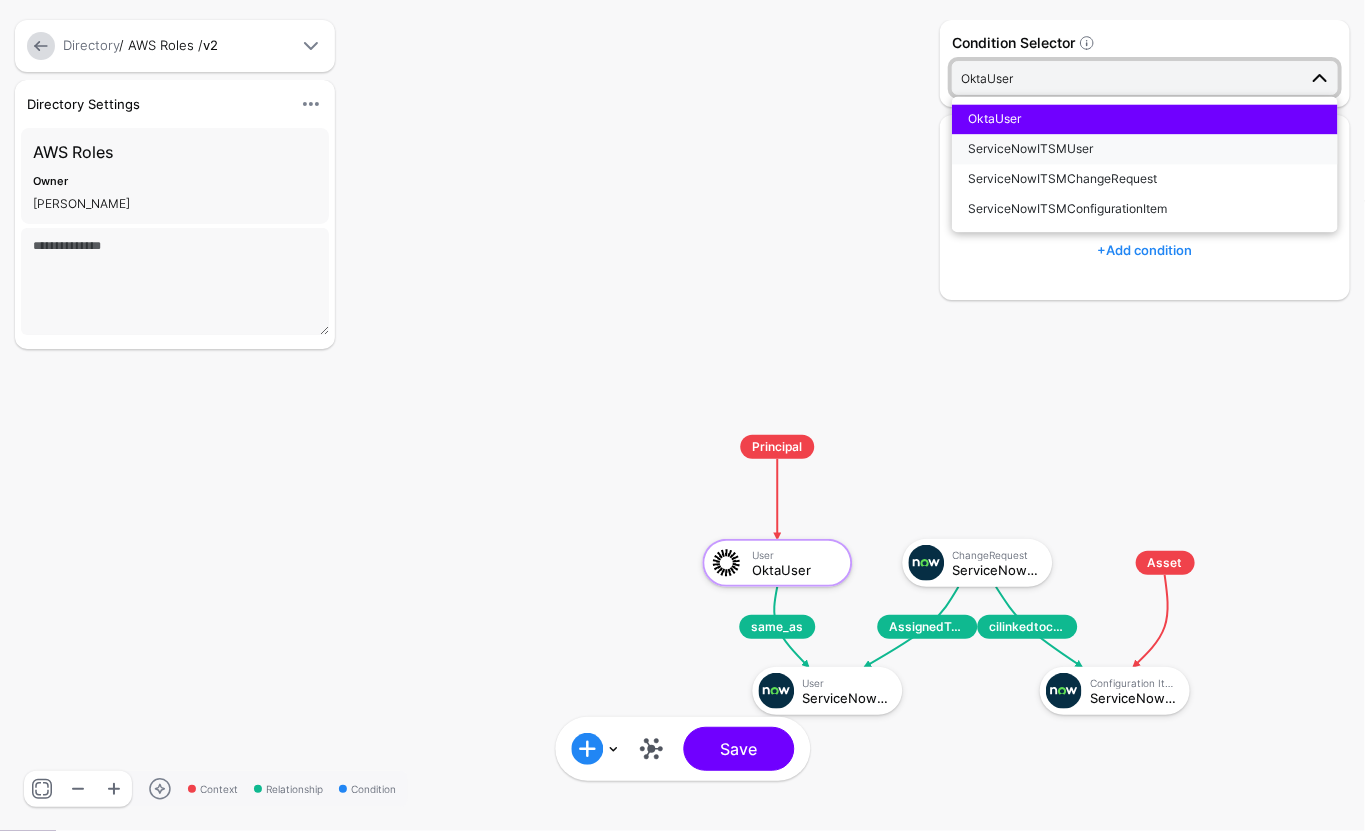 click on "ServiceNowITSMUser" at bounding box center (1145, 149) 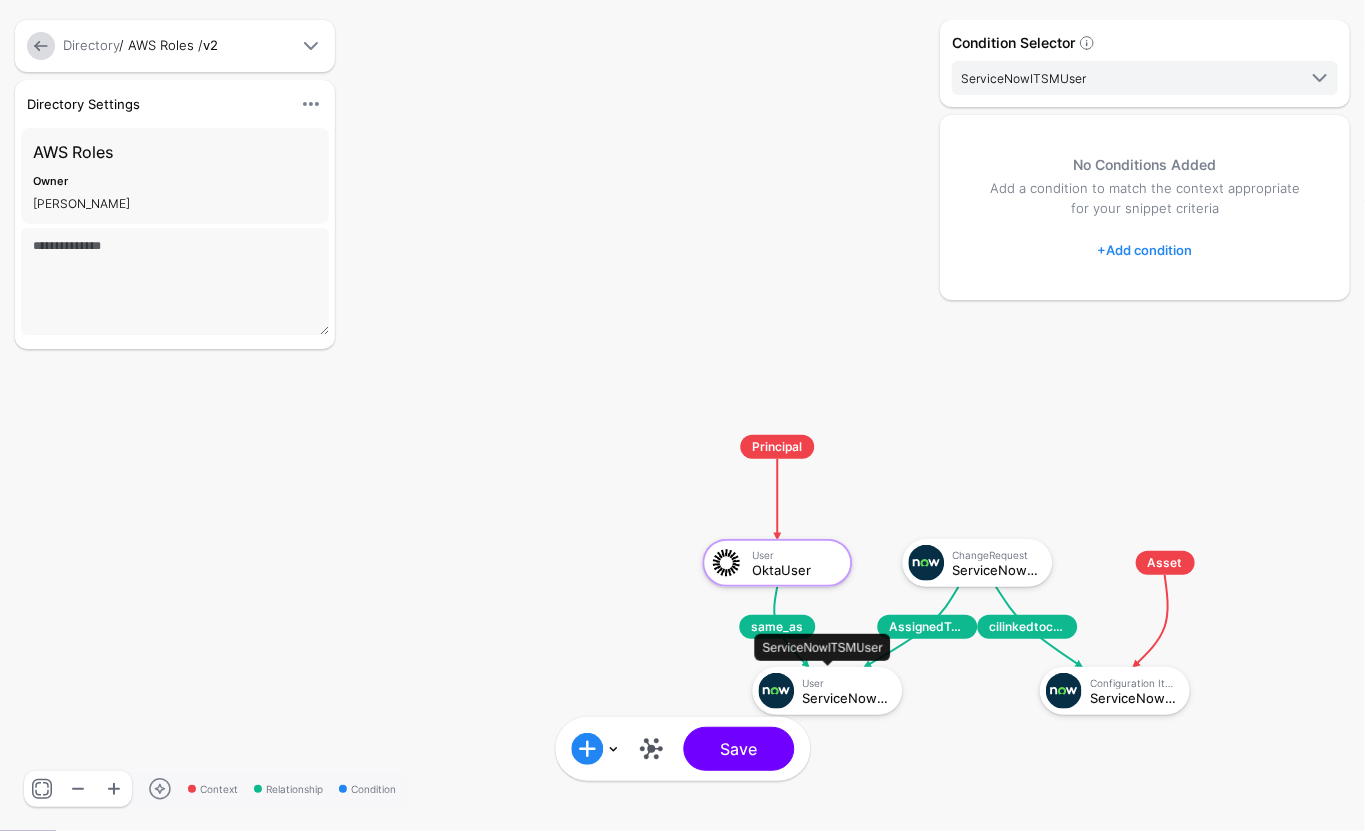 click on "User" 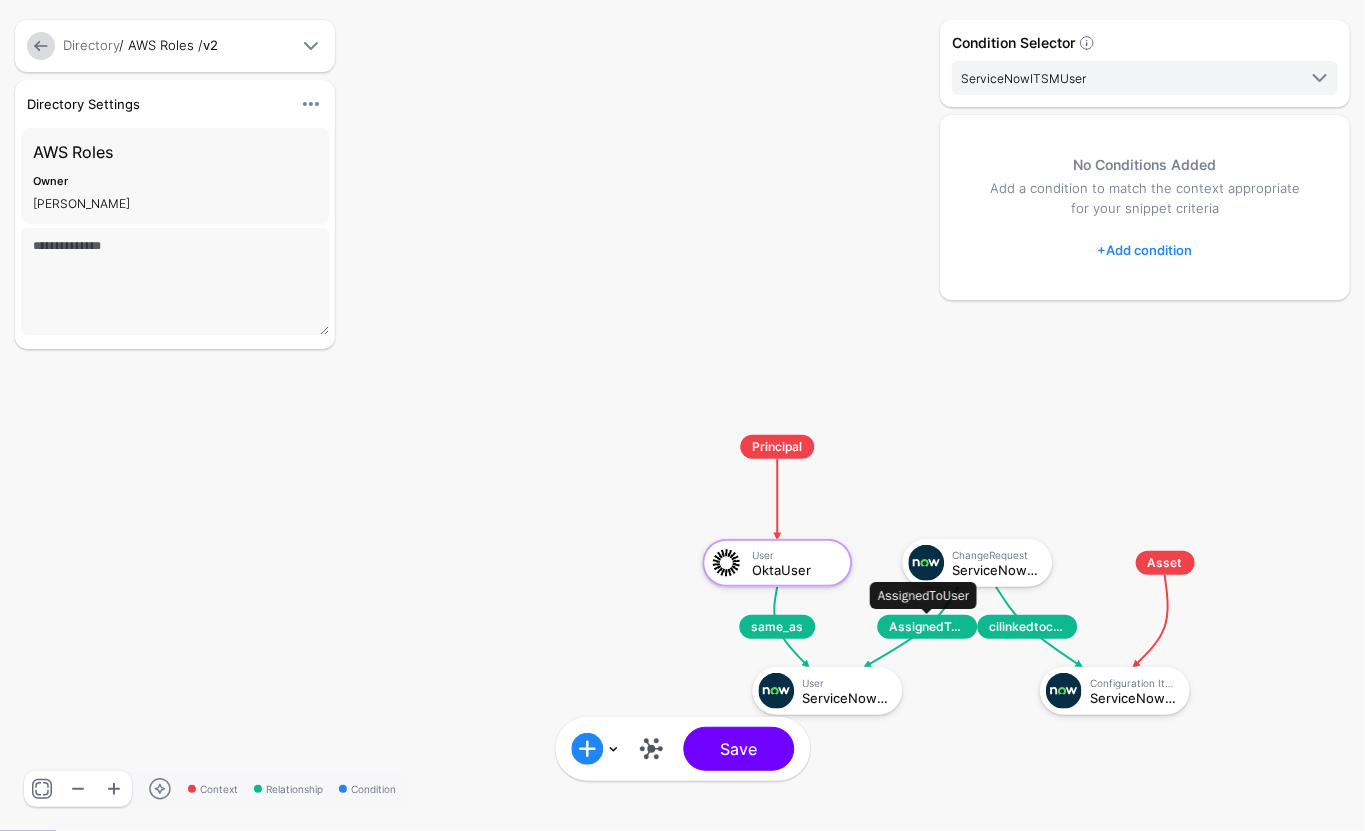 click on "AssignedToUser" 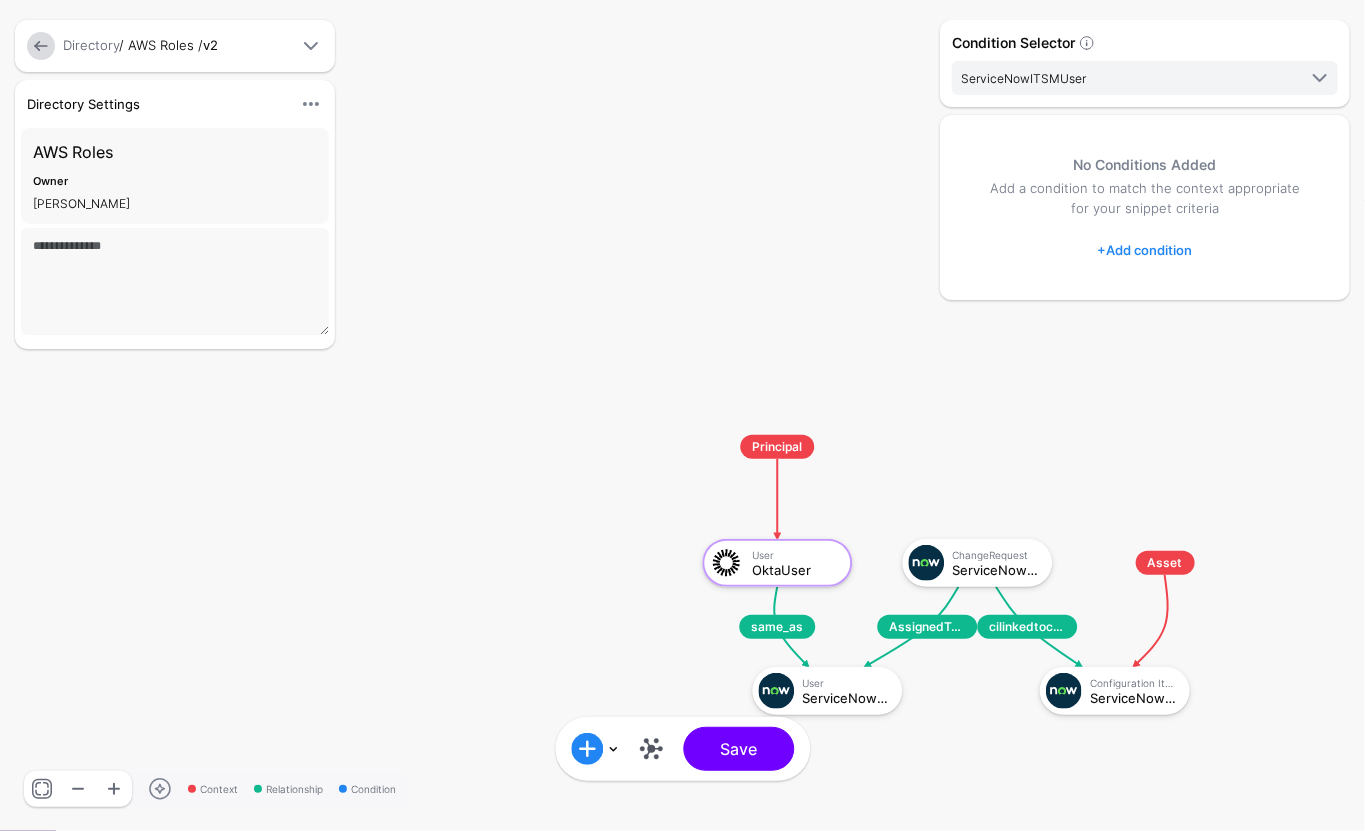 click on "Condition Selector ServiceNowITSMUser  OktaUser   ServiceNowITSMUser   ServiceNowITSMChangeRequest   ServiceNowITSMConfigurationItem  No Conditions Added Add a condition to match the context appropriate for your snippet criteria +  Add condition  Add Condition Graph Condition Add Condition Group" at bounding box center (1145, 415) 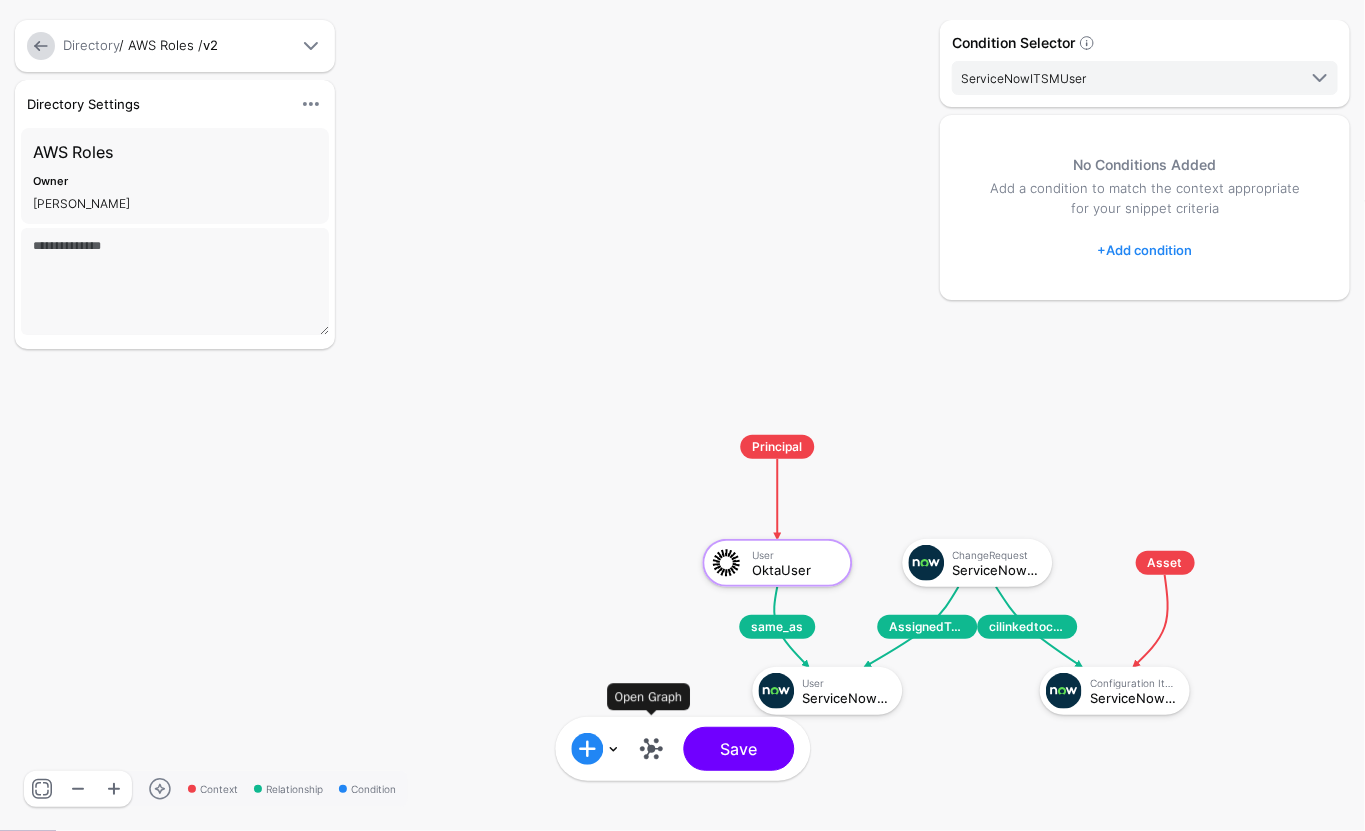 click at bounding box center (651, 749) 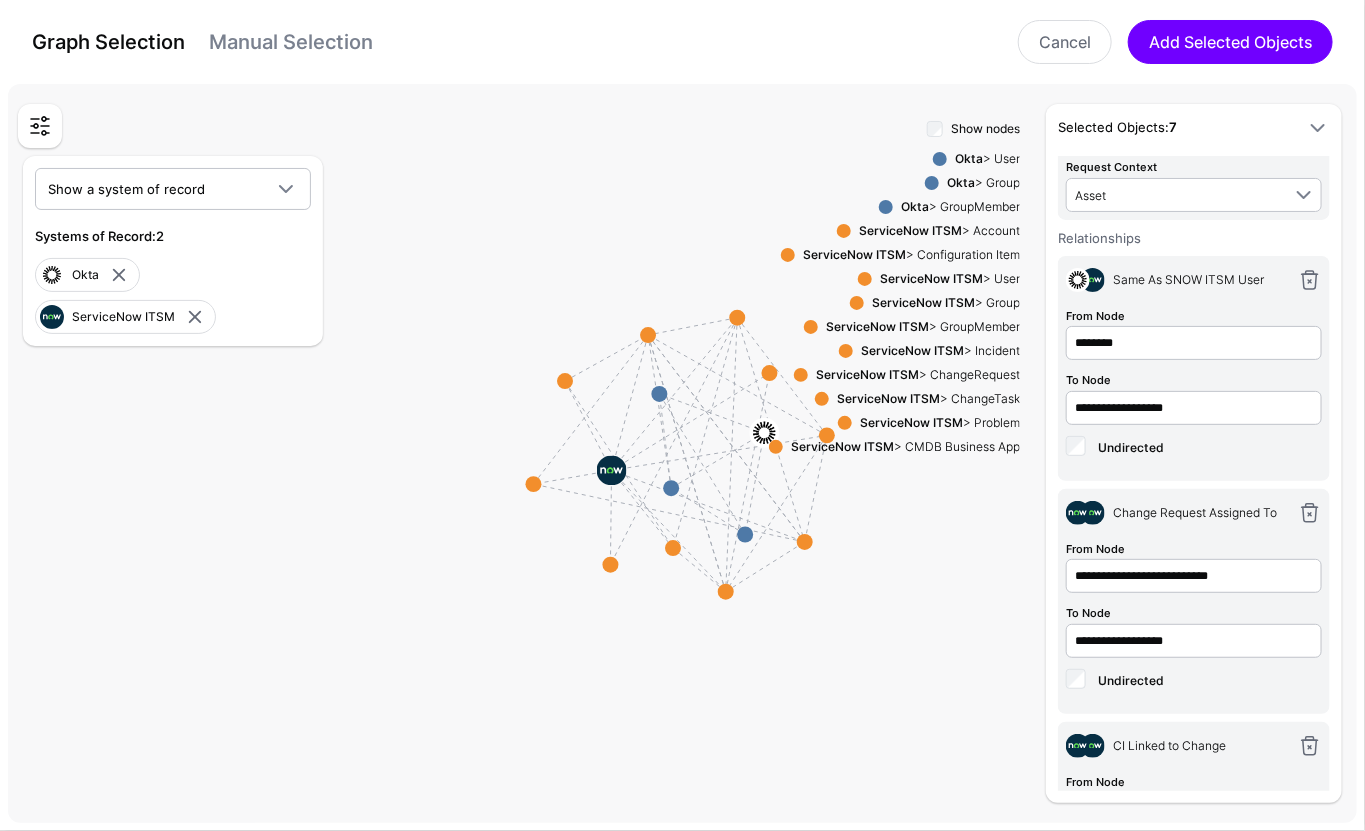 scroll, scrollTop: 720, scrollLeft: 0, axis: vertical 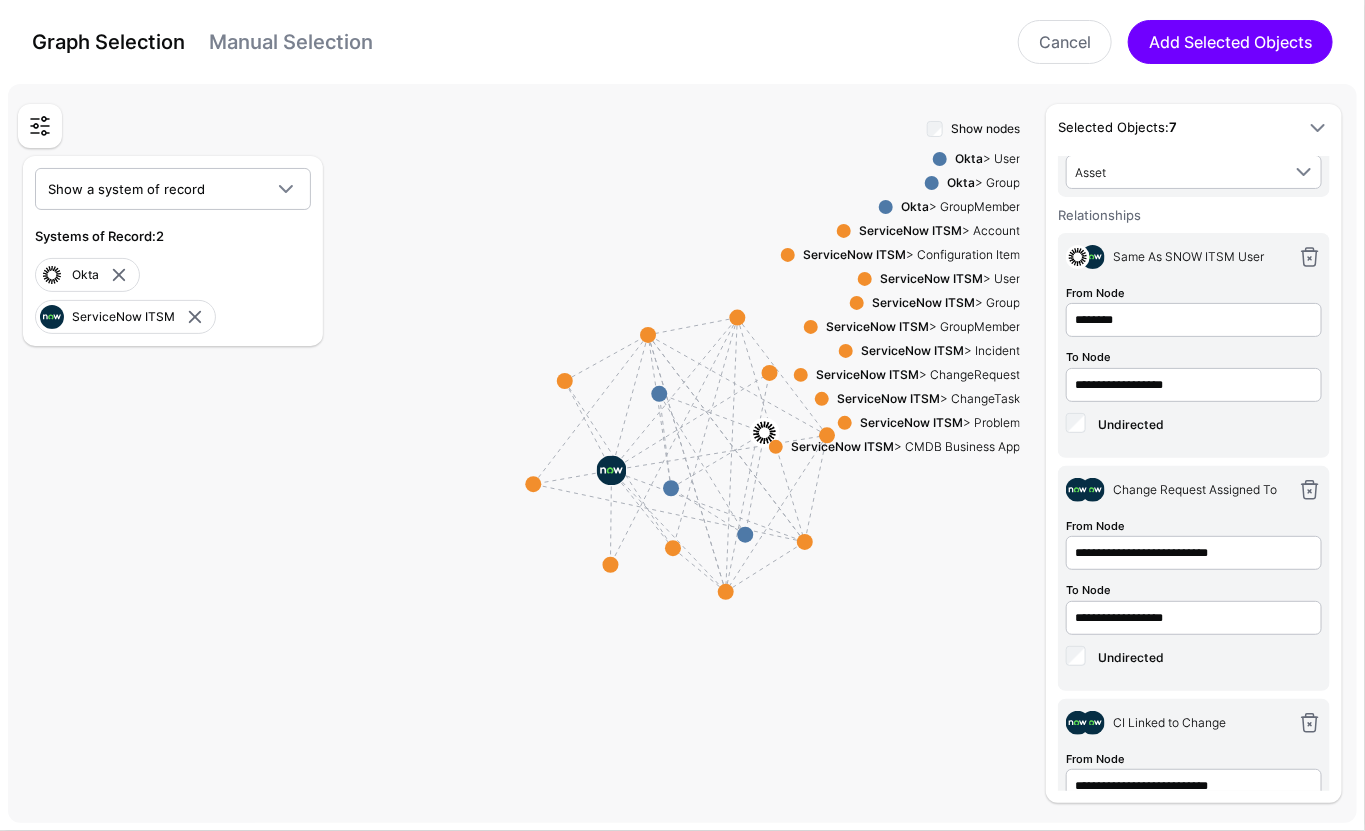 drag, startPoint x: 938, startPoint y: 601, endPoint x: 806, endPoint y: 616, distance: 132.84953 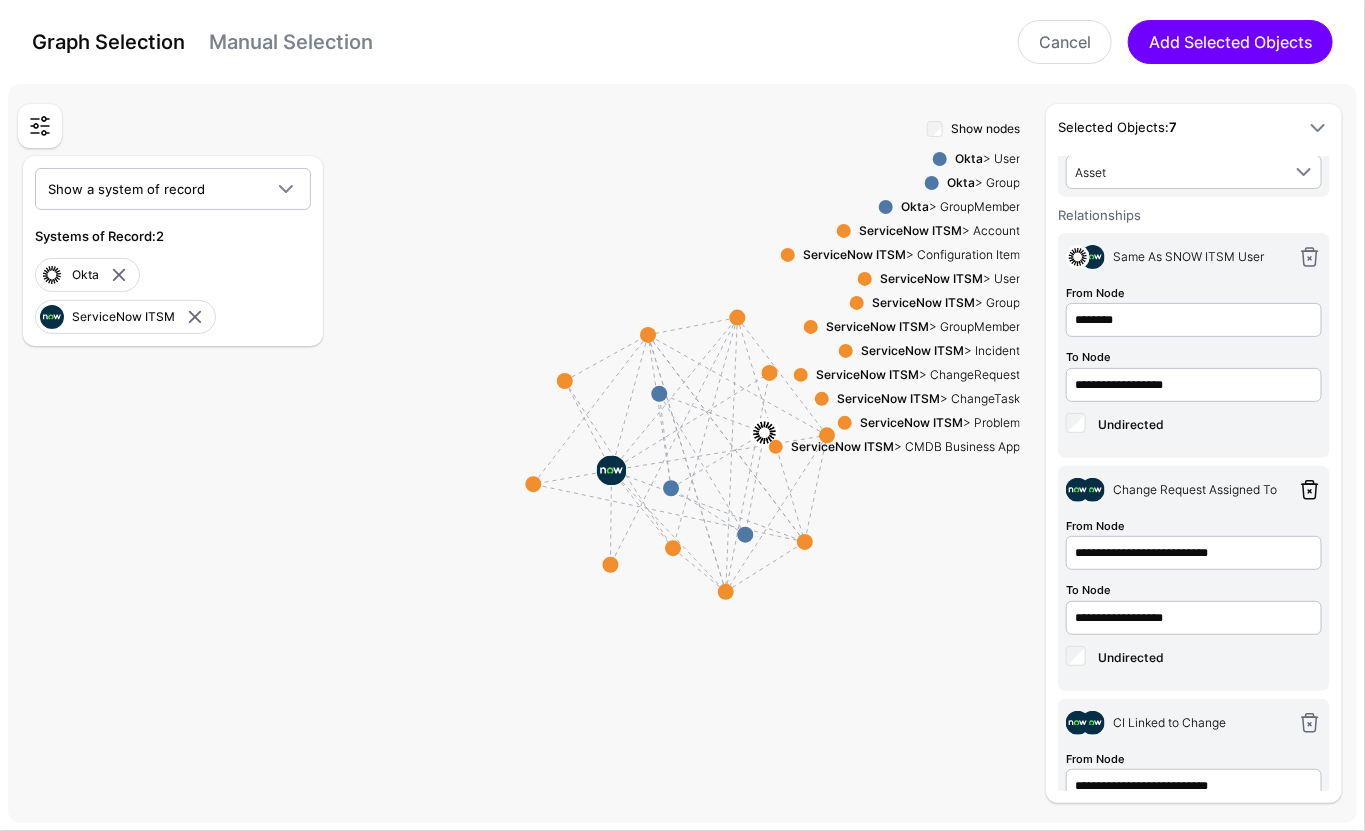 click at bounding box center (1310, 490) 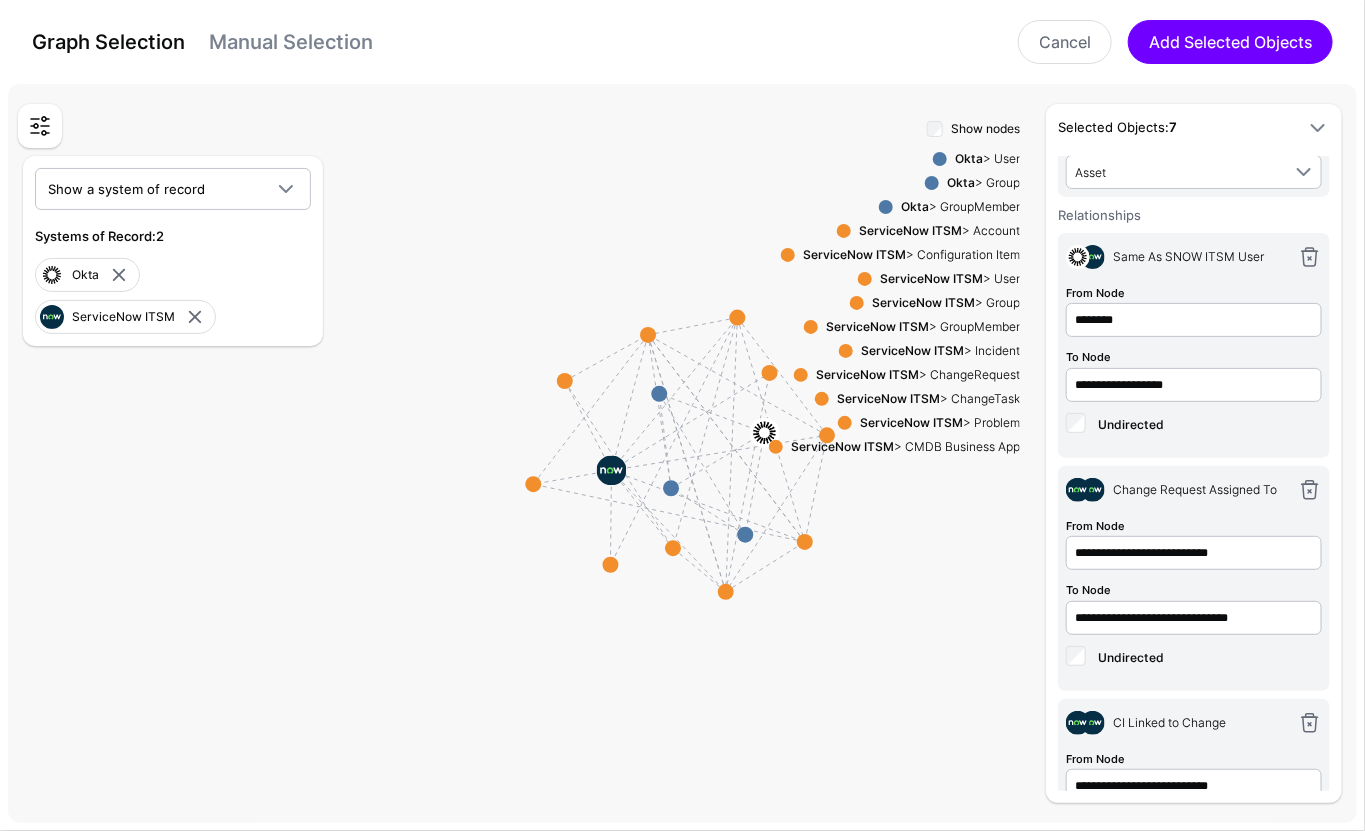 scroll, scrollTop: 620, scrollLeft: 0, axis: vertical 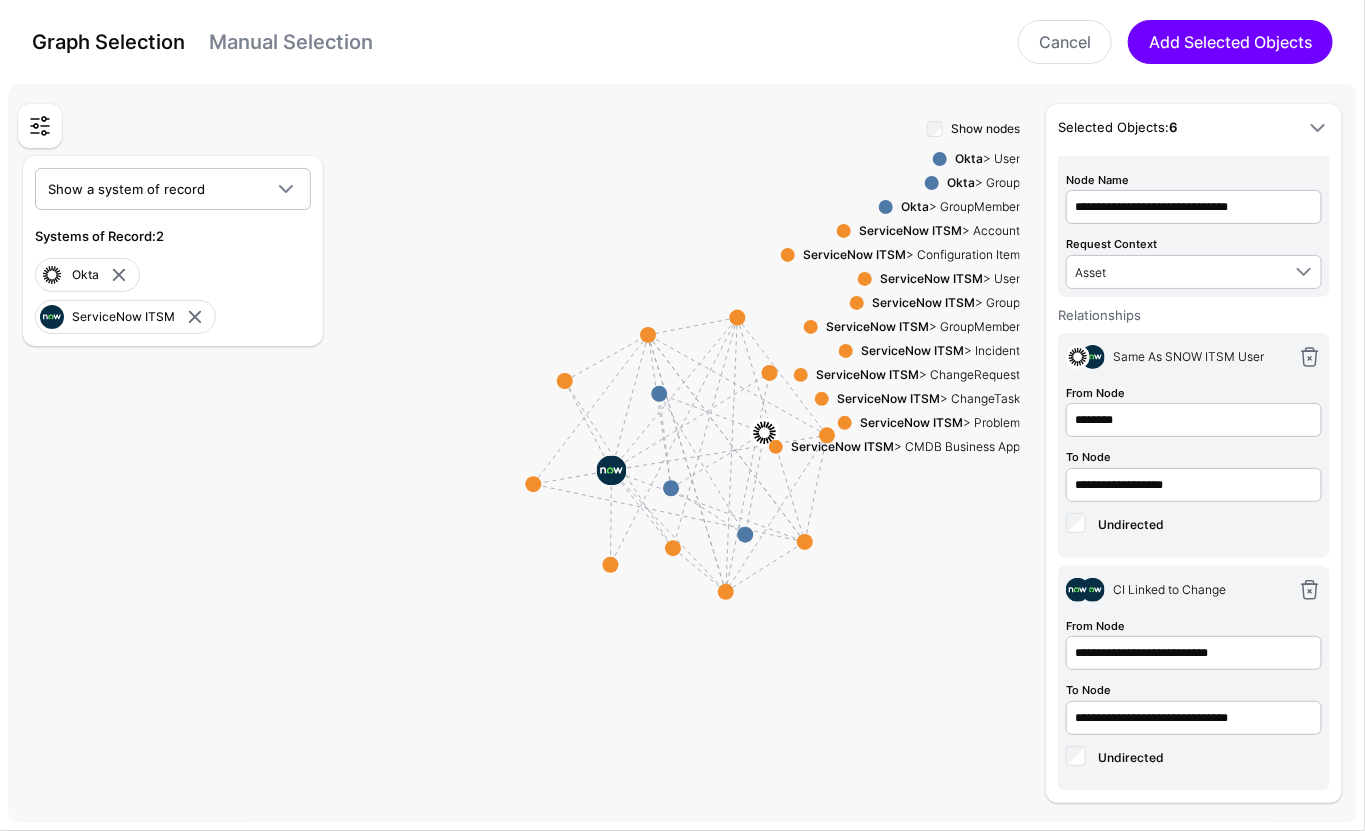 click on "ServiceNow ITSM  > ChangeRequest" at bounding box center [914, 375] 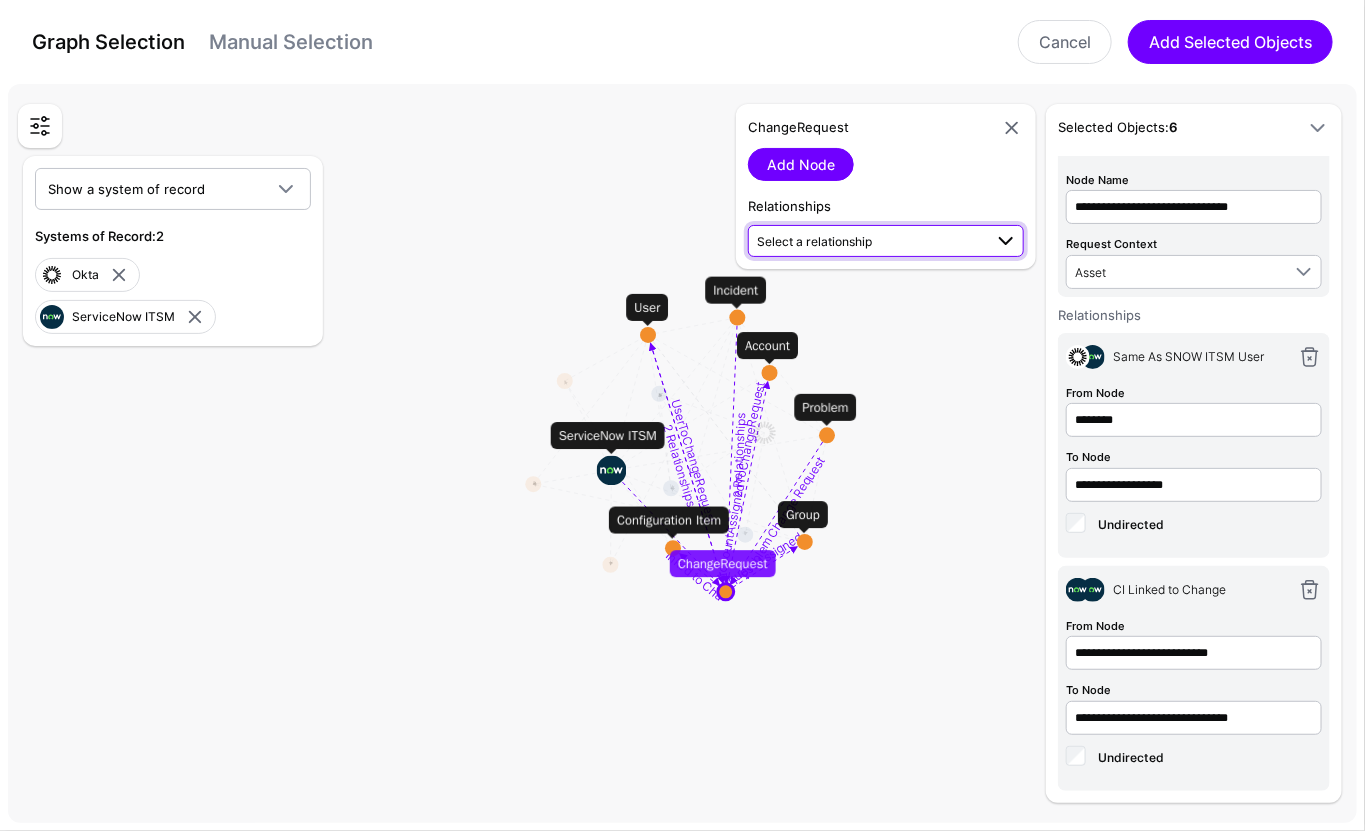 click on "Select a relationship" at bounding box center (869, 240) 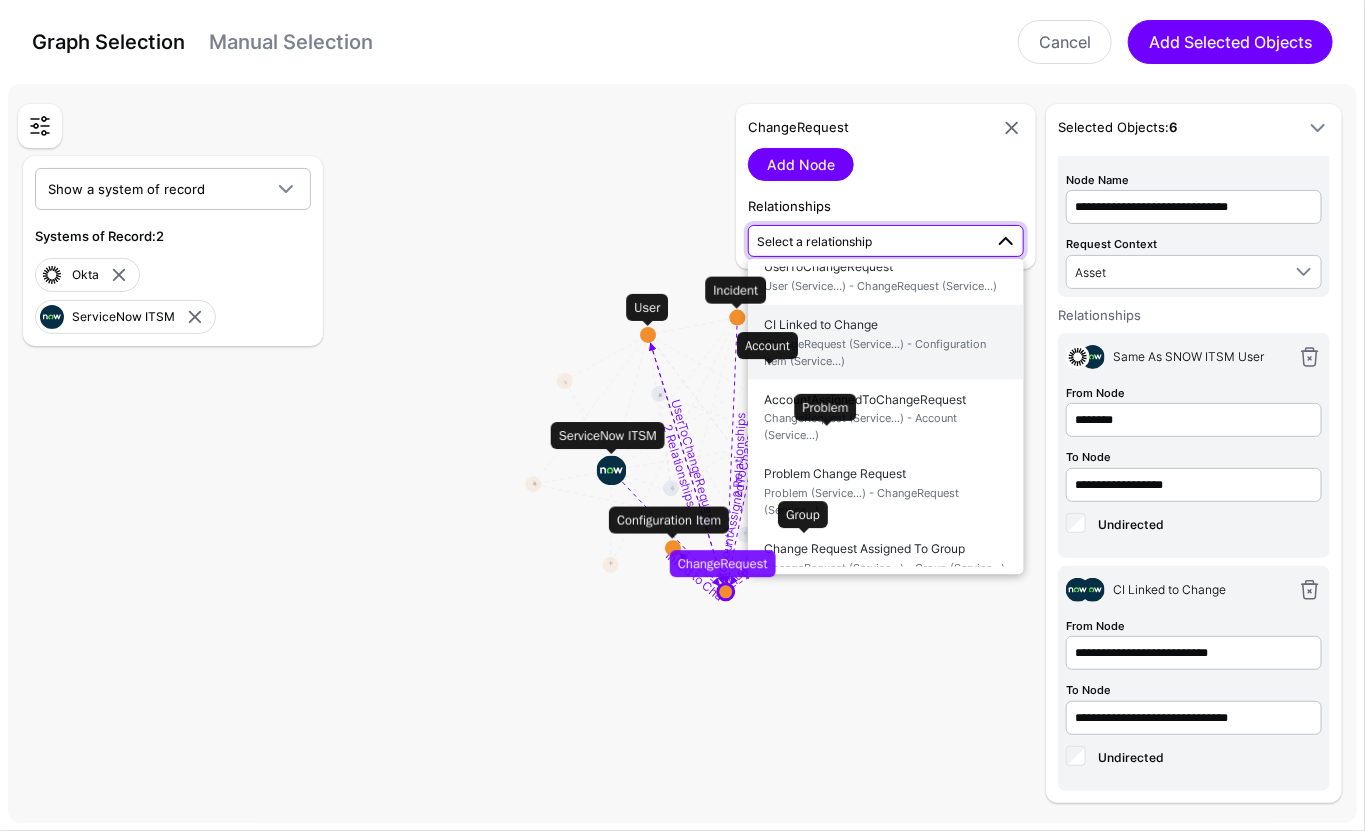 scroll, scrollTop: 0, scrollLeft: 0, axis: both 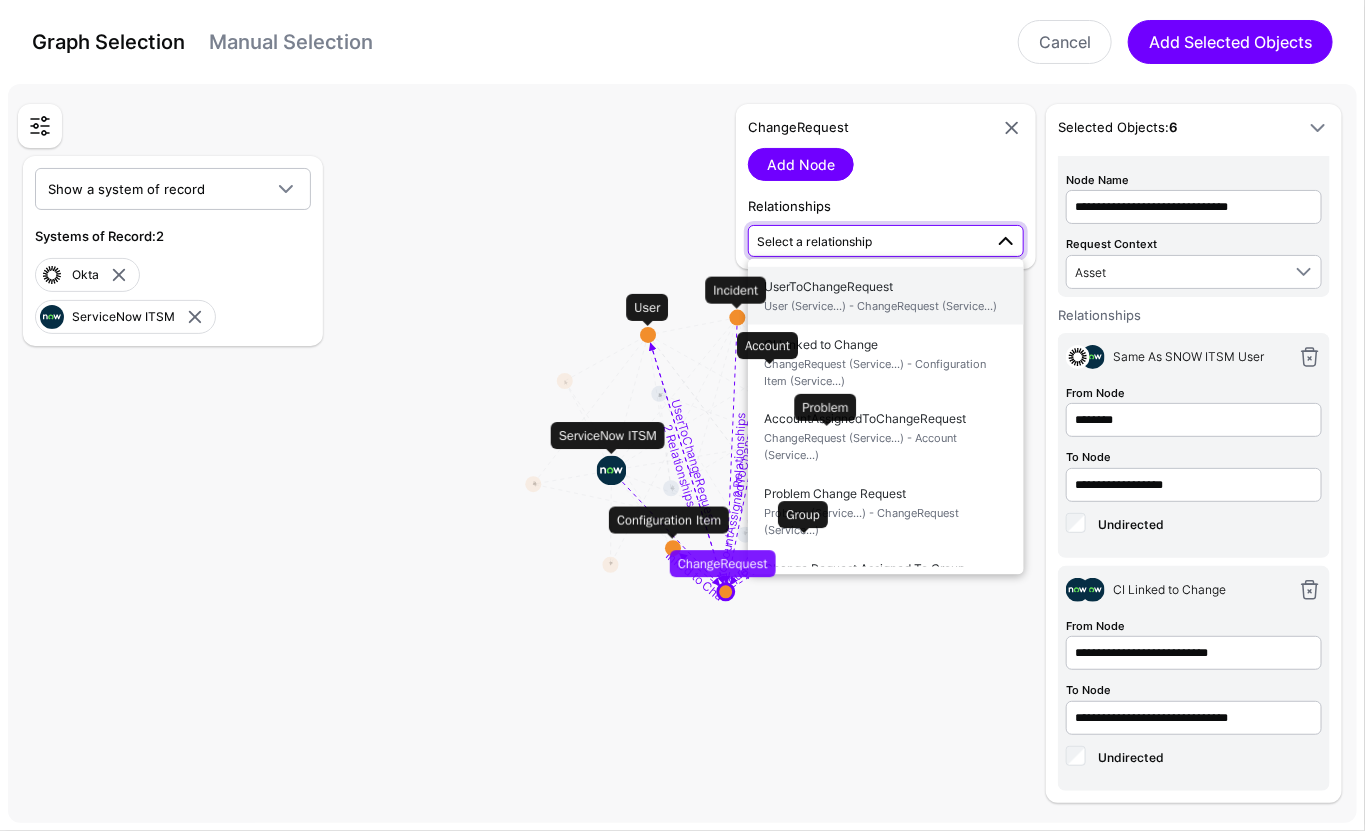 click on "UserToChangeRequest   User (Service...) - ChangeRequest (Service...)" at bounding box center (886, 296) 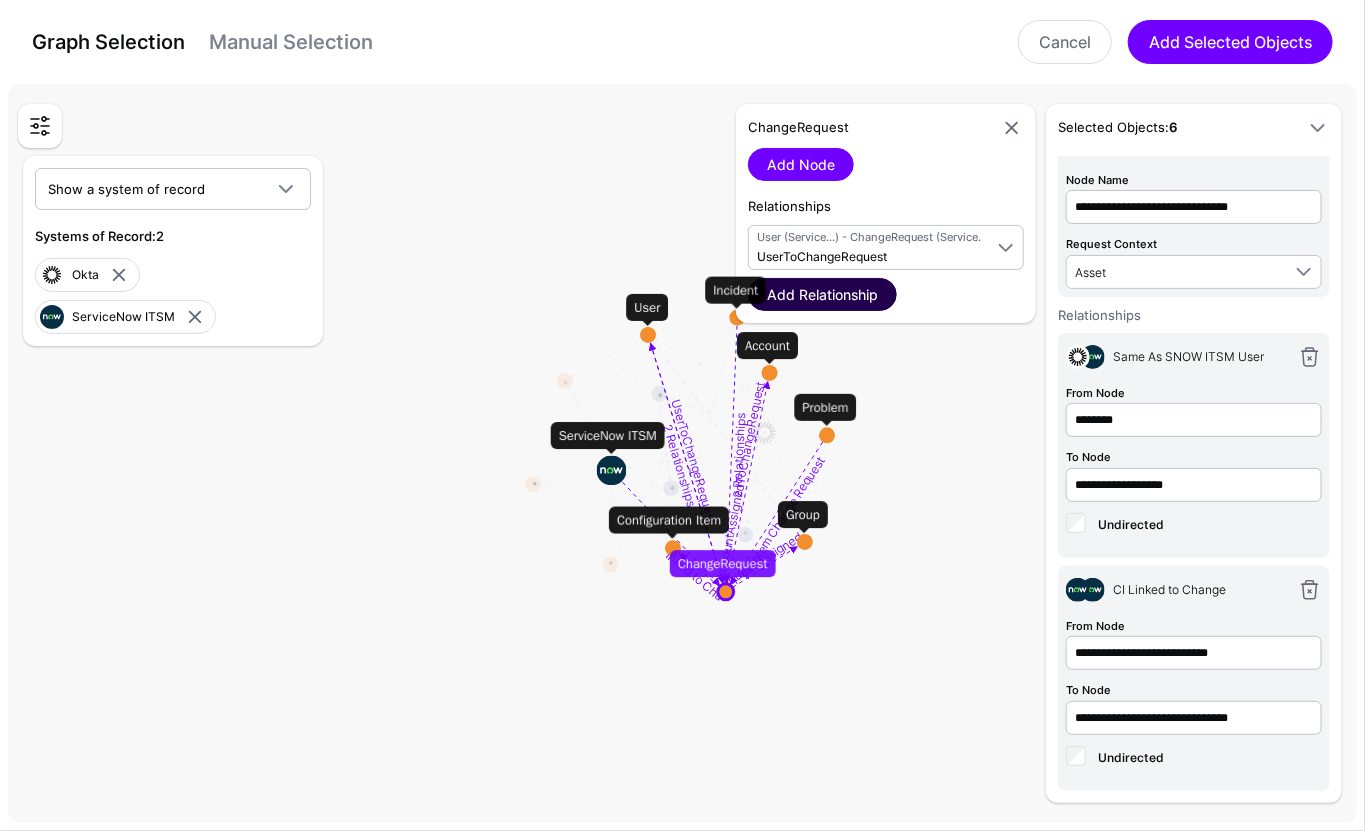 click on "Add Relationship" at bounding box center [822, 294] 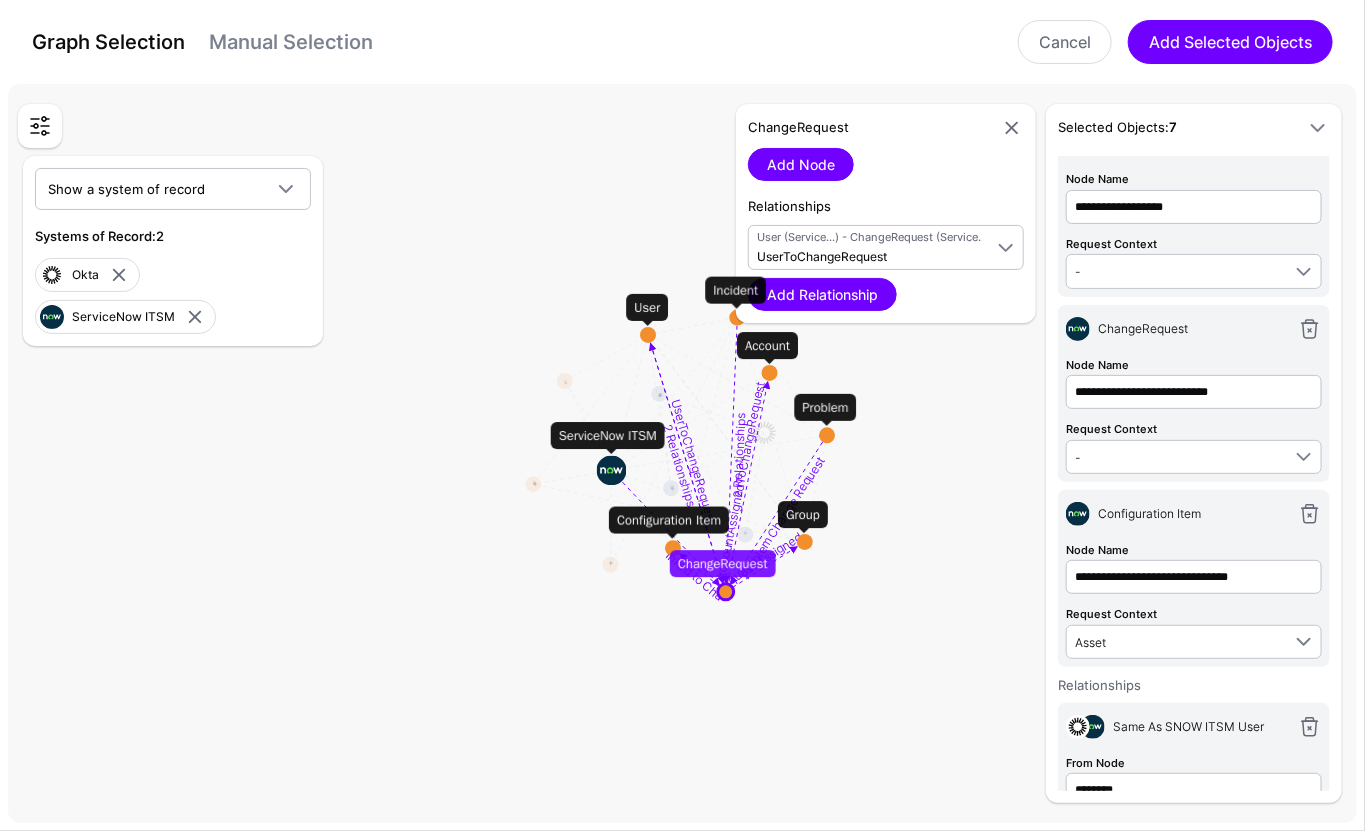 scroll, scrollTop: 31, scrollLeft: 0, axis: vertical 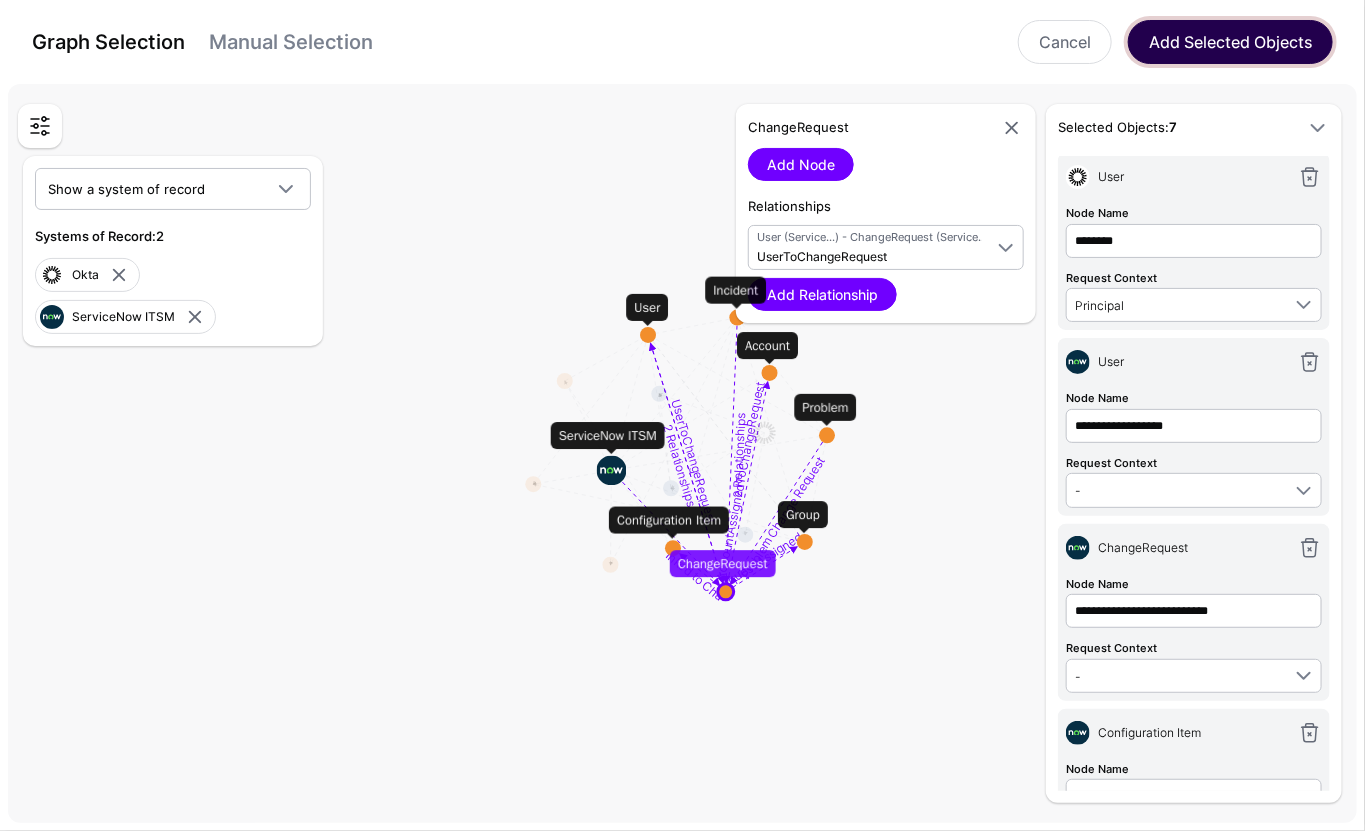 click on "Add Selected Objects" at bounding box center [1230, 42] 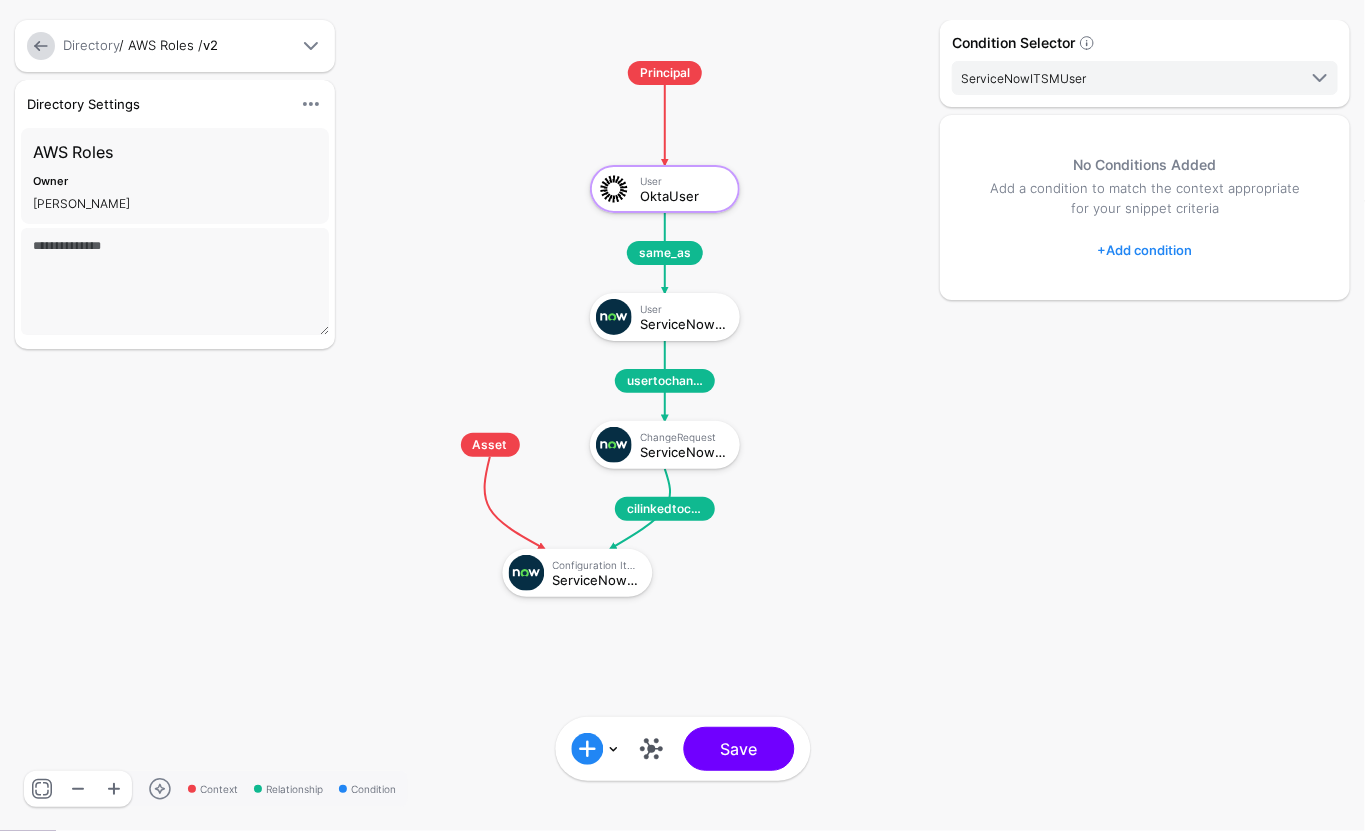 click on "Condition Selector ServiceNowITSMUser  OktaUser   ServiceNowITSMUser   ServiceNowITSMChangeRequest   ServiceNowITSMConfigurationItem  No Conditions Added Add a condition to match the context appropriate for your snippet criteria +  Add condition  Add Condition Graph Condition Add Condition Group" at bounding box center (1145, 415) 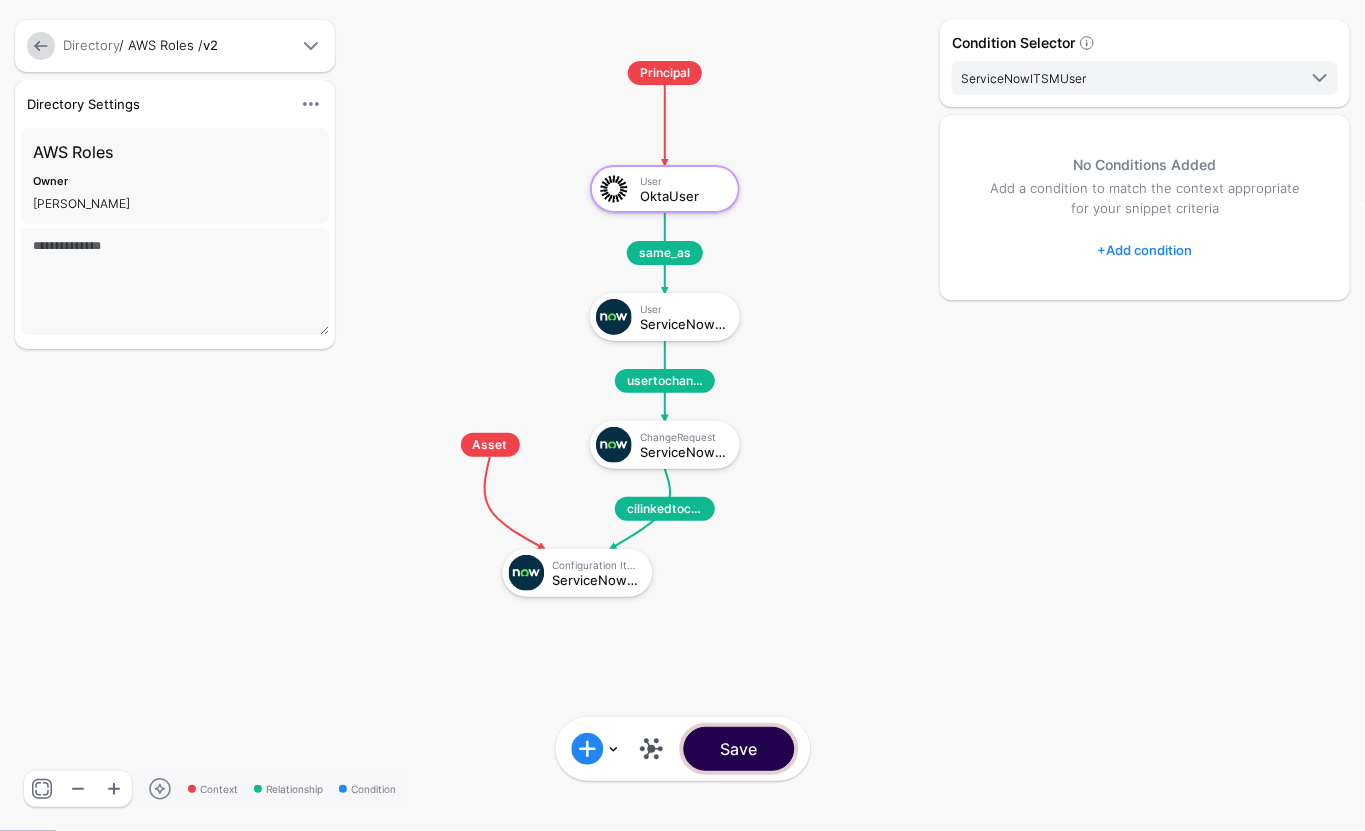 click on "Save" at bounding box center (738, 749) 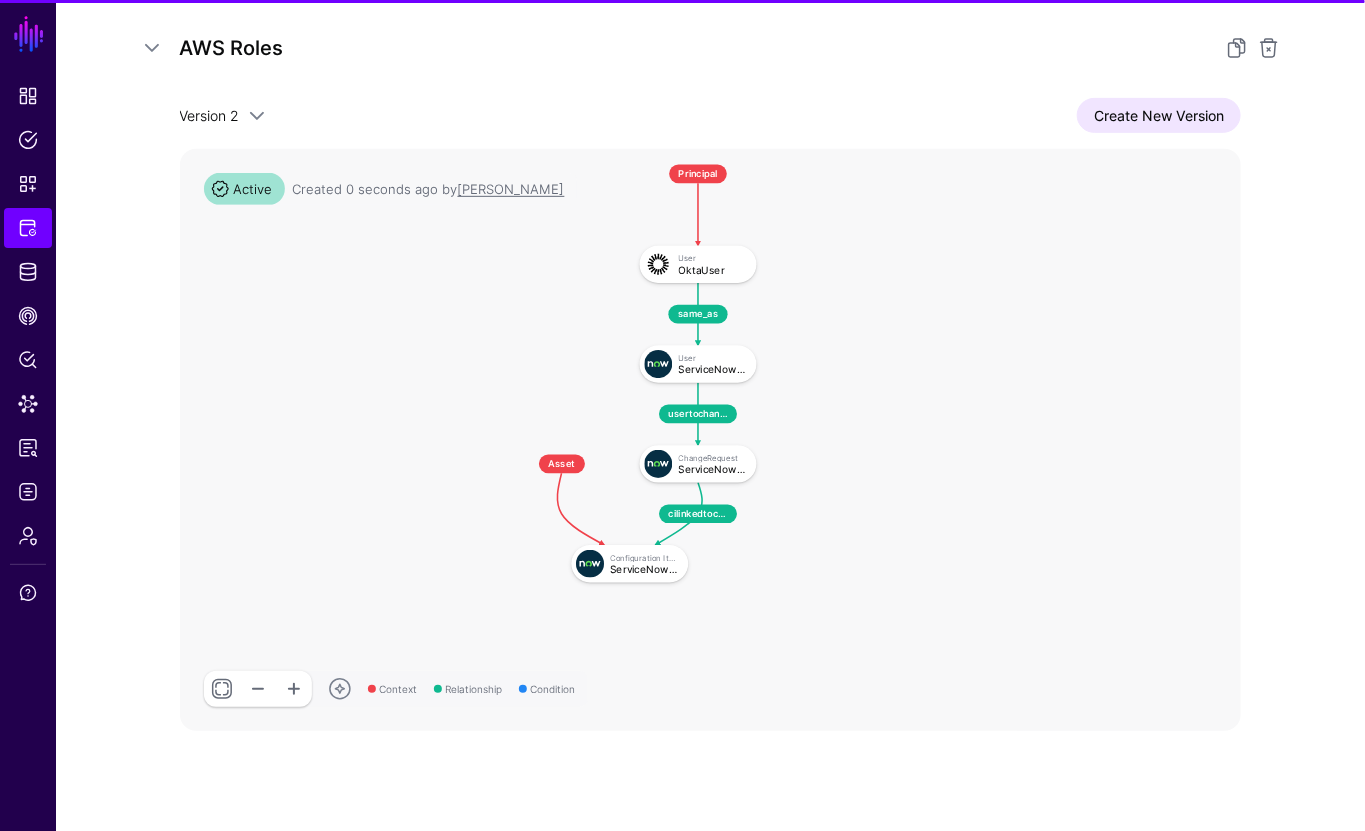 scroll, scrollTop: 318, scrollLeft: 0, axis: vertical 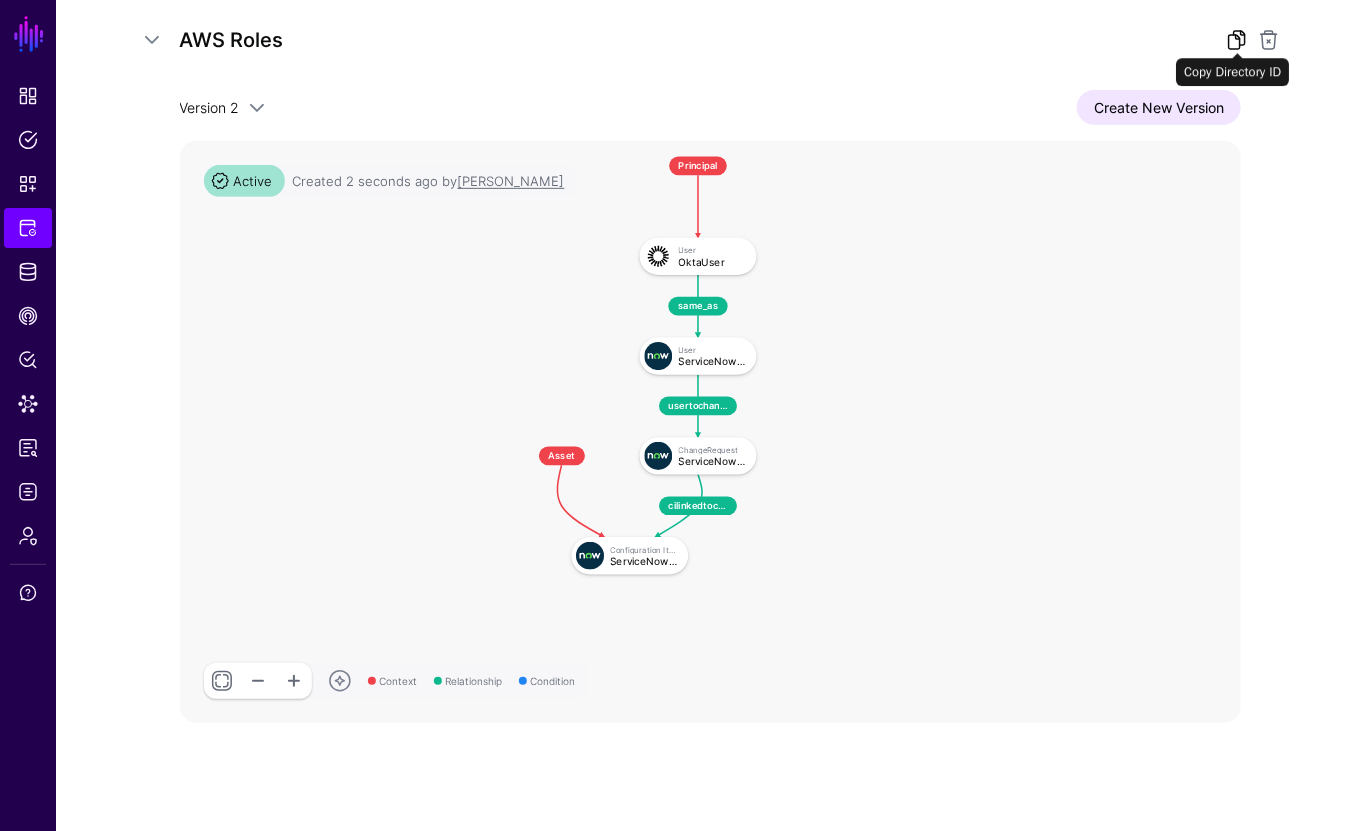 click at bounding box center [1237, 40] 